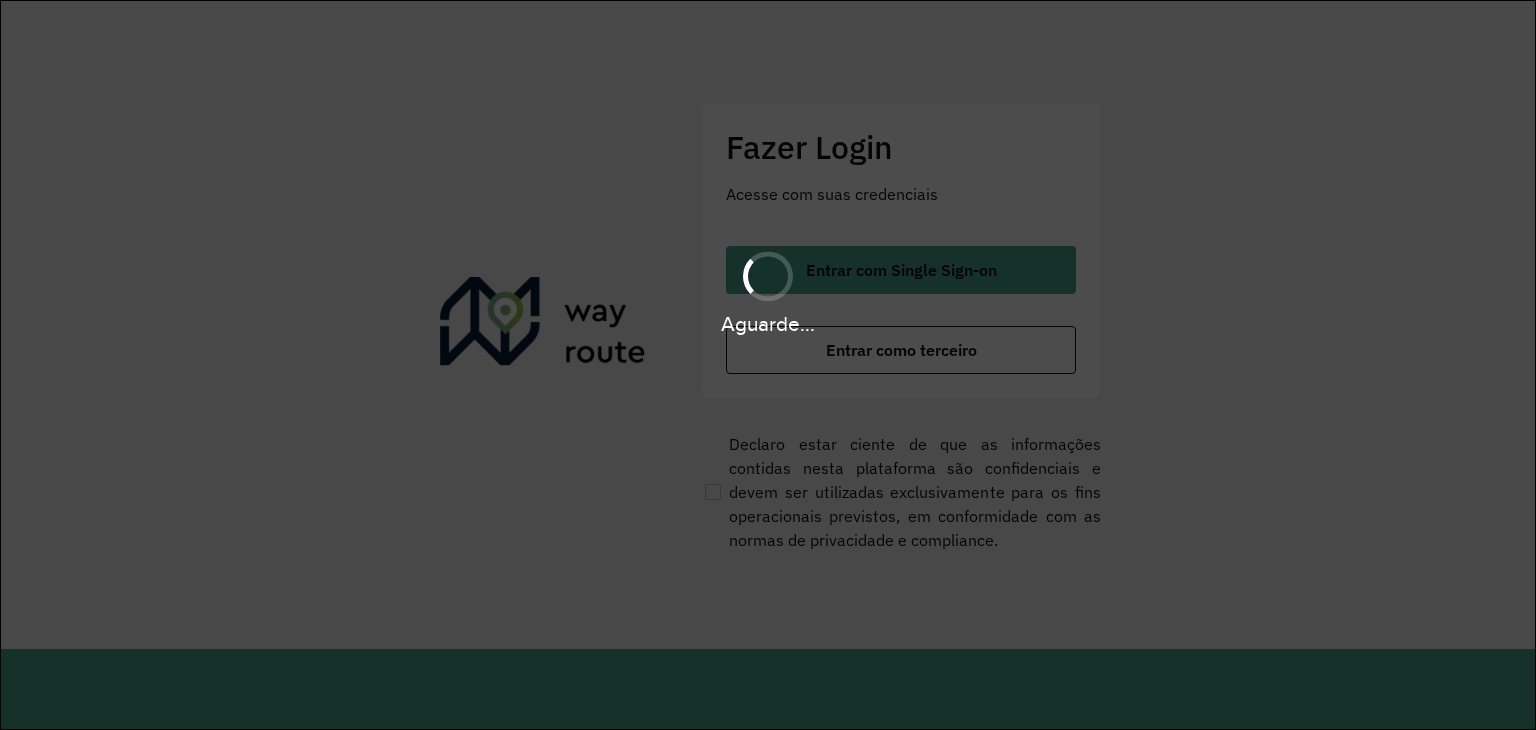scroll, scrollTop: 0, scrollLeft: 0, axis: both 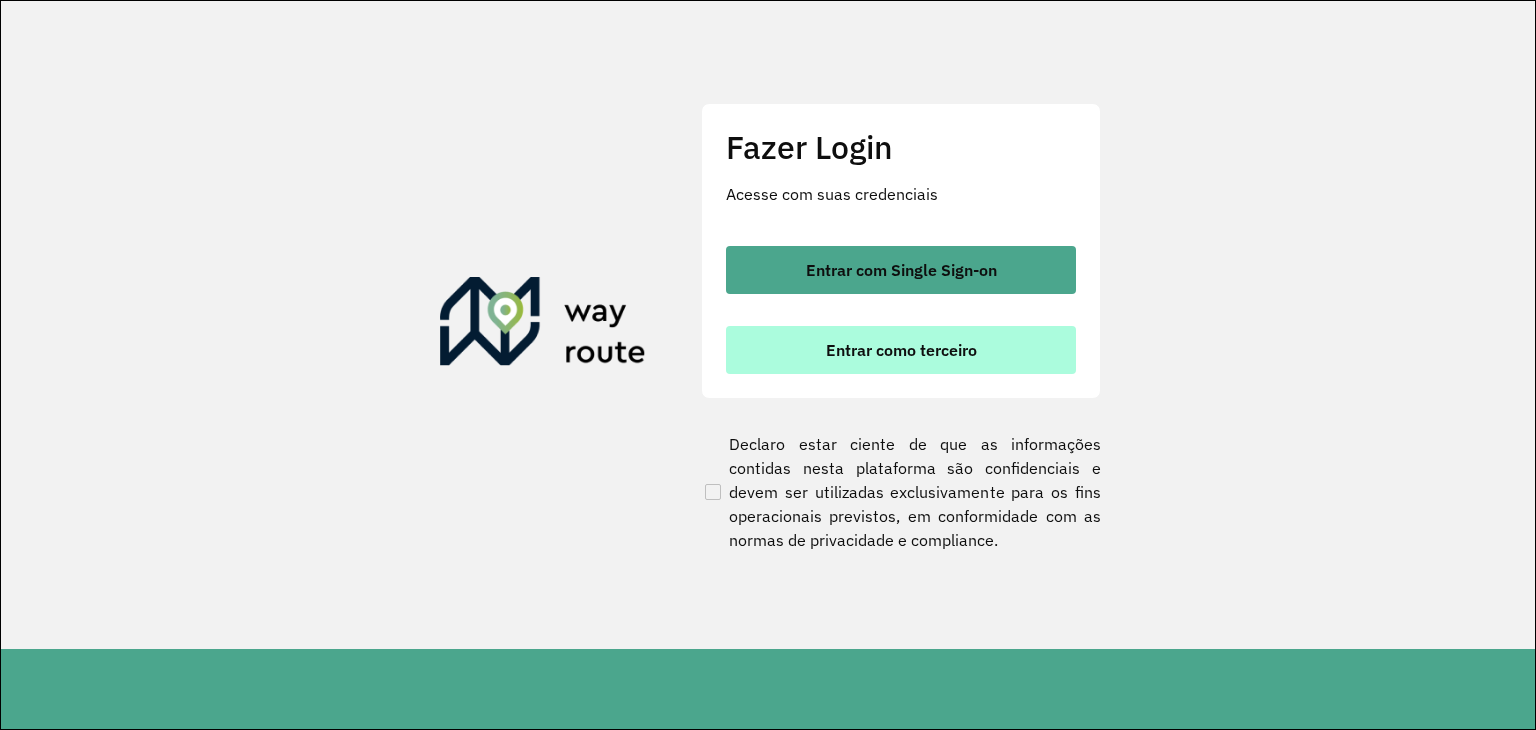 click on "Entrar como terceiro" at bounding box center (901, 350) 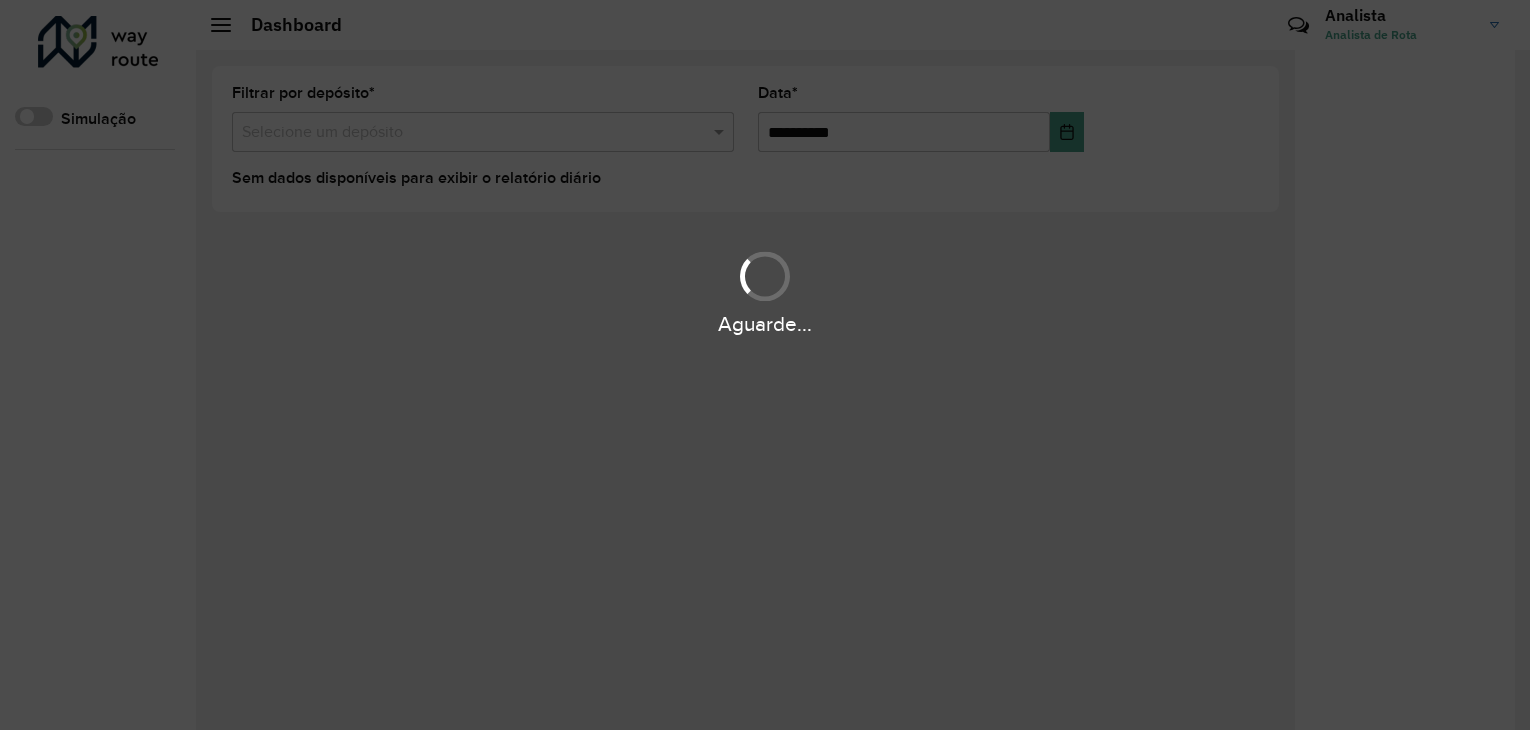 scroll, scrollTop: 0, scrollLeft: 0, axis: both 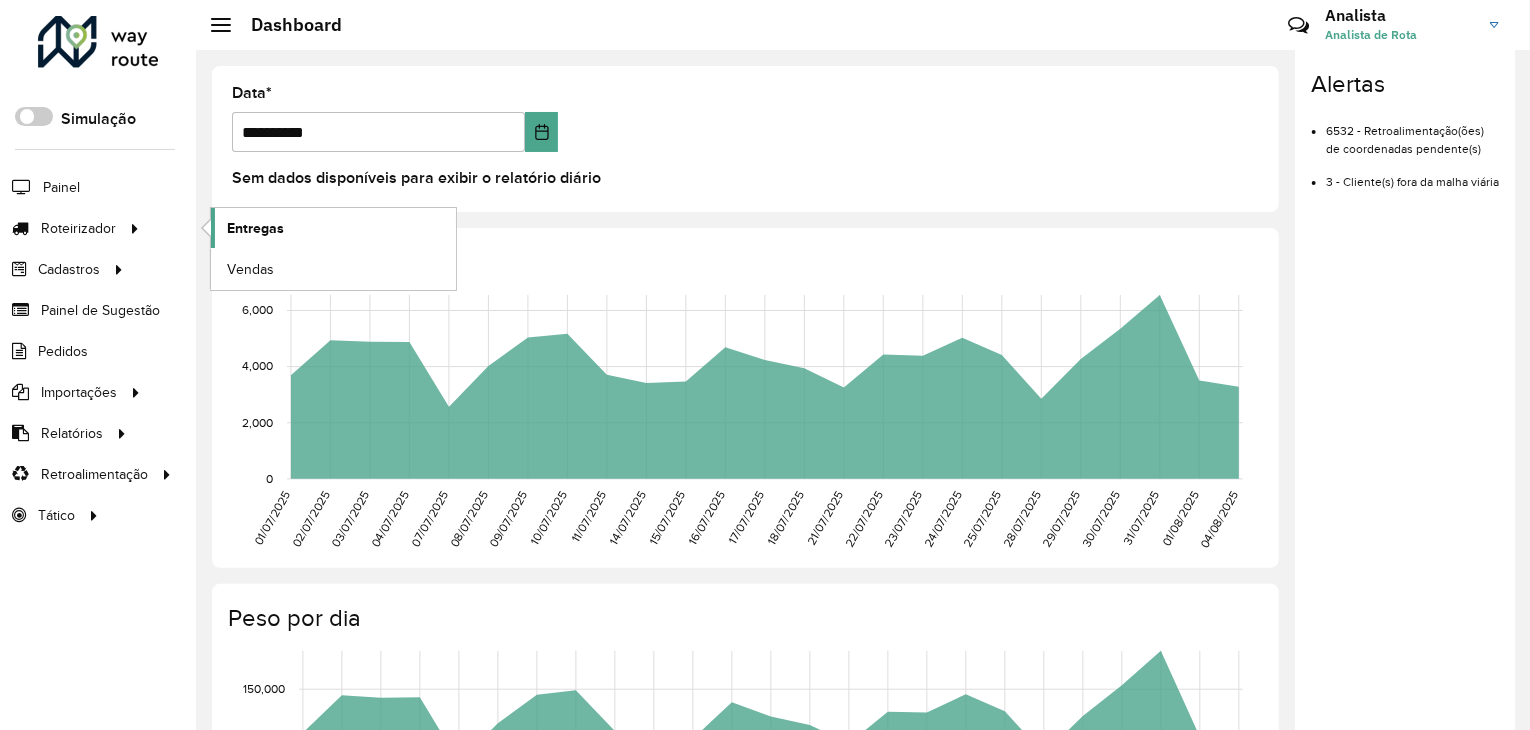click on "Entregas" 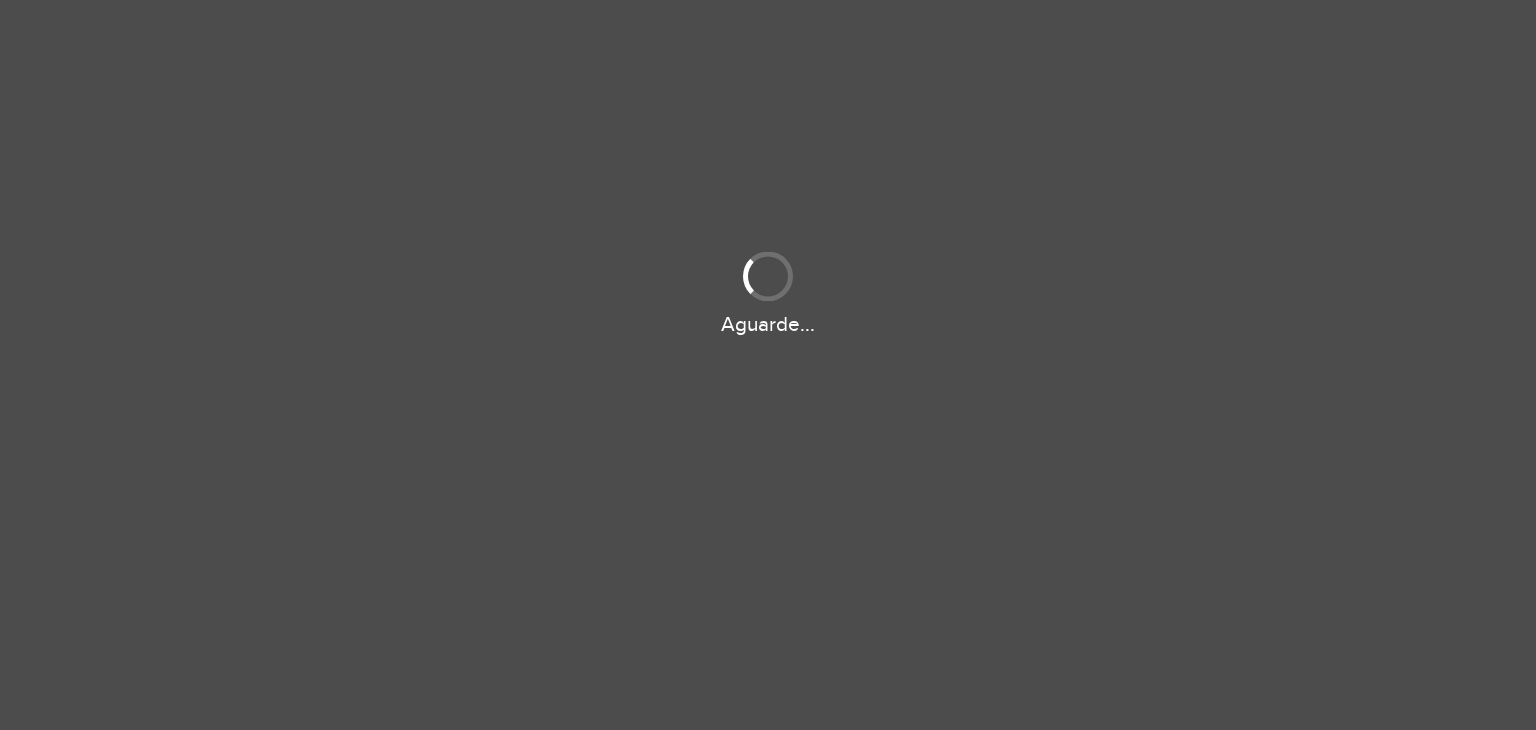 scroll, scrollTop: 0, scrollLeft: 0, axis: both 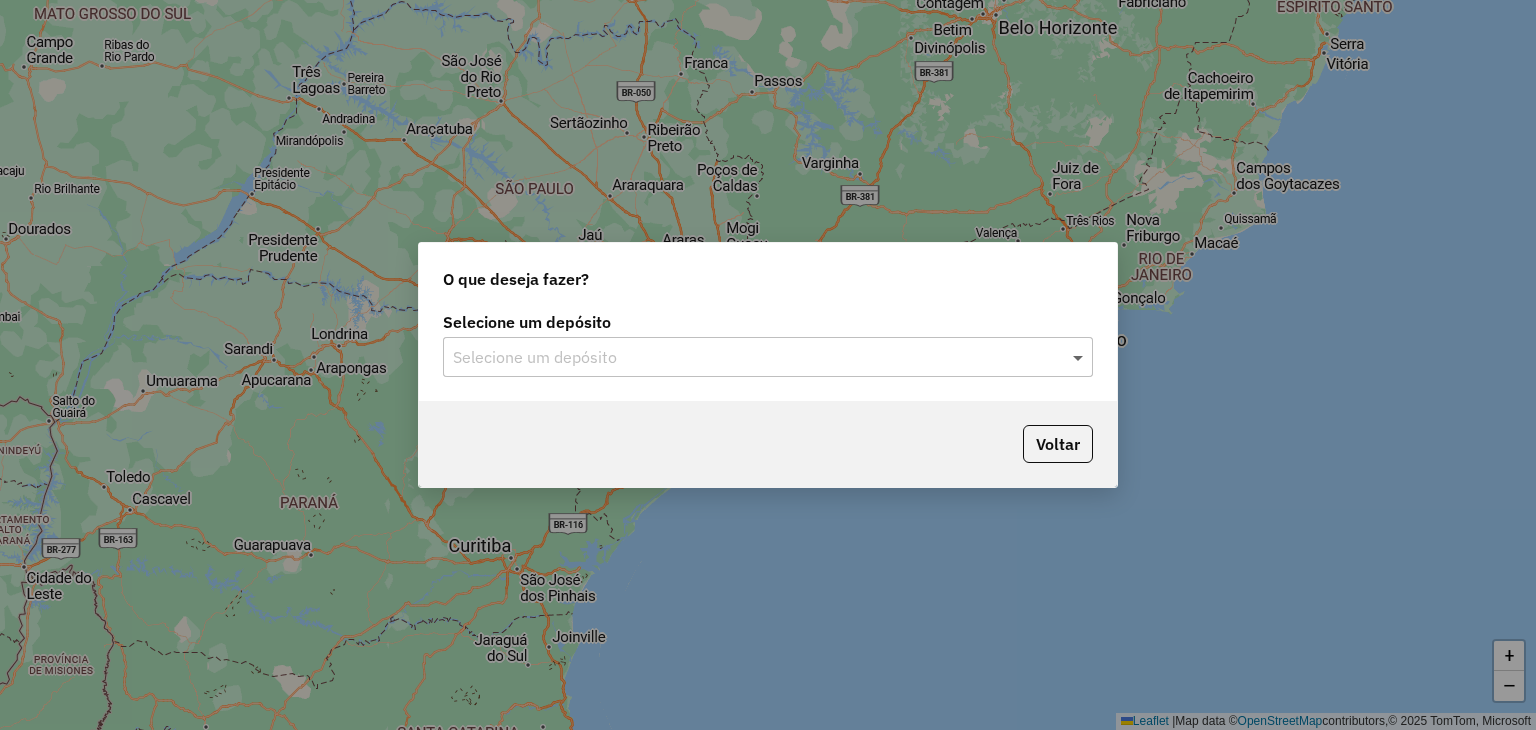 click 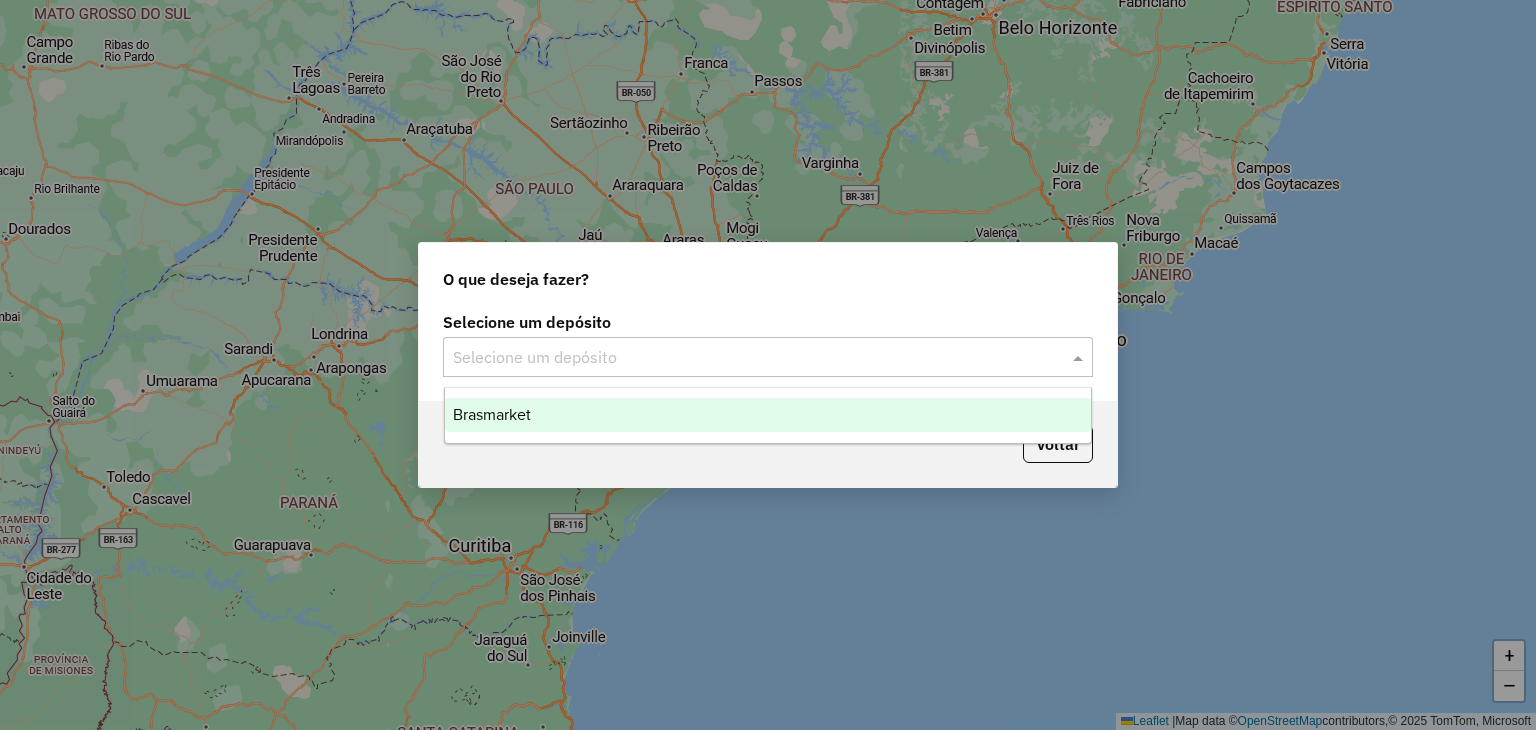click on "Brasmarket" at bounding box center [768, 415] 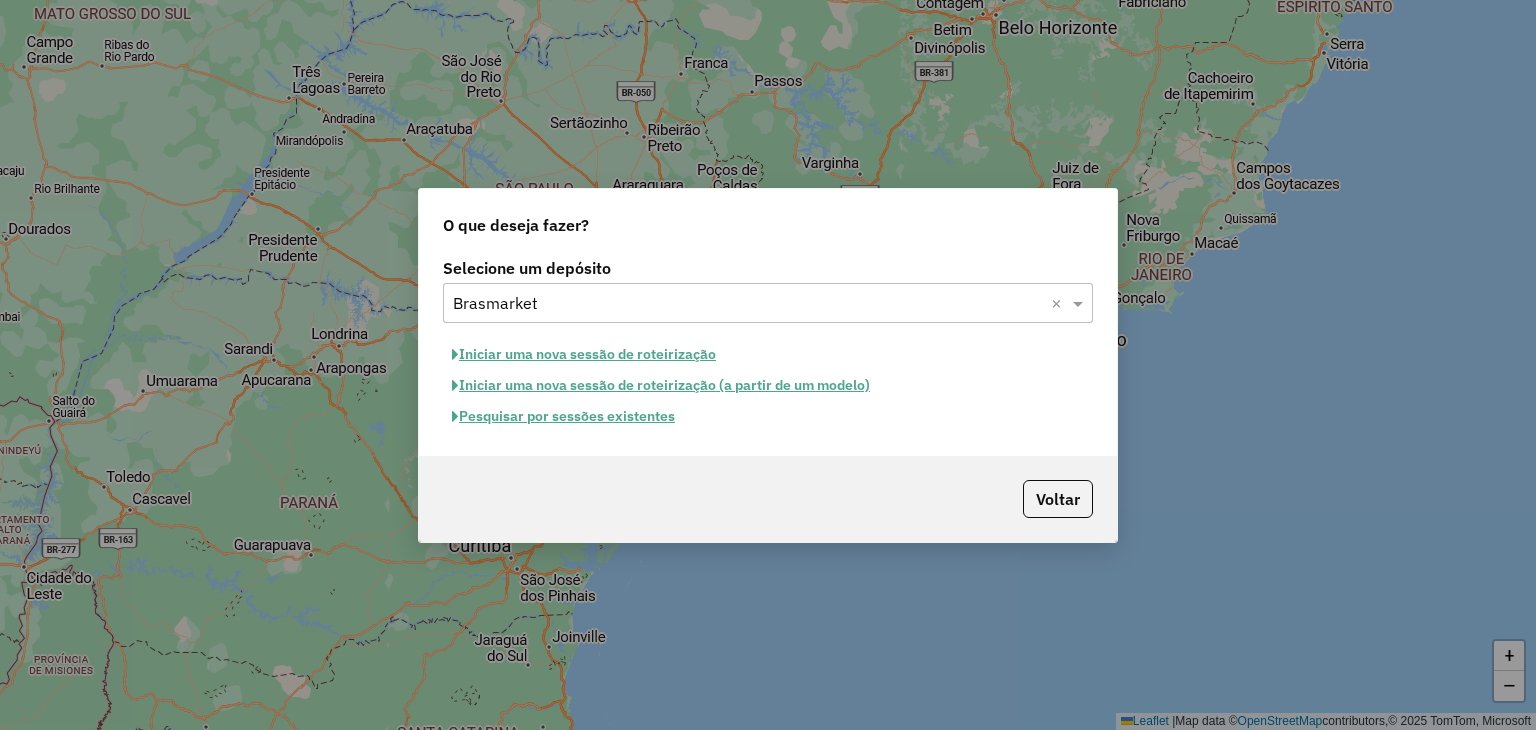click on "Pesquisar por sessões existentes" 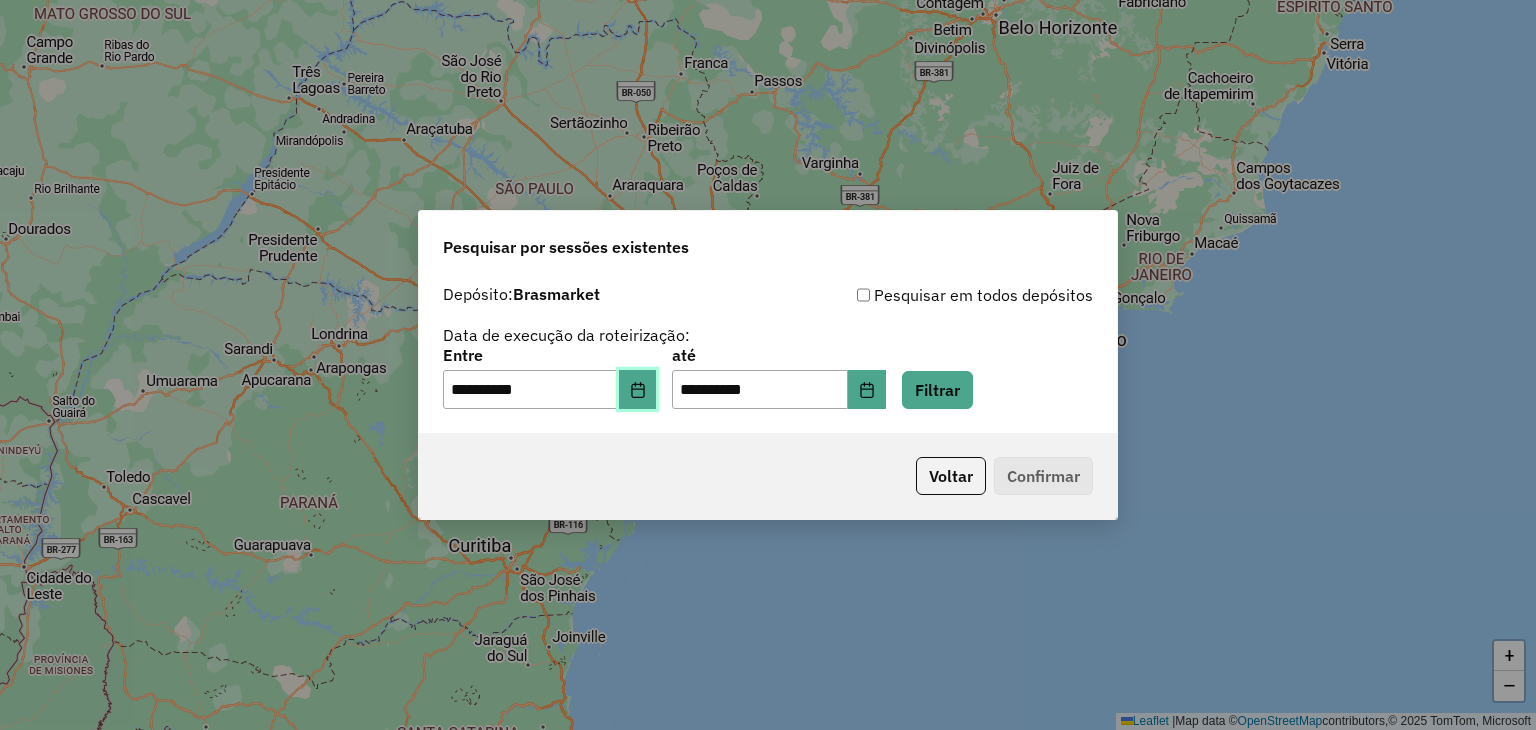 click at bounding box center [638, 390] 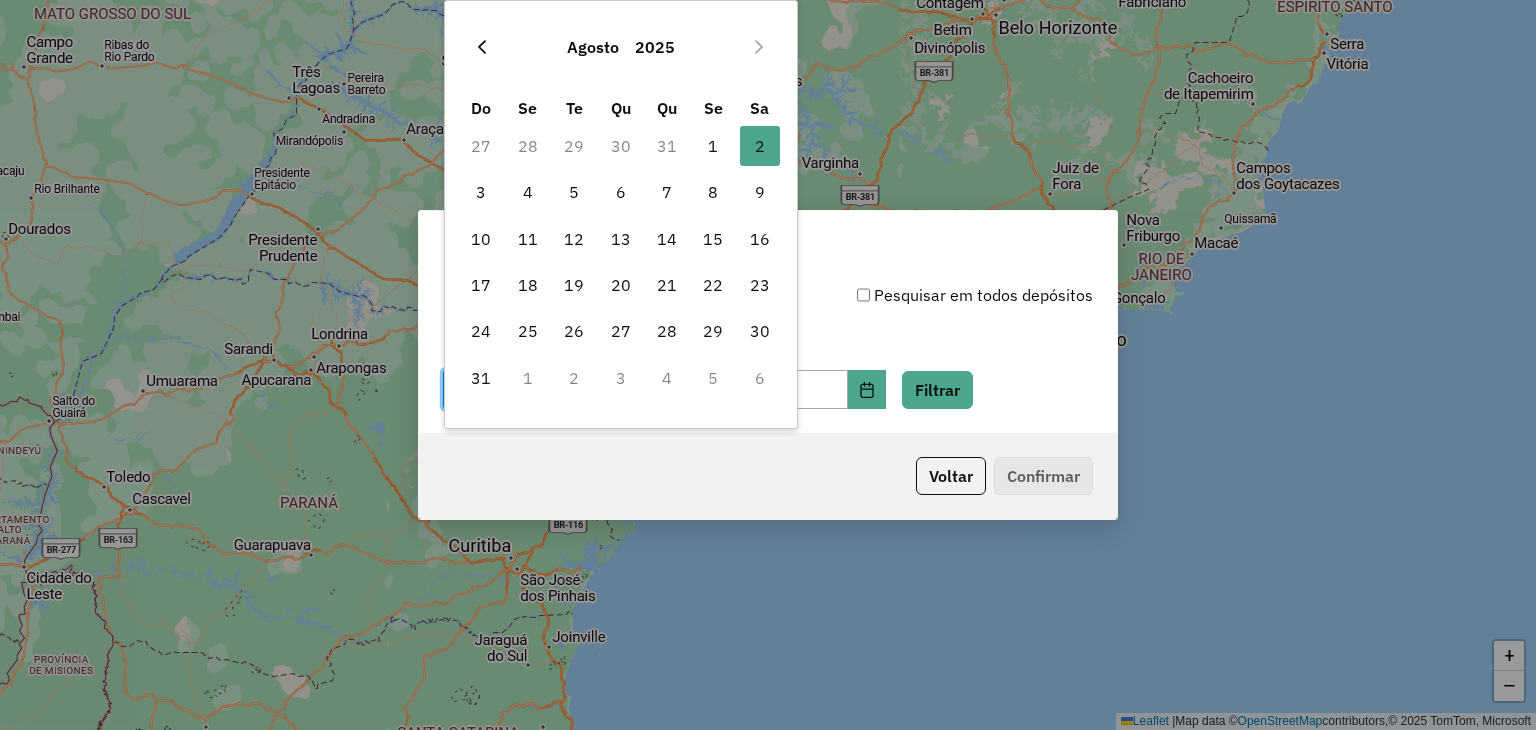 click 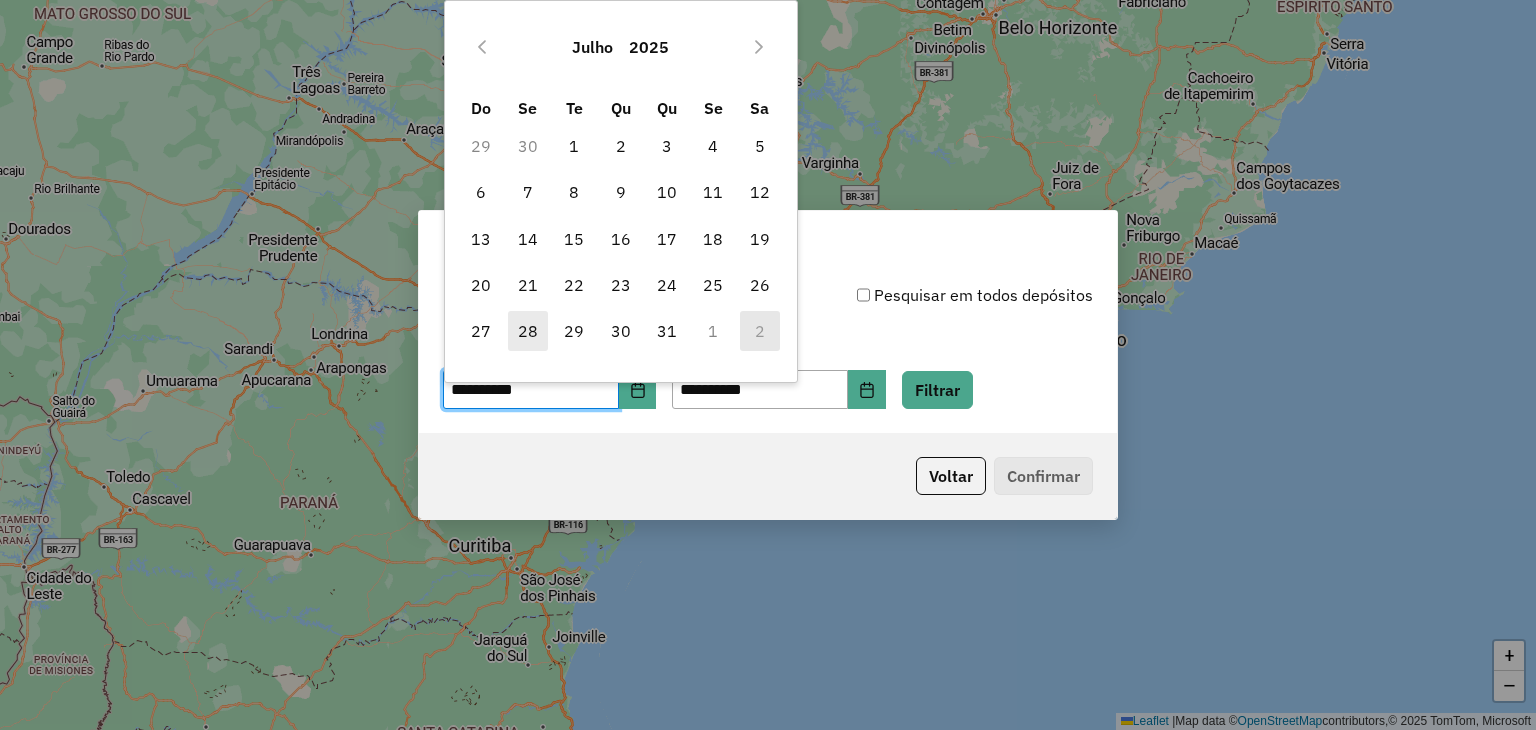 click on "28" at bounding box center (528, 331) 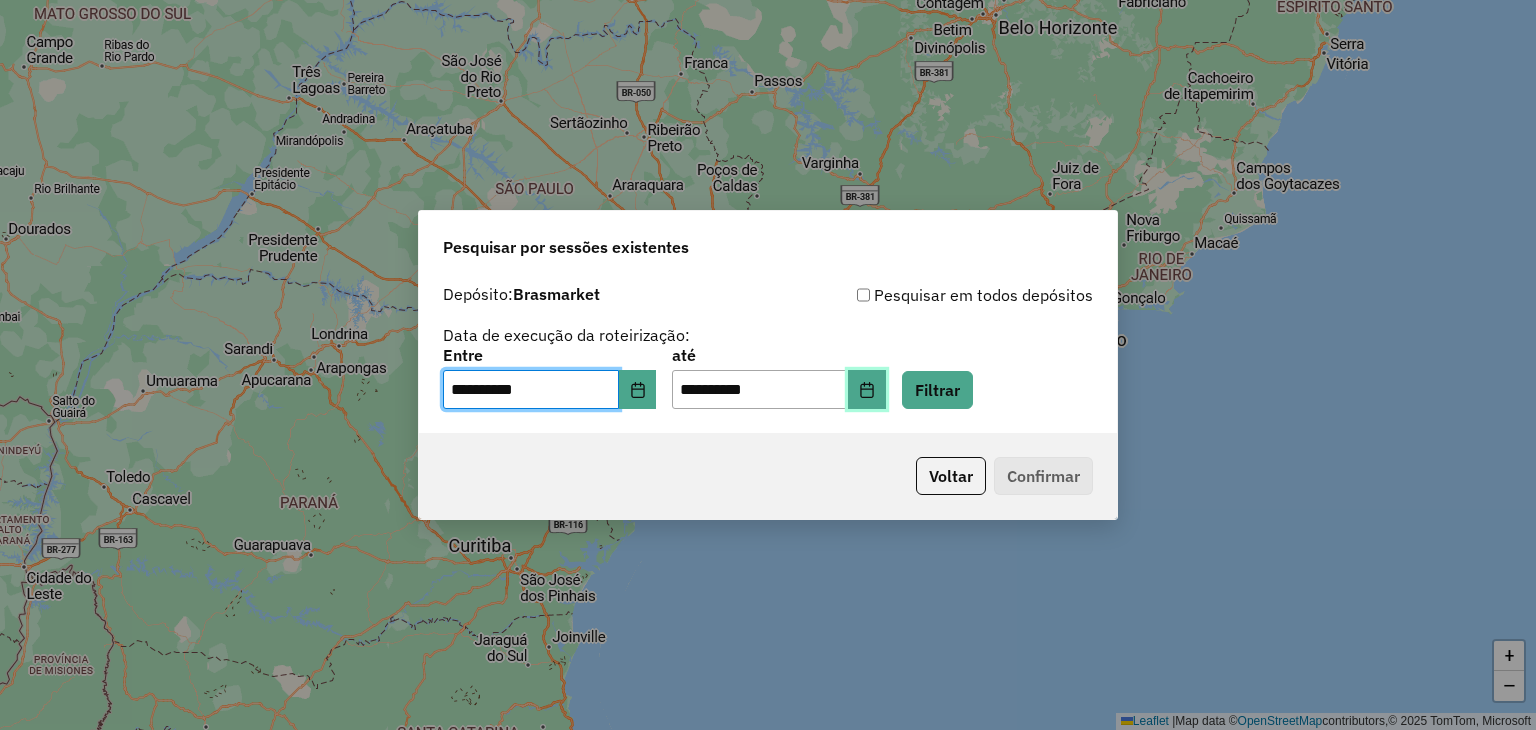 click 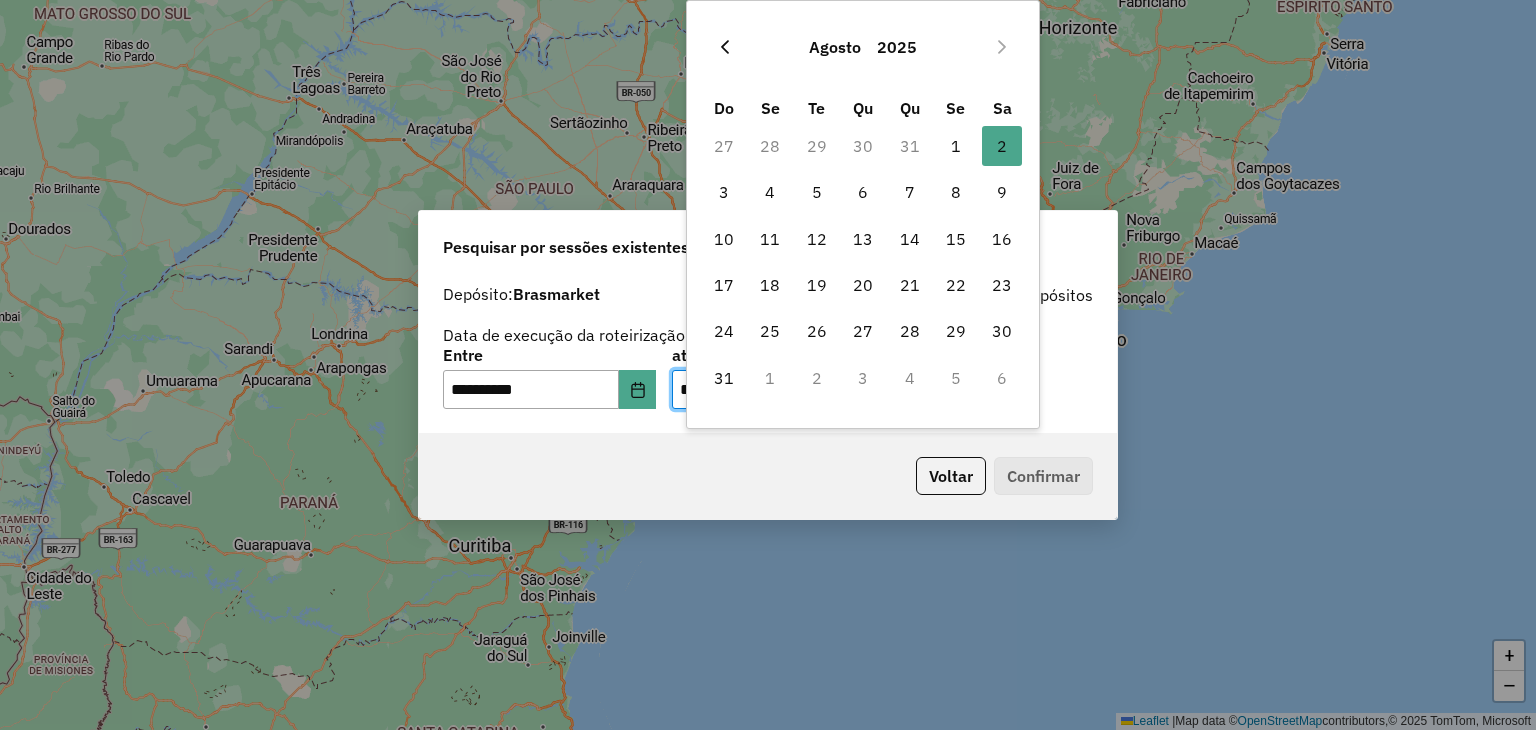 click 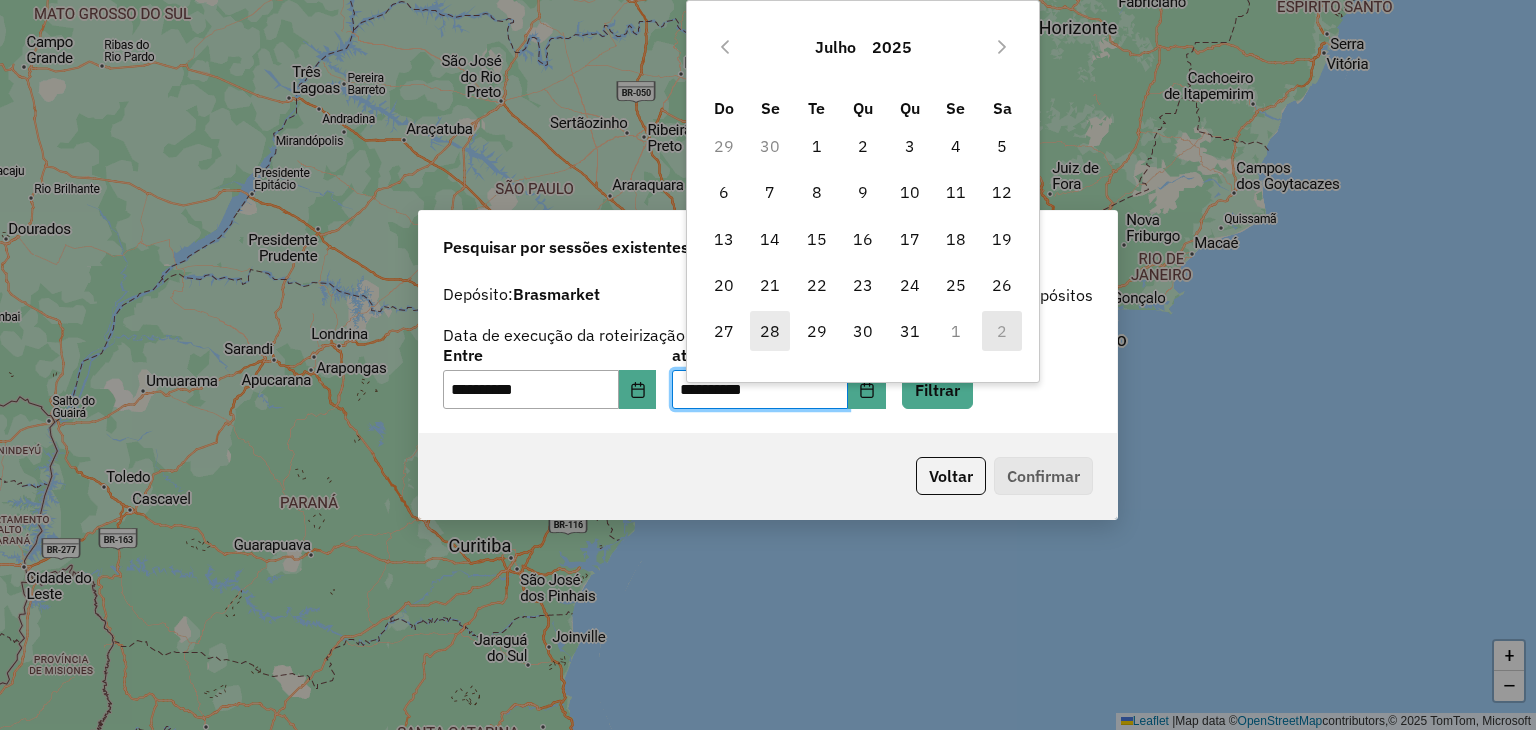 drag, startPoint x: 766, startPoint y: 326, endPoint x: 802, endPoint y: 365, distance: 53.075417 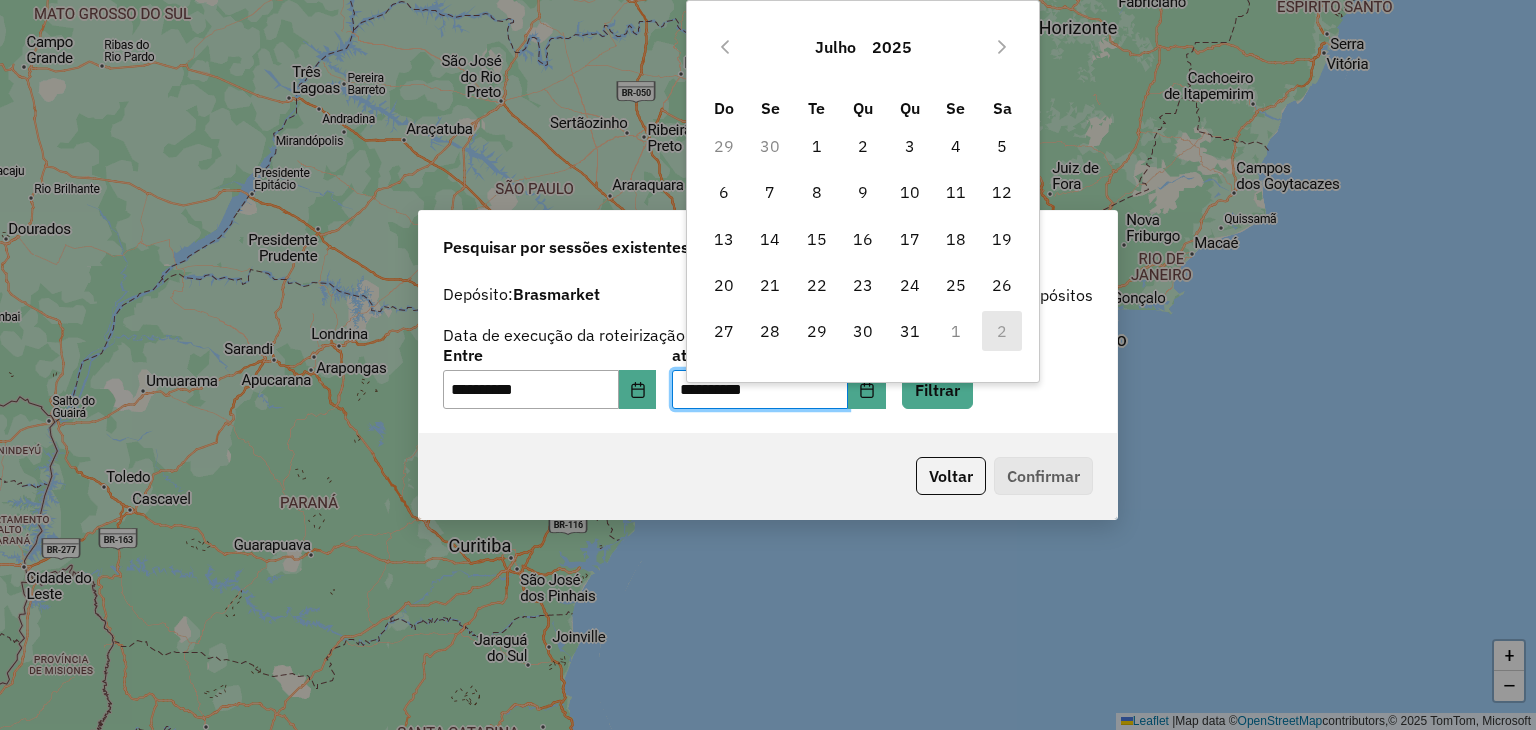 type on "**********" 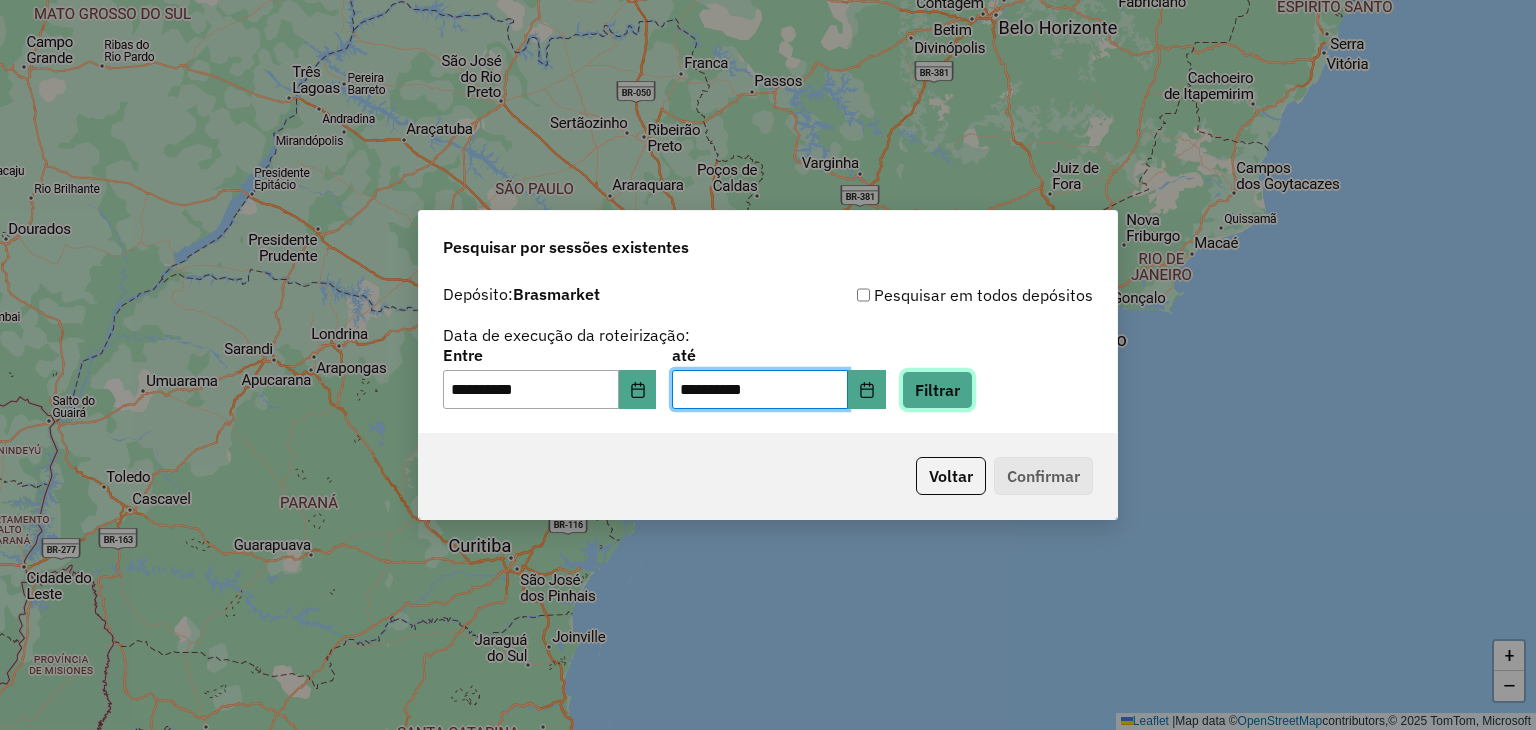 click on "Filtrar" 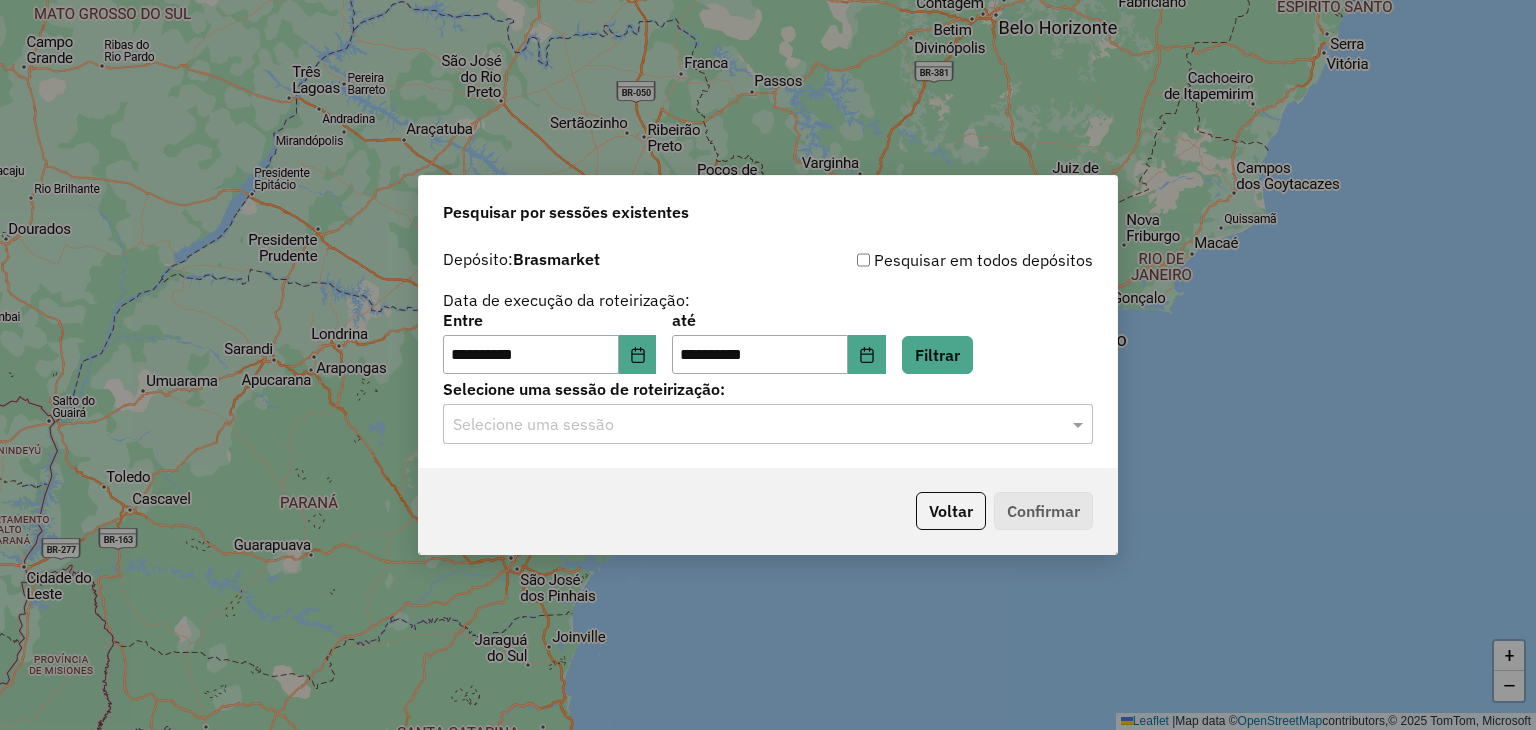 click 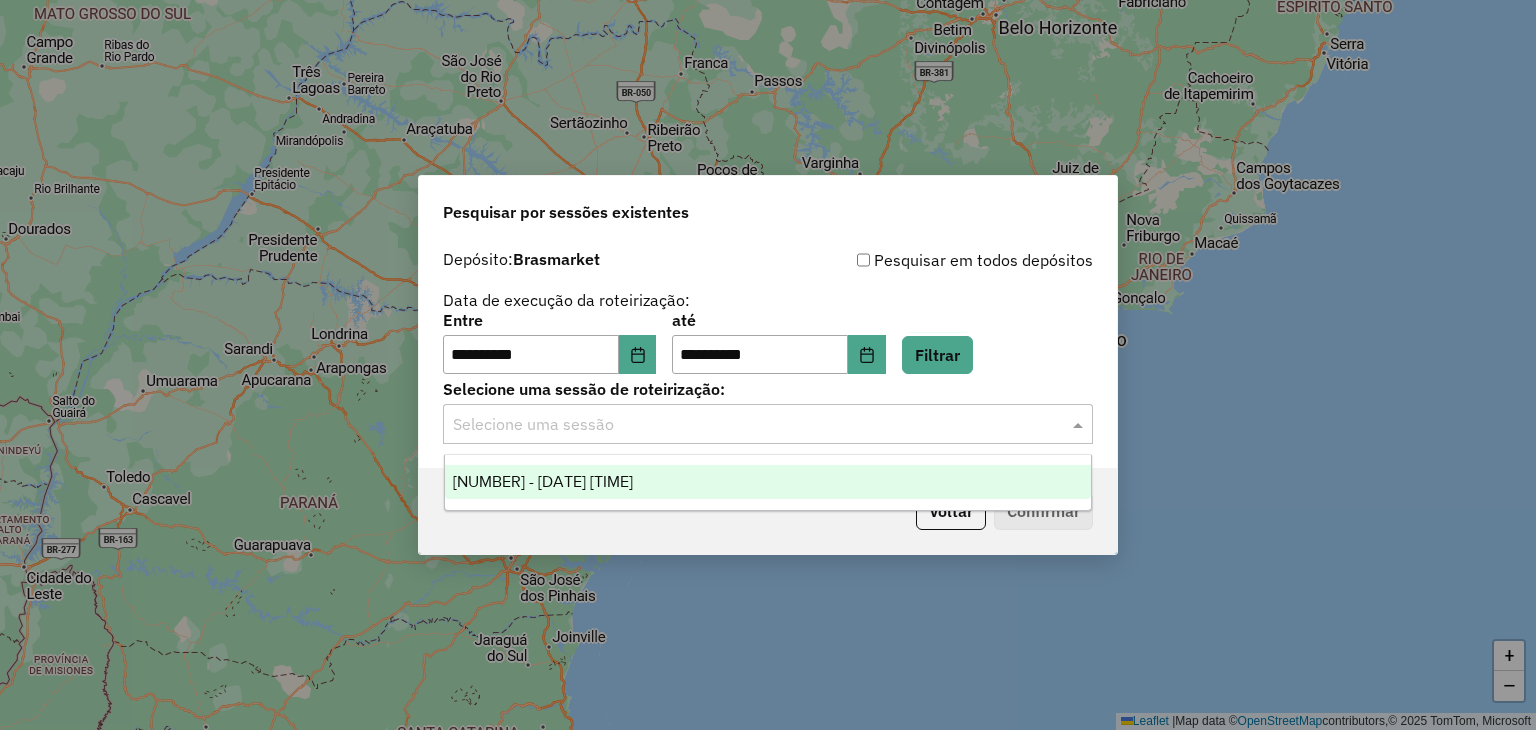 click on "970544 - 28/07/2025 17:32" at bounding box center (768, 482) 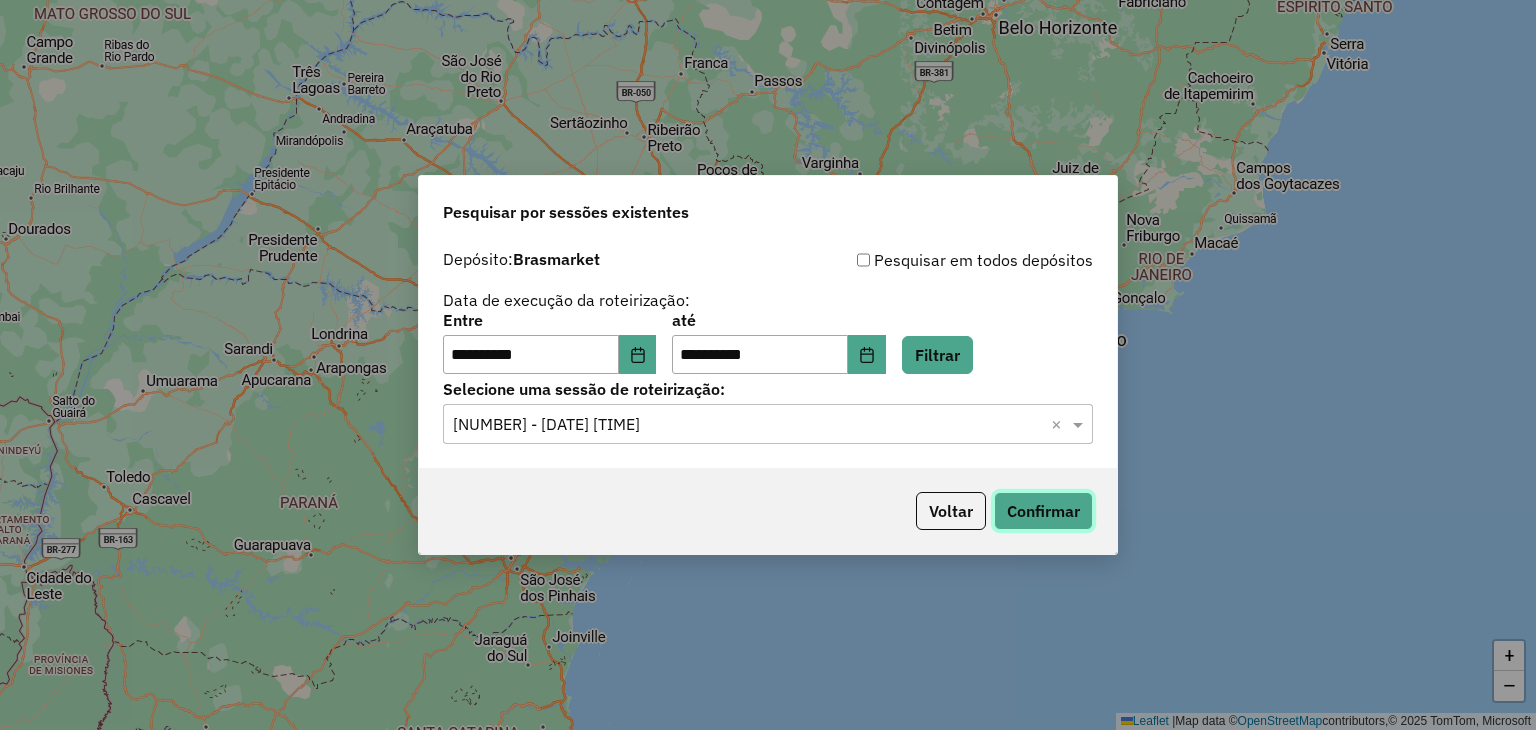 click on "Confirmar" 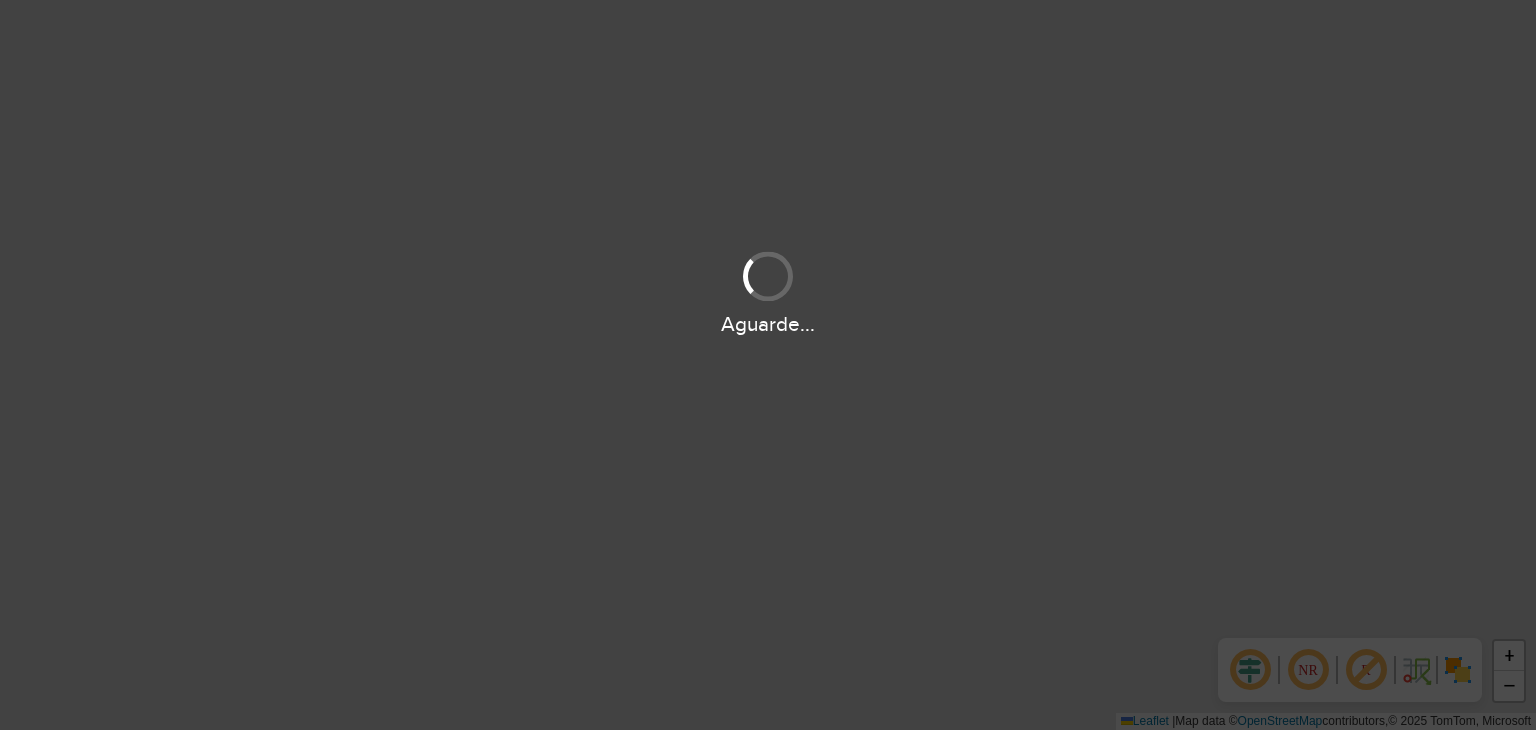 scroll, scrollTop: 0, scrollLeft: 0, axis: both 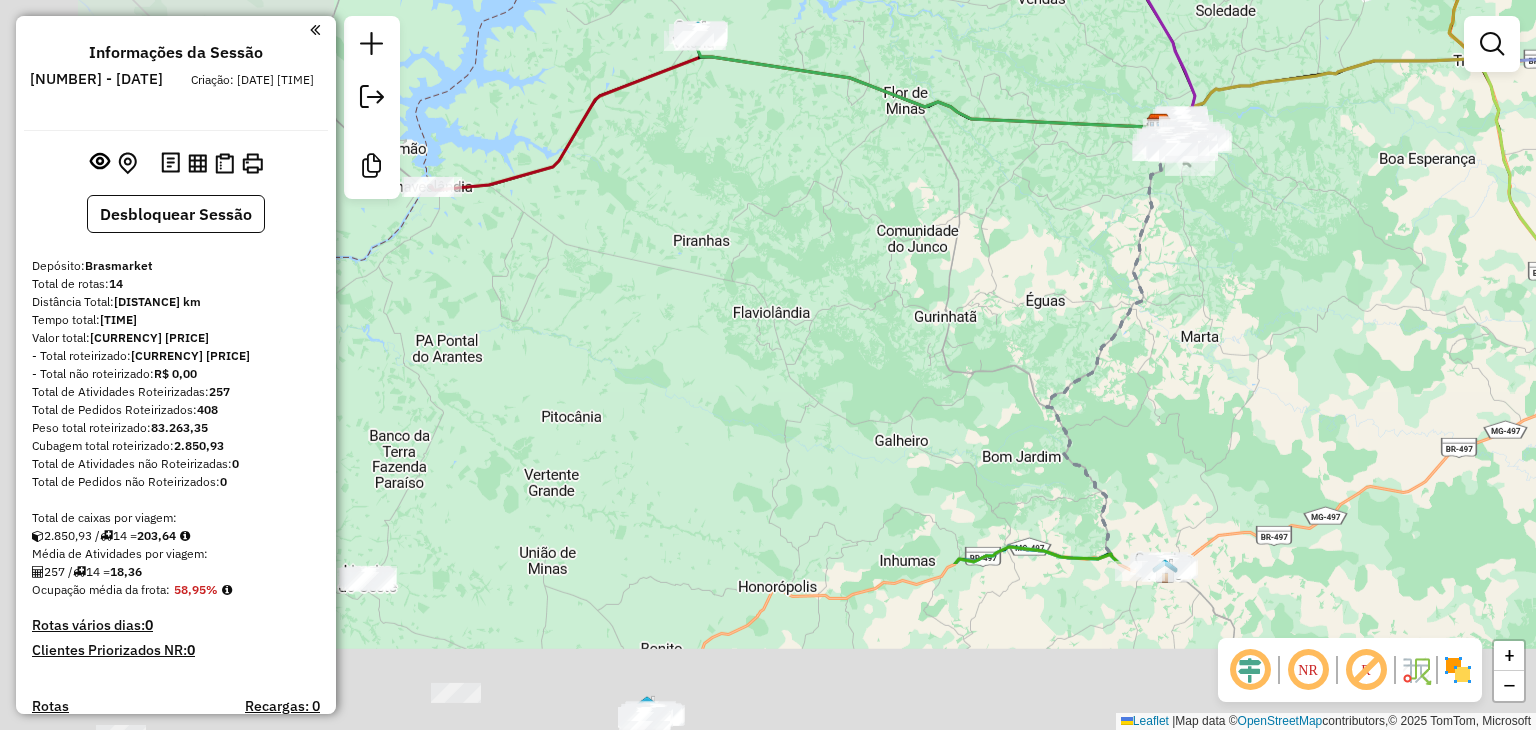 drag, startPoint x: 648, startPoint y: 553, endPoint x: 1084, endPoint y: 322, distance: 493.4136 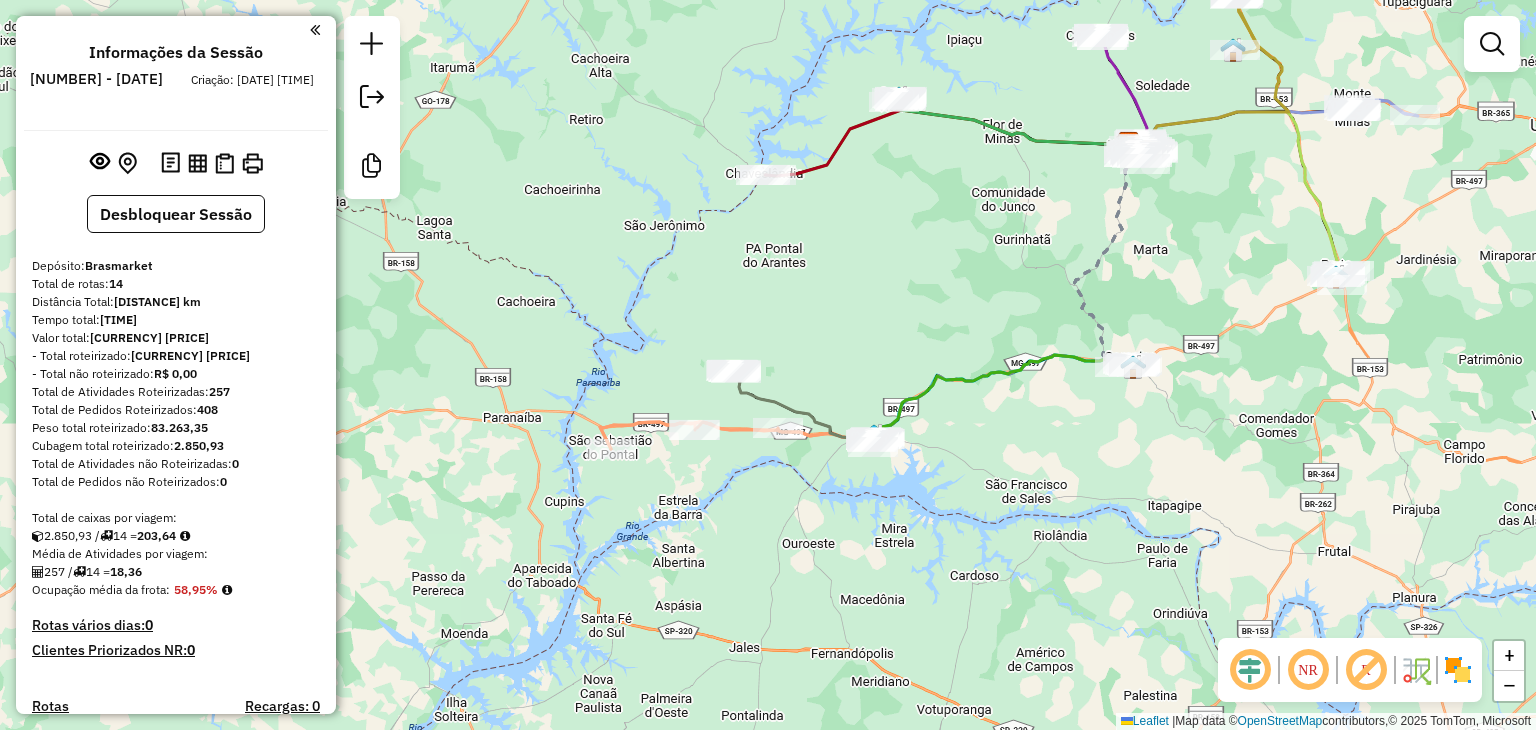 drag, startPoint x: 793, startPoint y: 430, endPoint x: 789, endPoint y: 344, distance: 86.09297 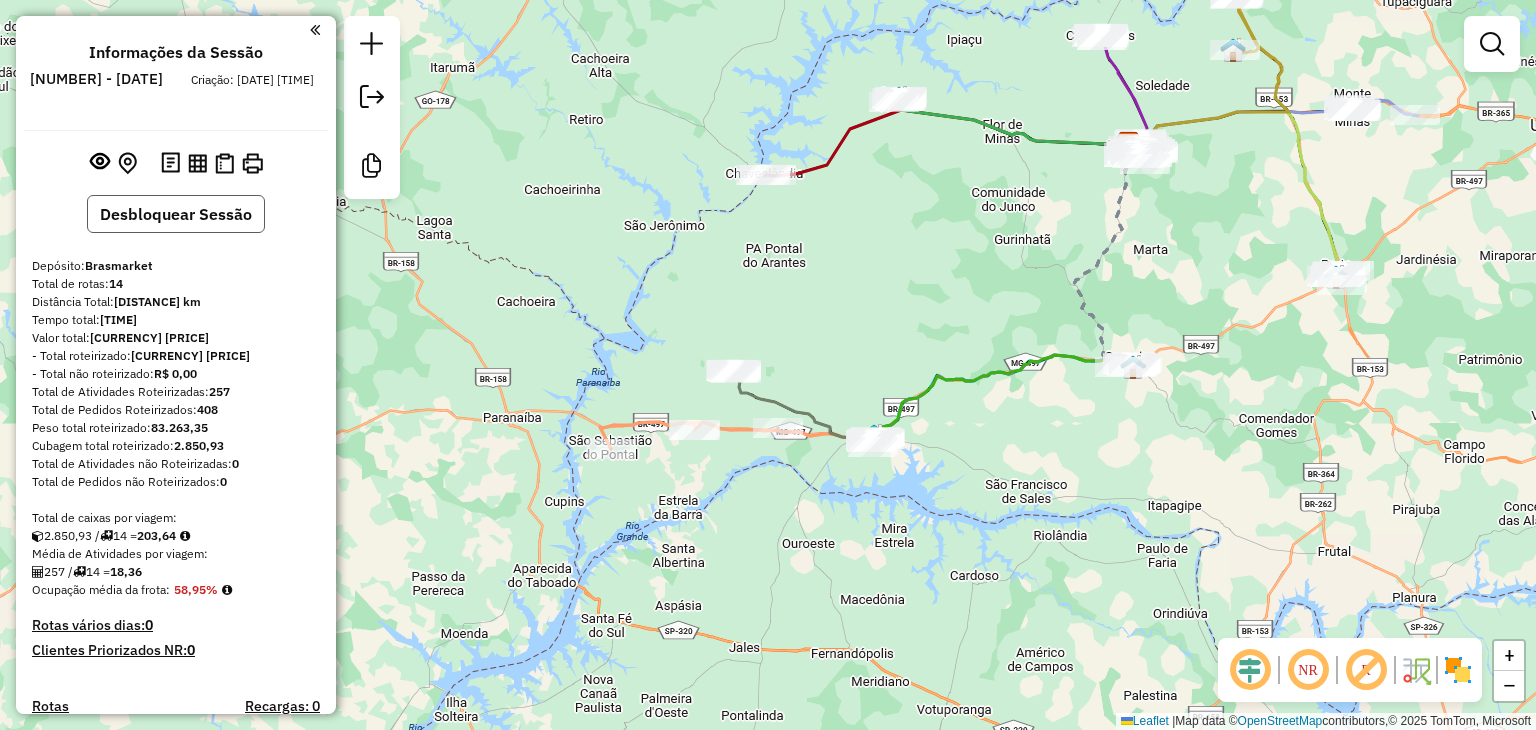 click on "Desbloquear Sessão" at bounding box center [176, 214] 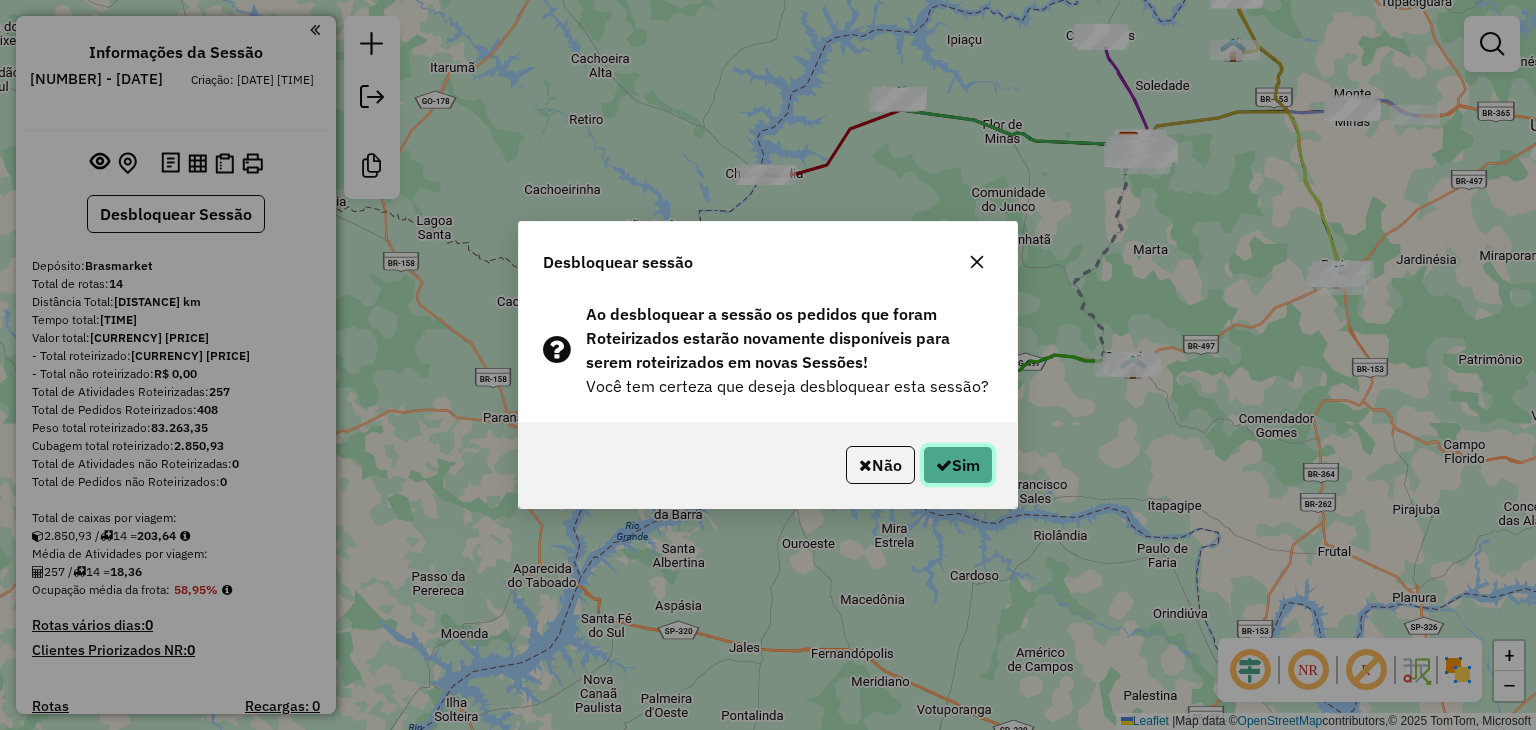 click on "Sim" 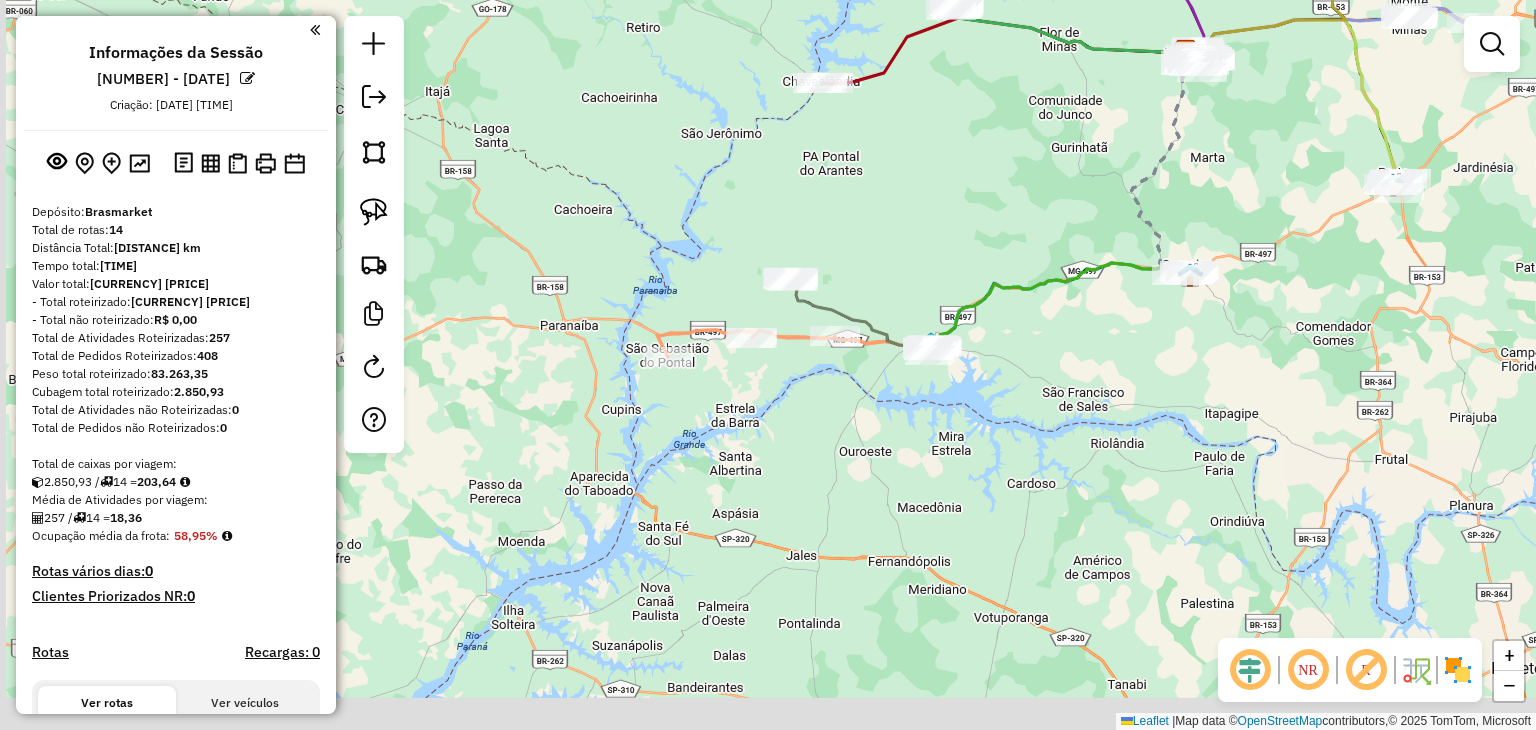 drag, startPoint x: 919, startPoint y: 278, endPoint x: 957, endPoint y: 209, distance: 78.77182 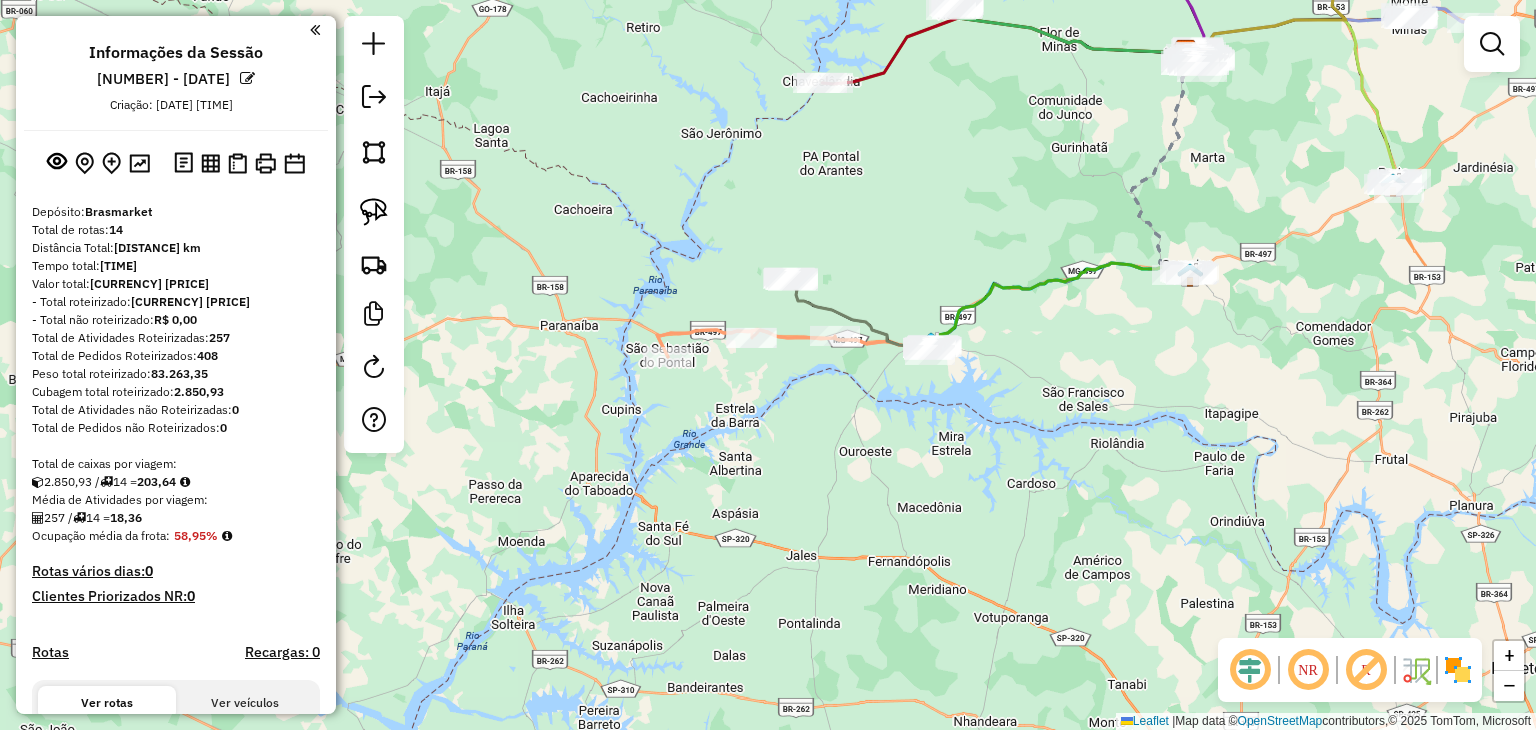 click 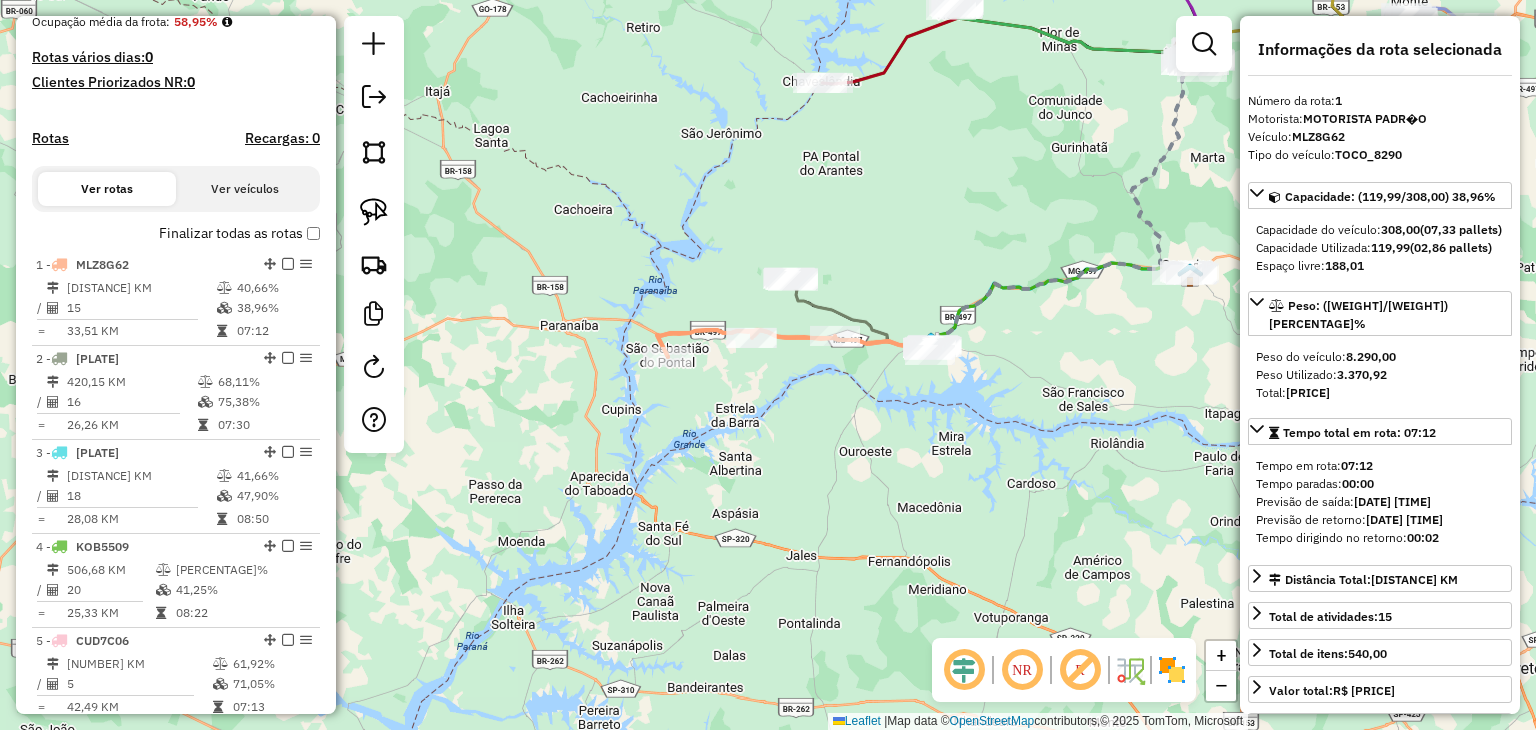 click 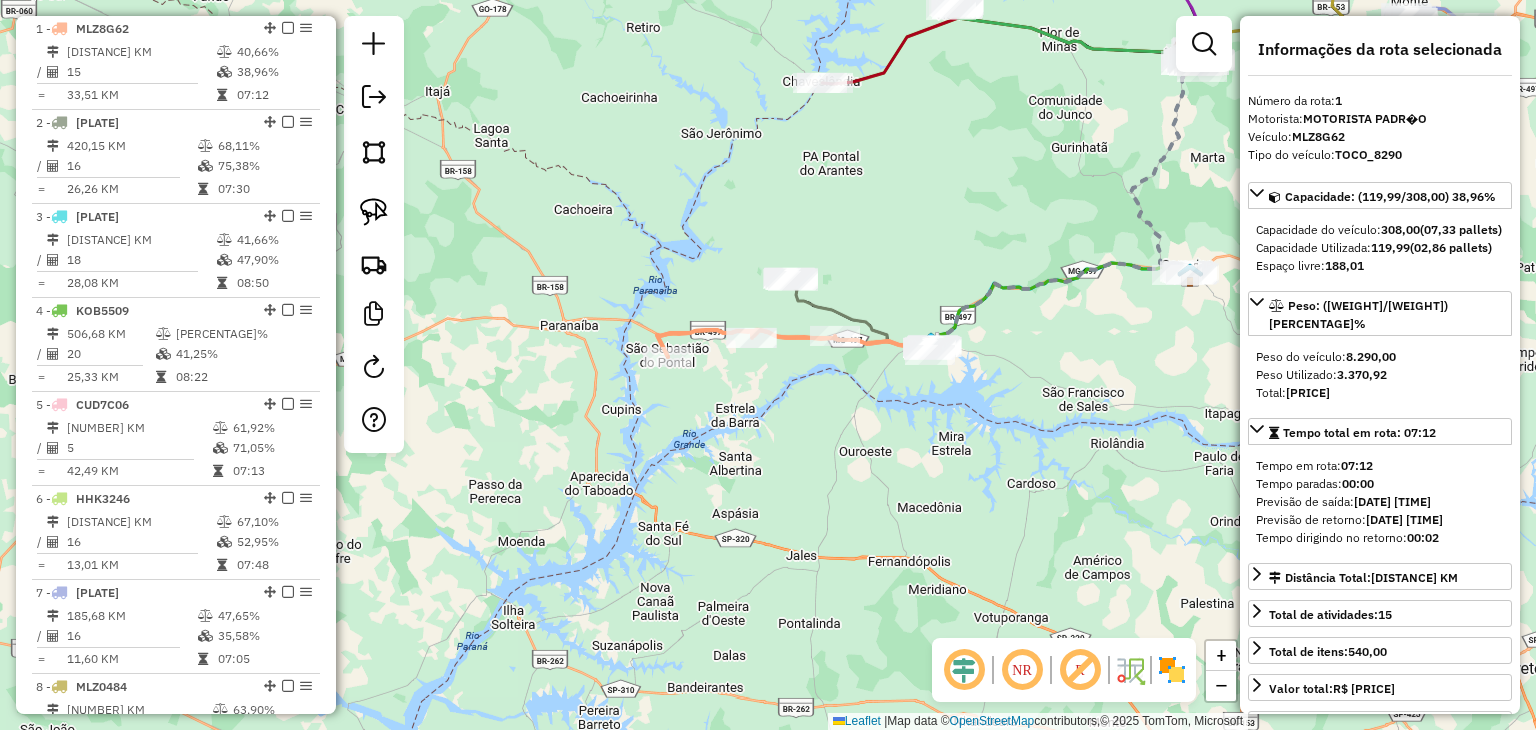 scroll, scrollTop: 748, scrollLeft: 0, axis: vertical 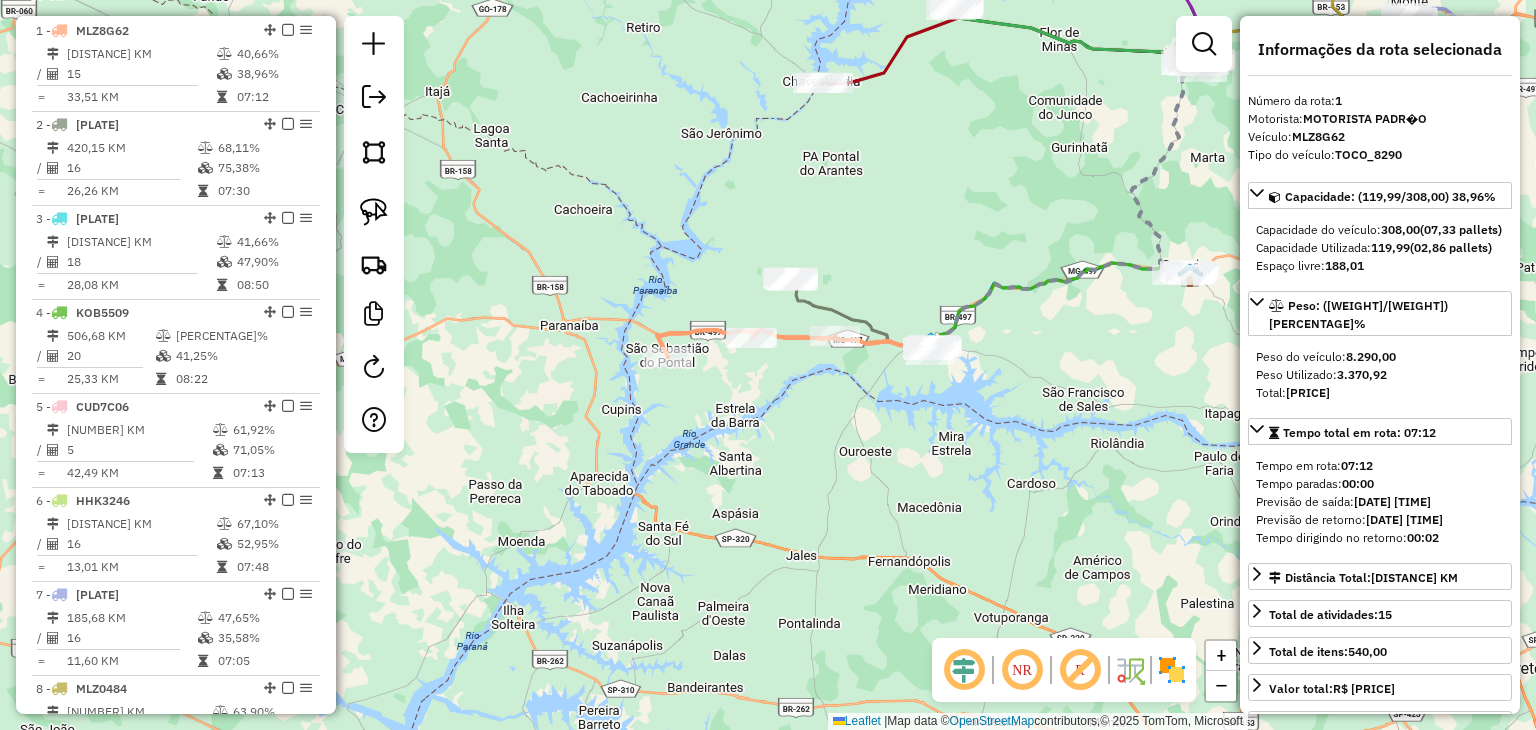 click 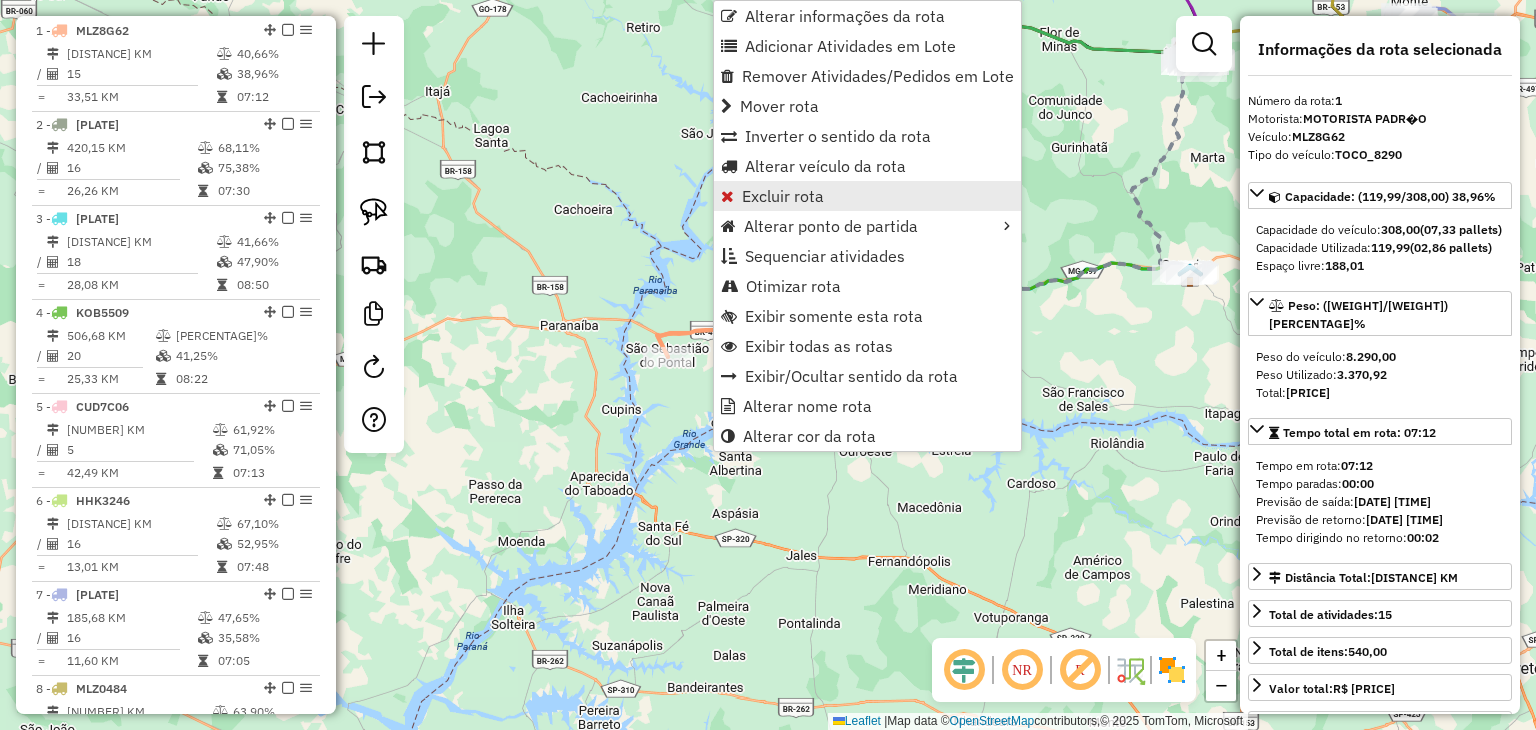 click on "Excluir rota" at bounding box center [867, 196] 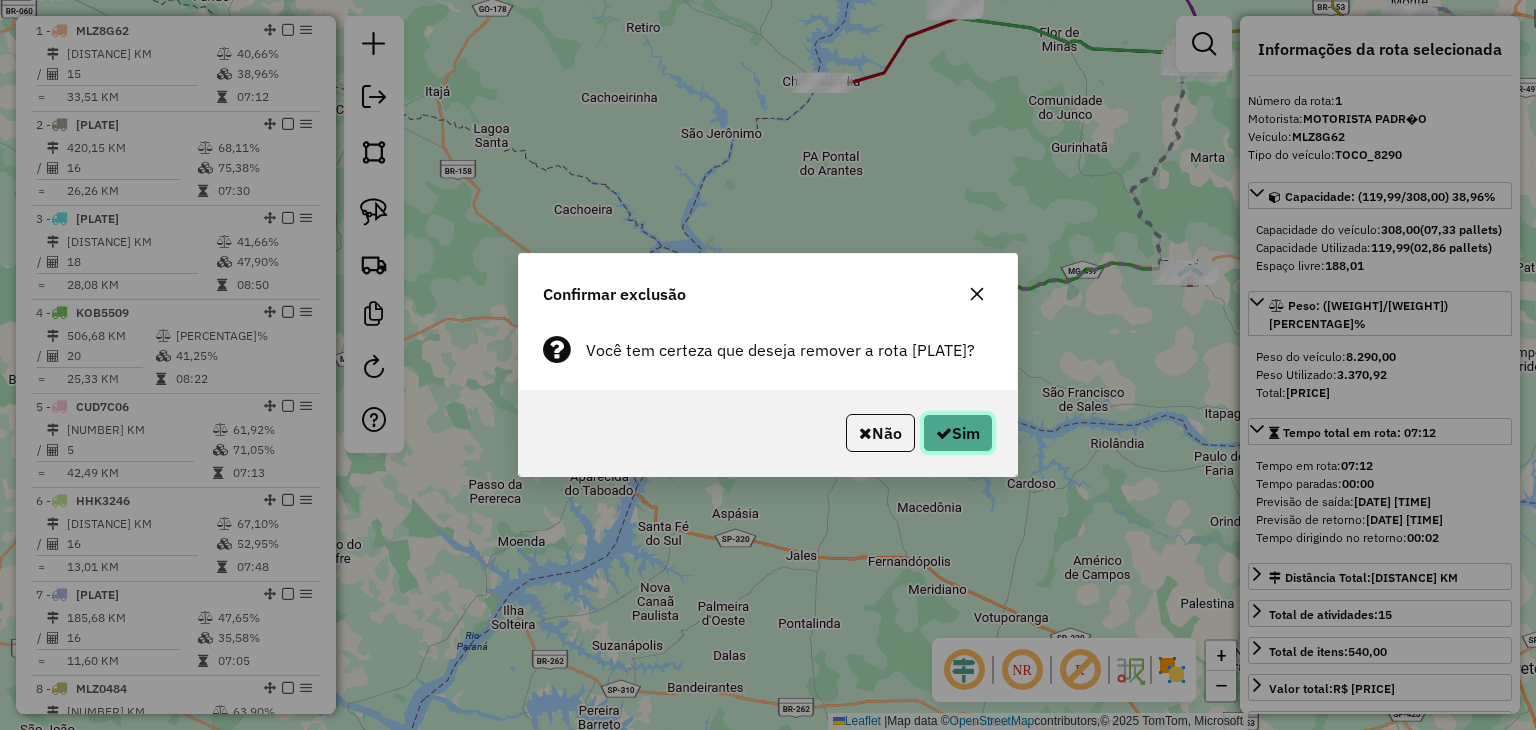 click 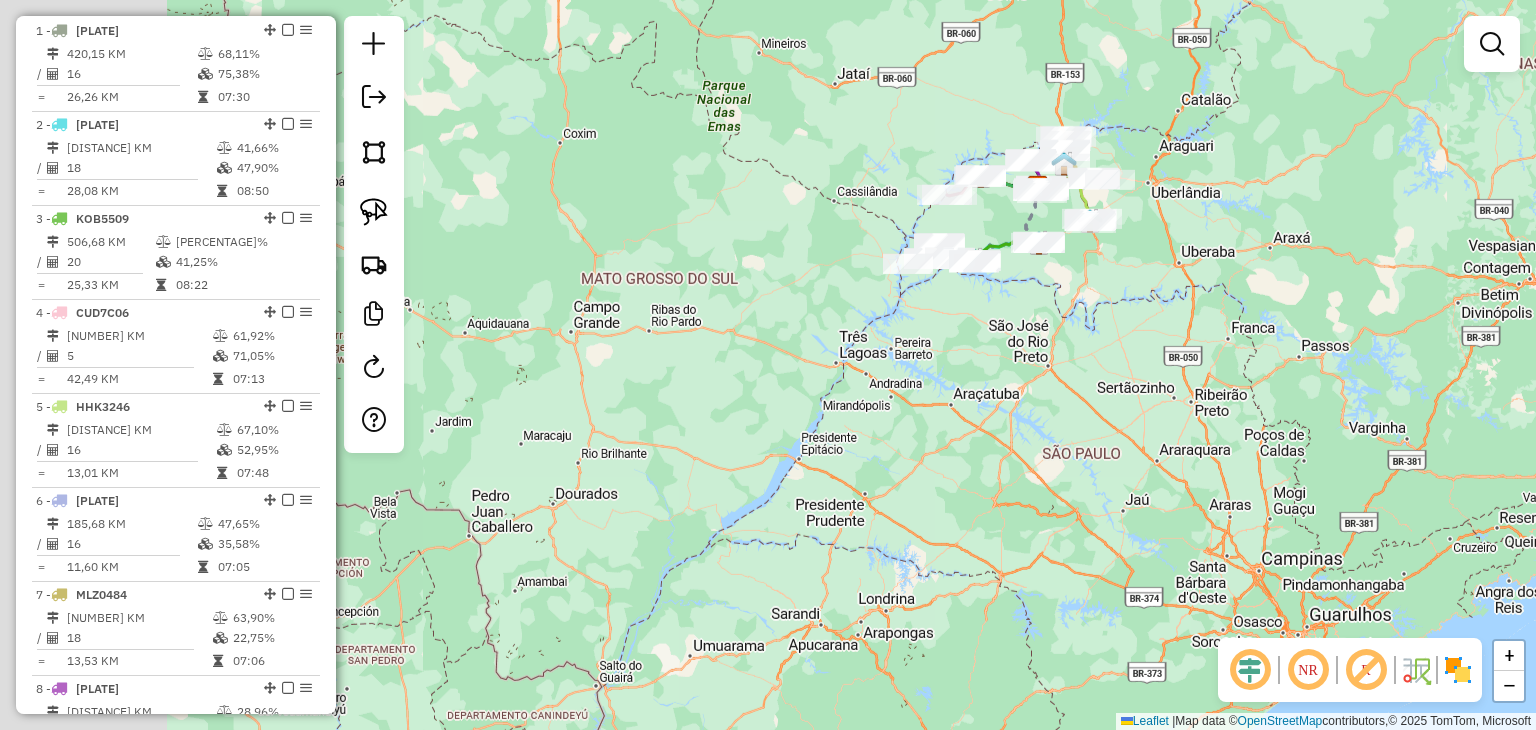 drag, startPoint x: 868, startPoint y: 529, endPoint x: 1060, endPoint y: 362, distance: 254.46611 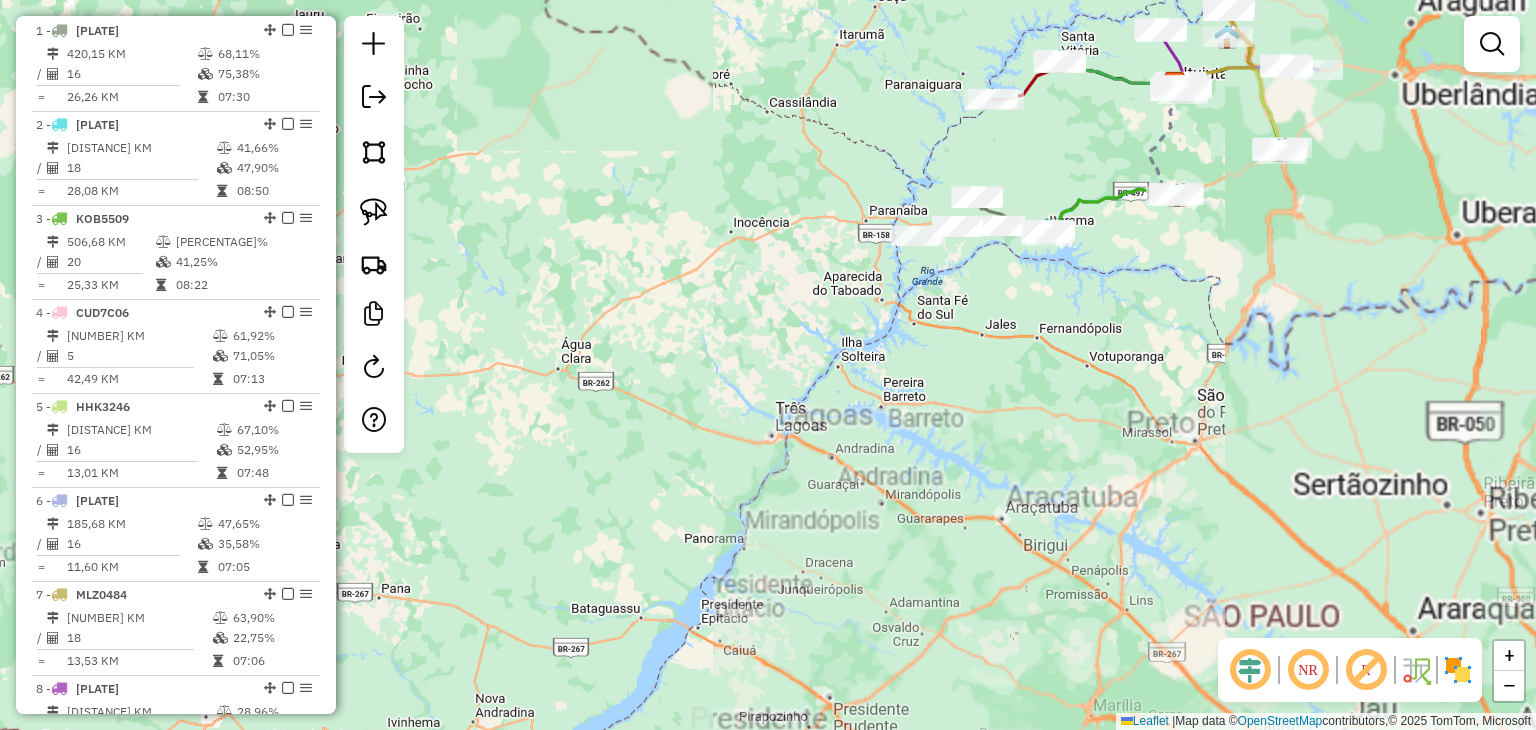 drag, startPoint x: 973, startPoint y: 305, endPoint x: 944, endPoint y: 416, distance: 114.72576 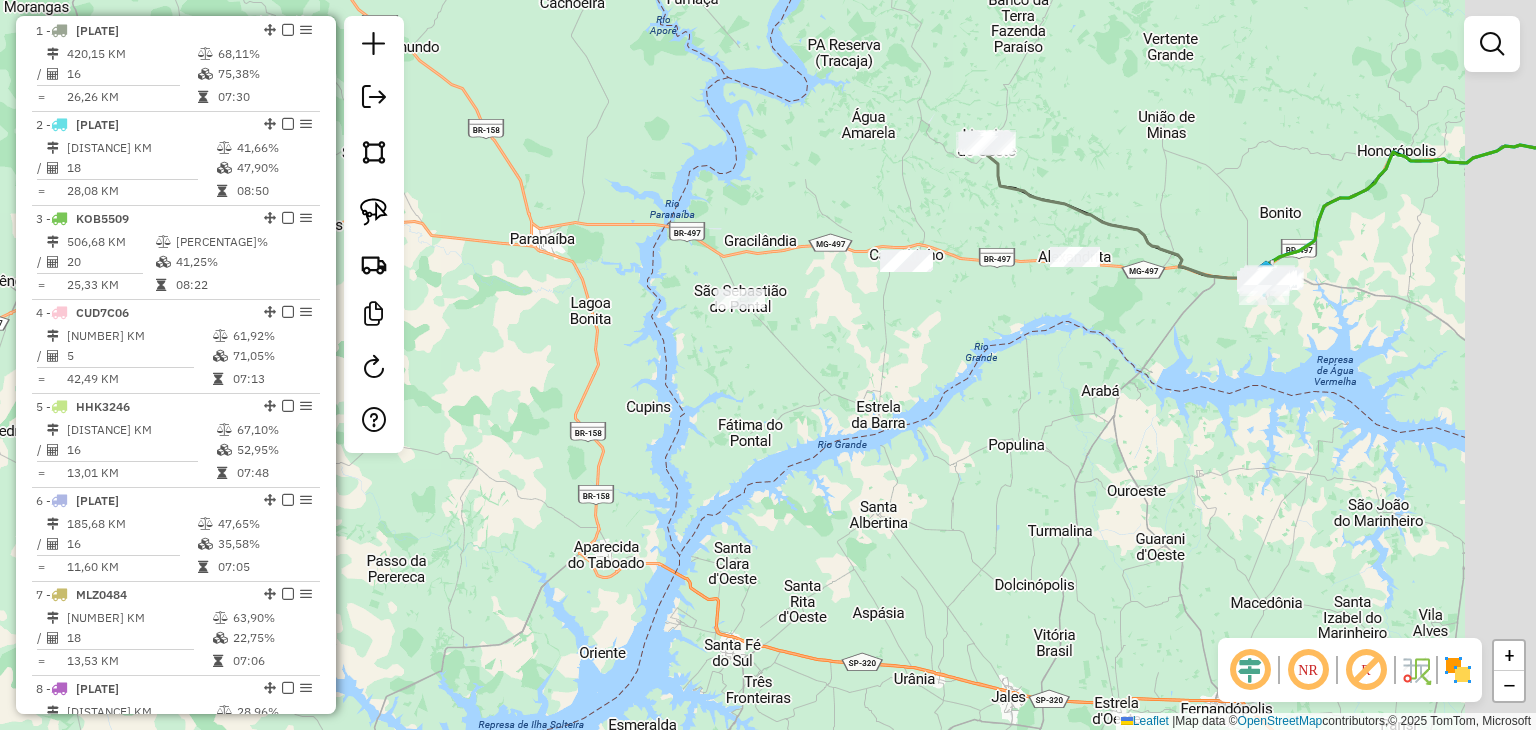 drag, startPoint x: 999, startPoint y: 302, endPoint x: 928, endPoint y: 440, distance: 155.19342 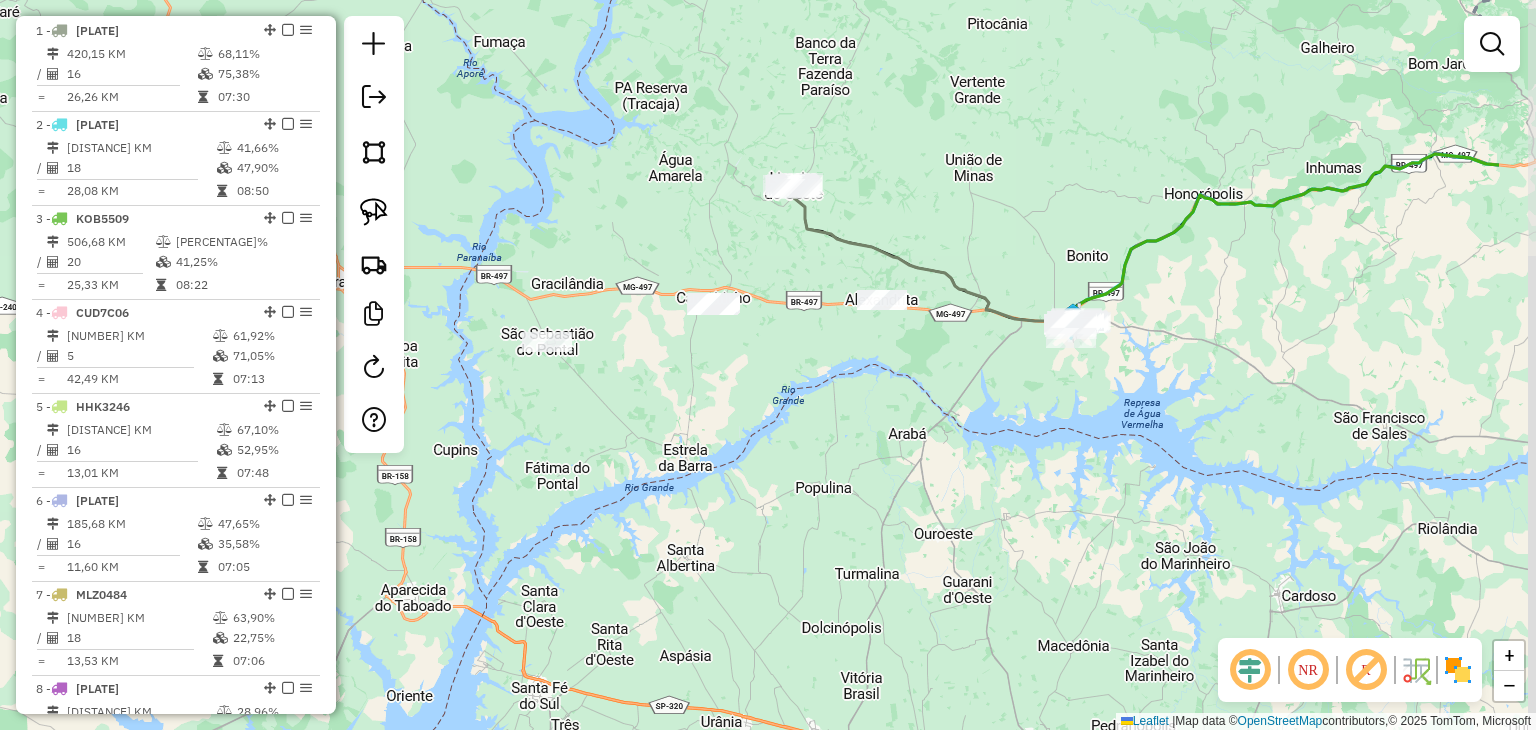 drag, startPoint x: 1226, startPoint y: 580, endPoint x: 1036, endPoint y: 614, distance: 193.01813 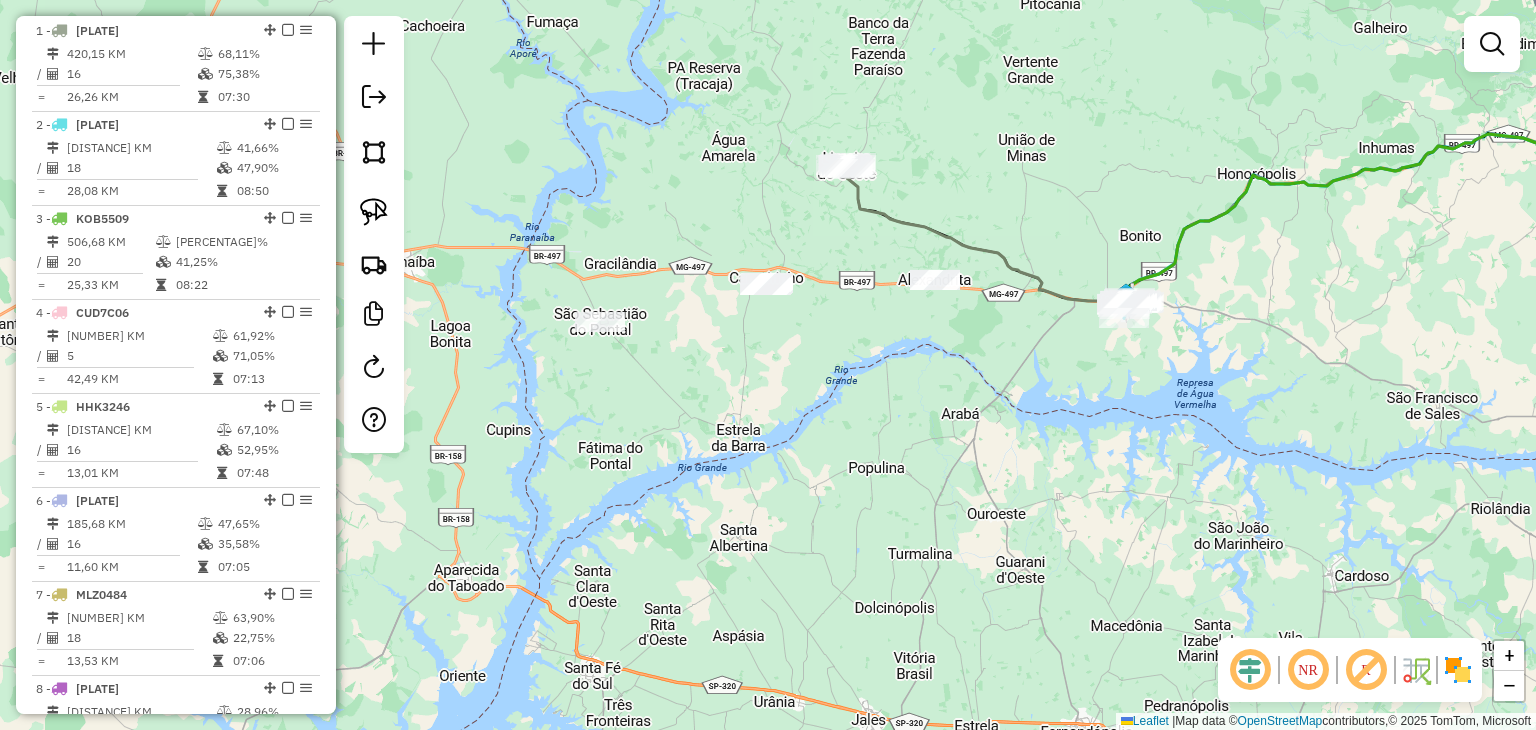 click on "Janela de atendimento Grade de atendimento Capacidade Transportadoras Veículos Cliente Pedidos  Rotas Selecione os dias de semana para filtrar as janelas de atendimento  Seg   Ter   Qua   Qui   Sex   Sáb   Dom  Informe o período da janela de atendimento: De: Até:  Filtrar exatamente a janela do cliente  Considerar janela de atendimento padrão  Selecione os dias de semana para filtrar as grades de atendimento  Seg   Ter   Qua   Qui   Sex   Sáb   Dom   Considerar clientes sem dia de atendimento cadastrado  Clientes fora do dia de atendimento selecionado Filtrar as atividades entre os valores definidos abaixo:  Peso mínimo:   Peso máximo:   Cubagem mínima:   Cubagem máxima:   De:   Até:  Filtrar as atividades entre o tempo de atendimento definido abaixo:  De:   Até:   Considerar capacidade total dos clientes não roteirizados Transportadora: Selecione um ou mais itens Tipo de veículo: Selecione um ou mais itens Veículo: Selecione um ou mais itens Motorista: Selecione um ou mais itens Nome: Rótulo:" 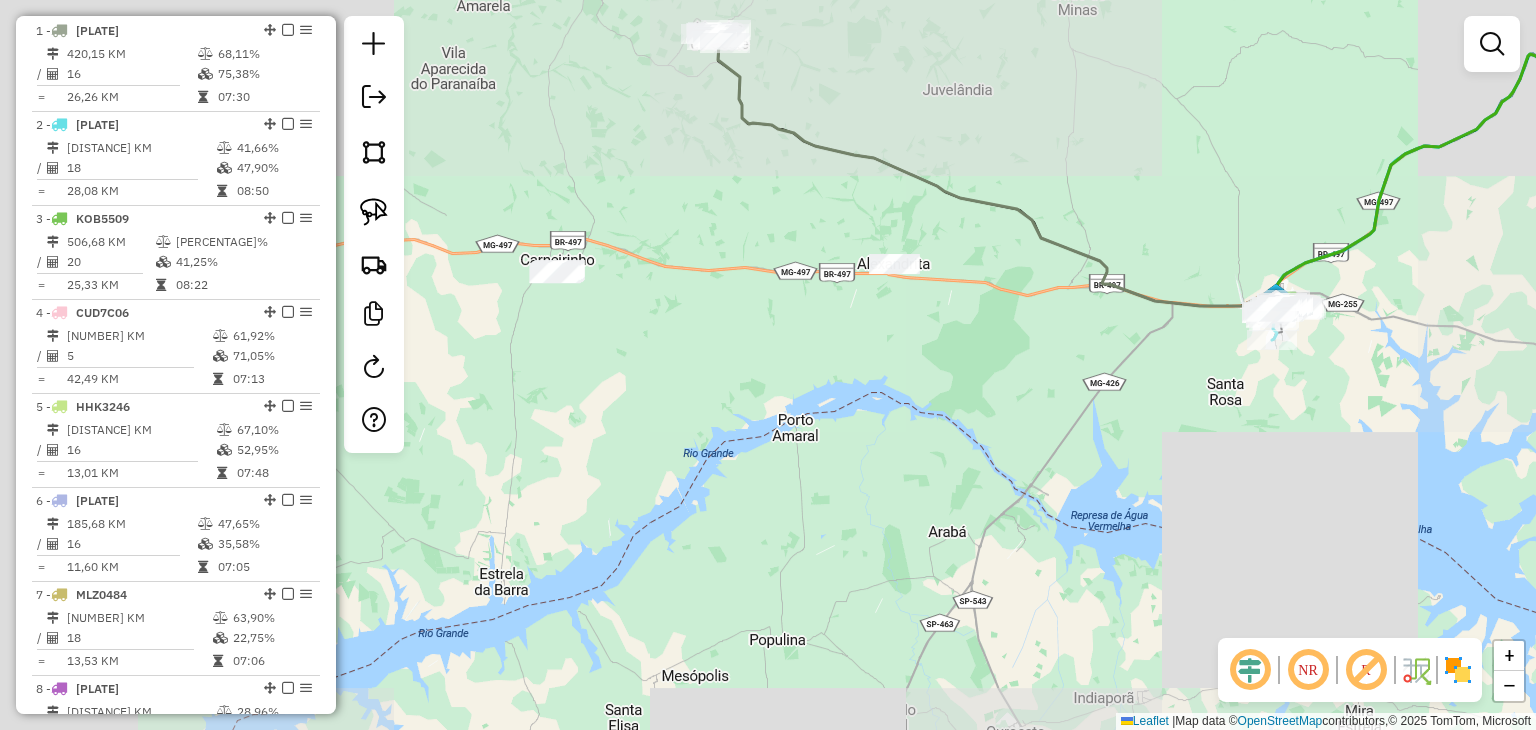 drag, startPoint x: 1312, startPoint y: 429, endPoint x: 1279, endPoint y: 404, distance: 41.400482 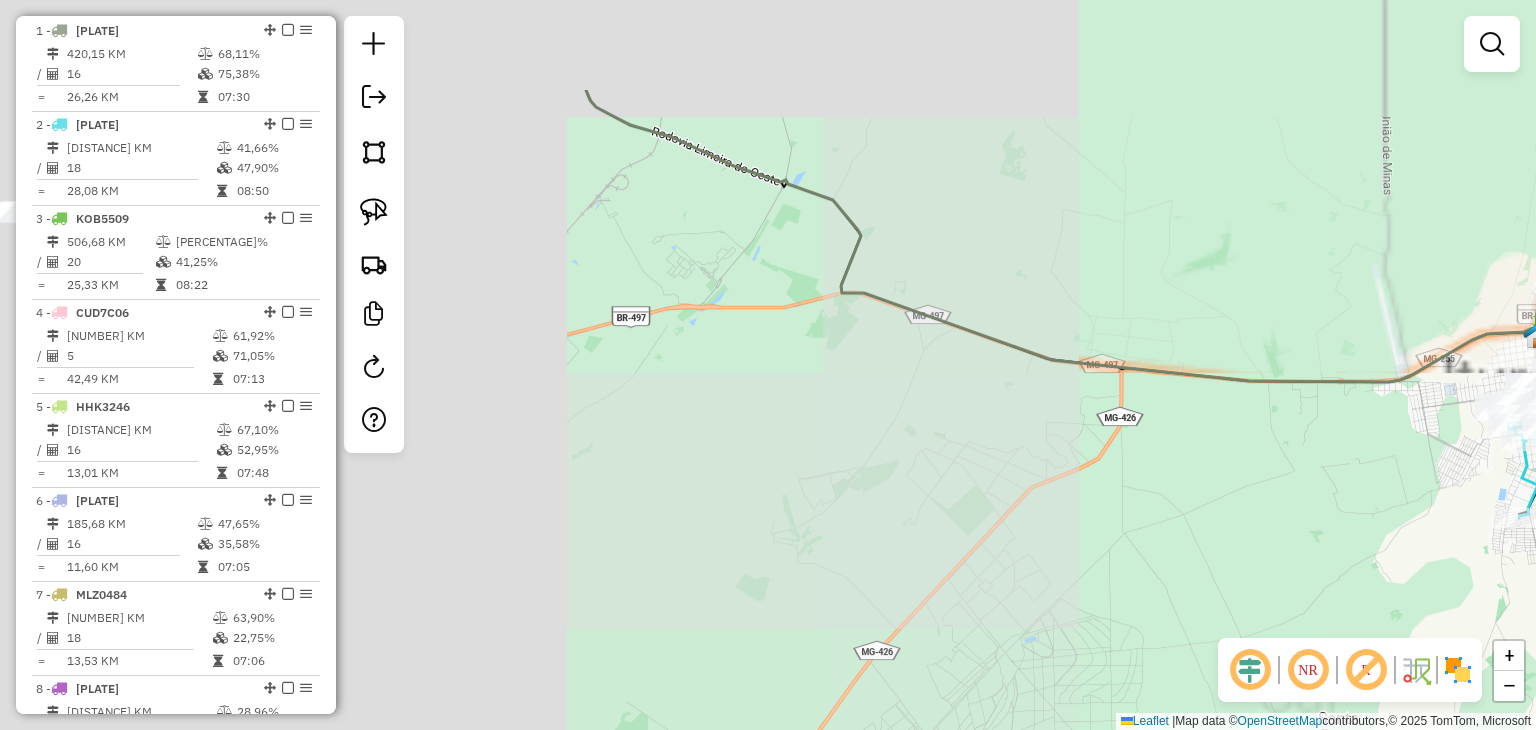 drag, startPoint x: 1208, startPoint y: 568, endPoint x: 1267, endPoint y: 553, distance: 60.876926 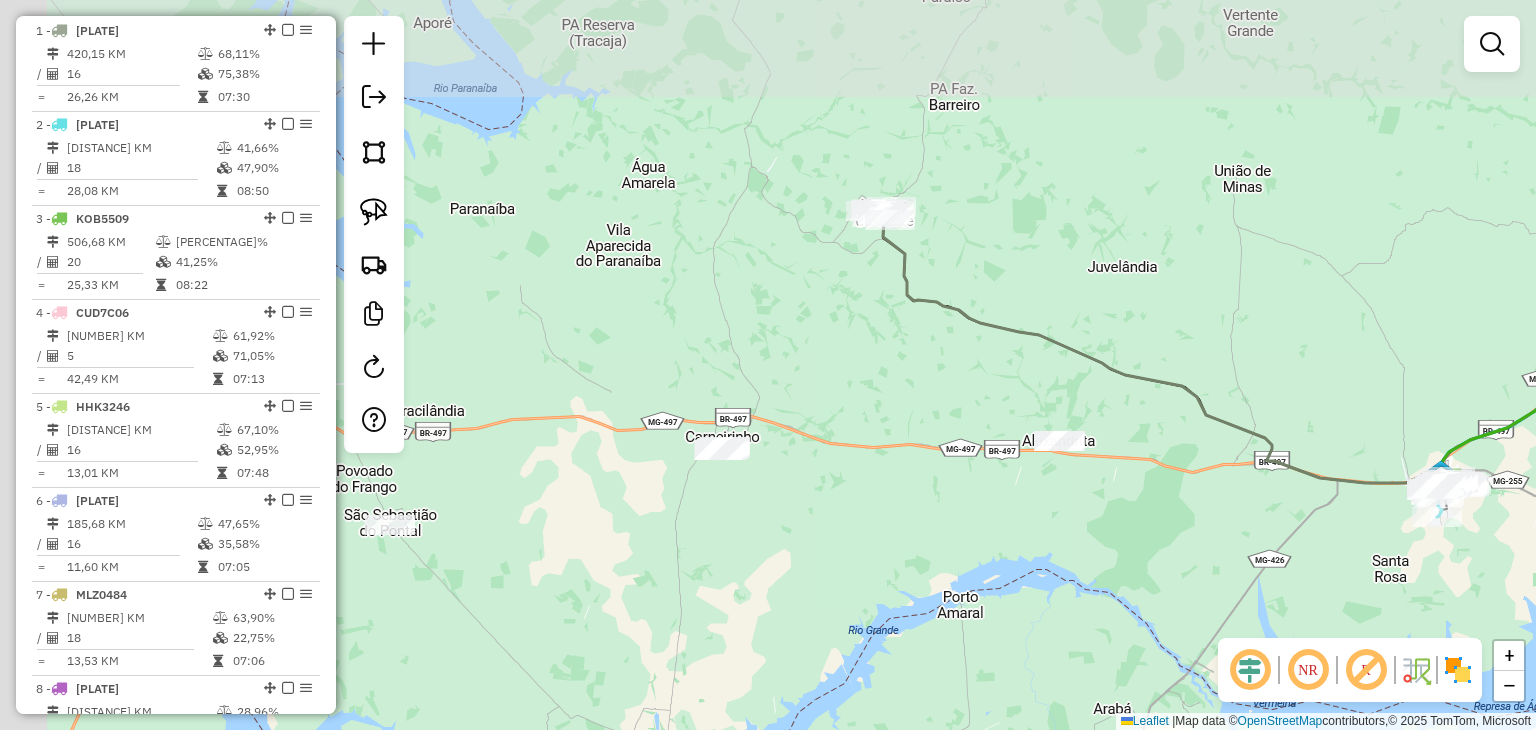 drag, startPoint x: 1056, startPoint y: 556, endPoint x: 1270, endPoint y: 541, distance: 214.52505 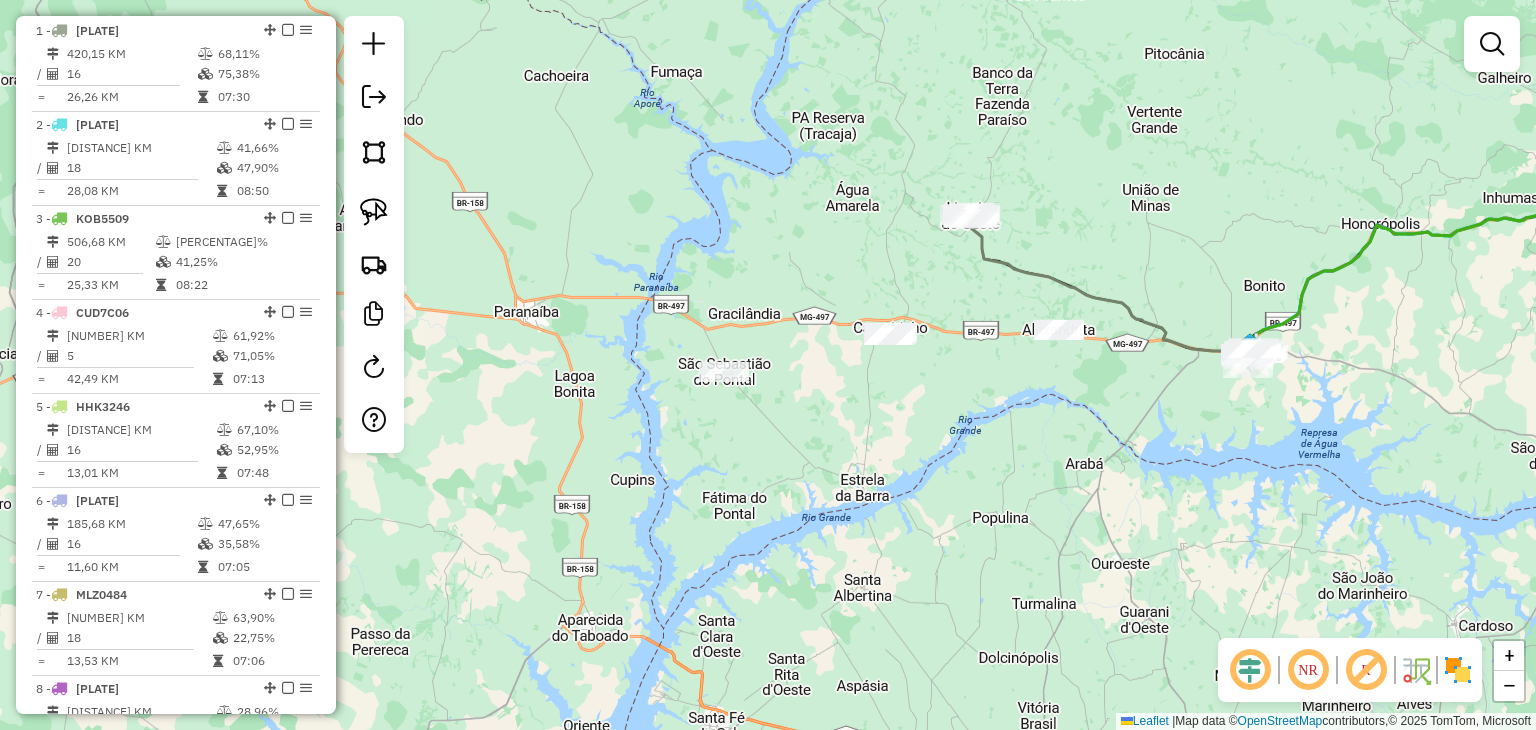 drag, startPoint x: 1054, startPoint y: 493, endPoint x: 1069, endPoint y: 359, distance: 134.83694 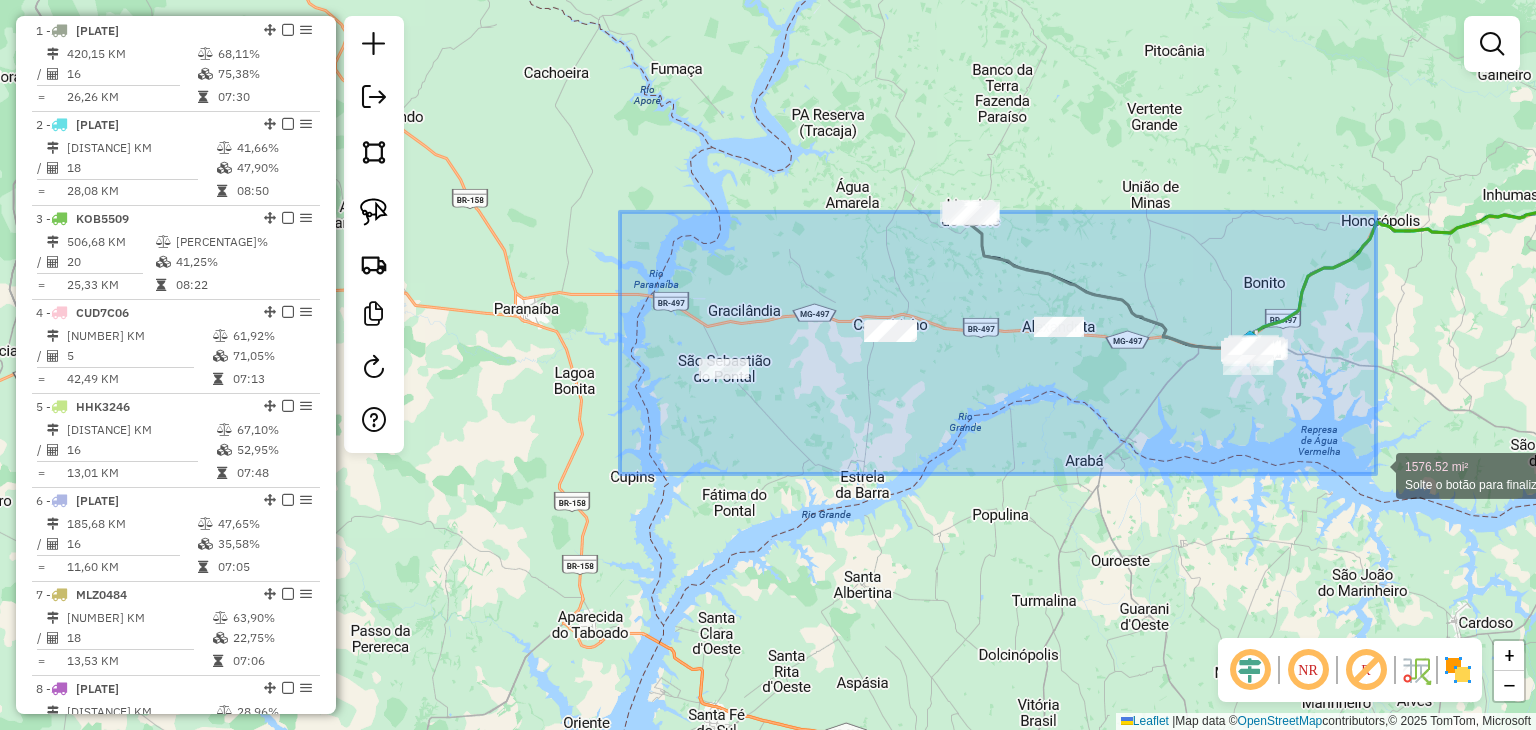 drag, startPoint x: 620, startPoint y: 212, endPoint x: 1376, endPoint y: 474, distance: 800.1125 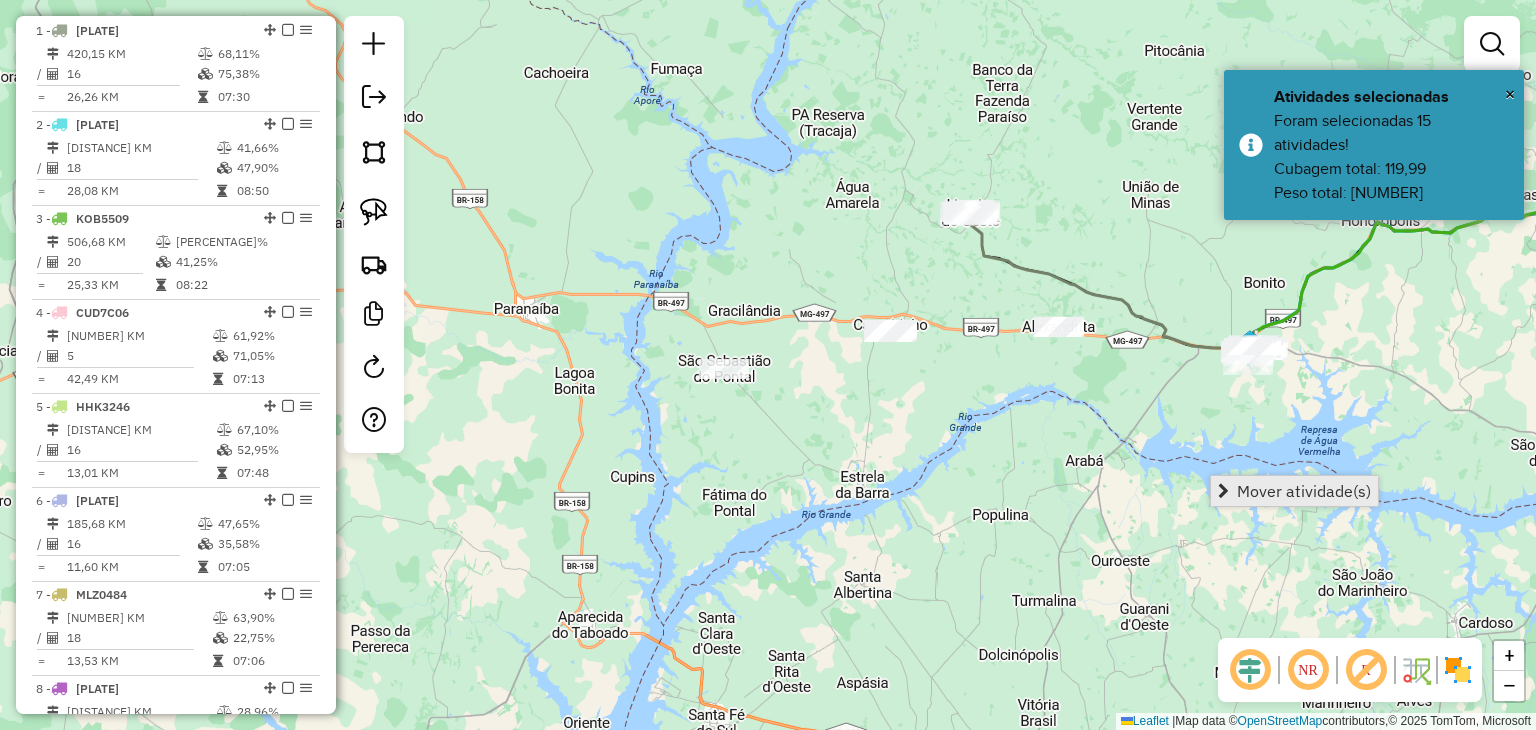 click on "Mover atividade(s)" at bounding box center [1304, 491] 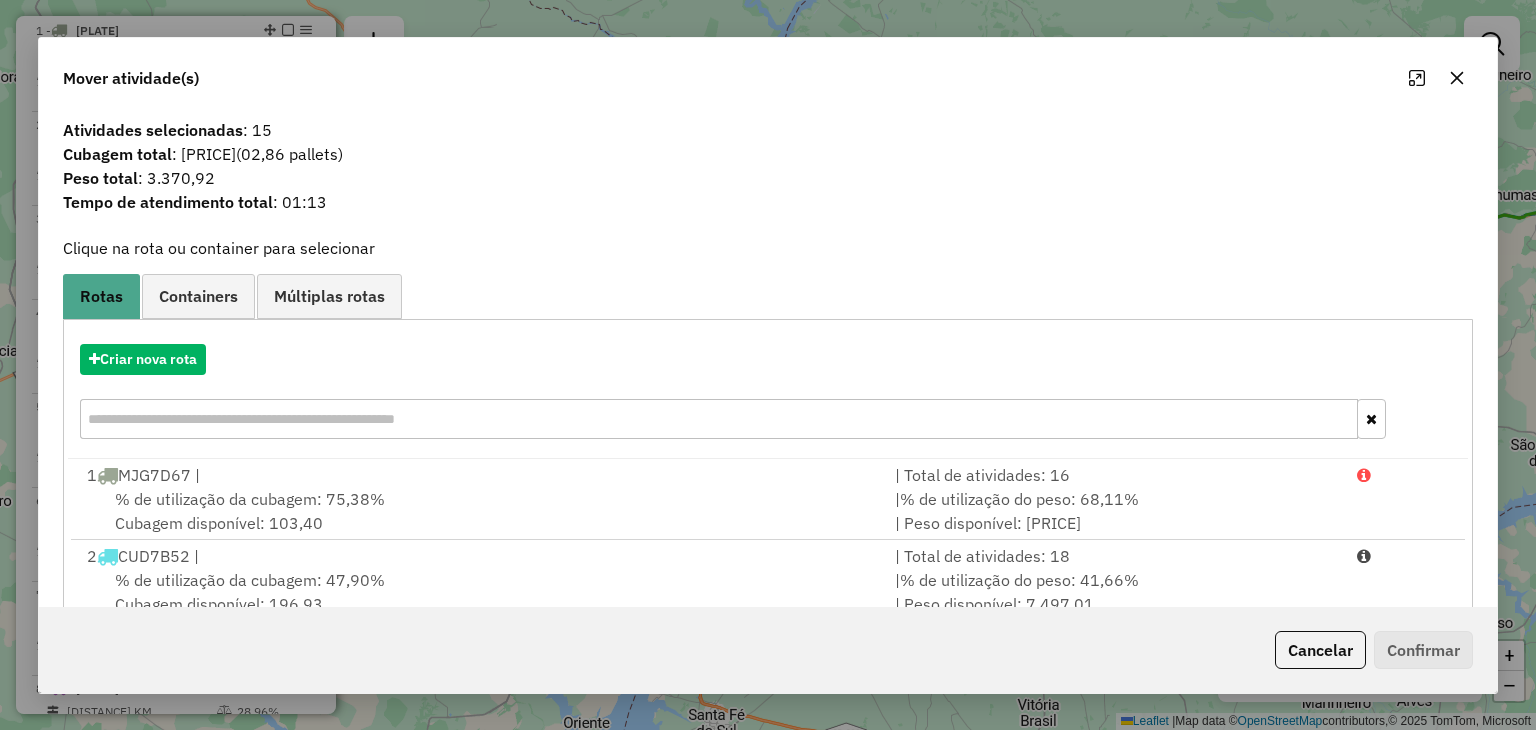 click 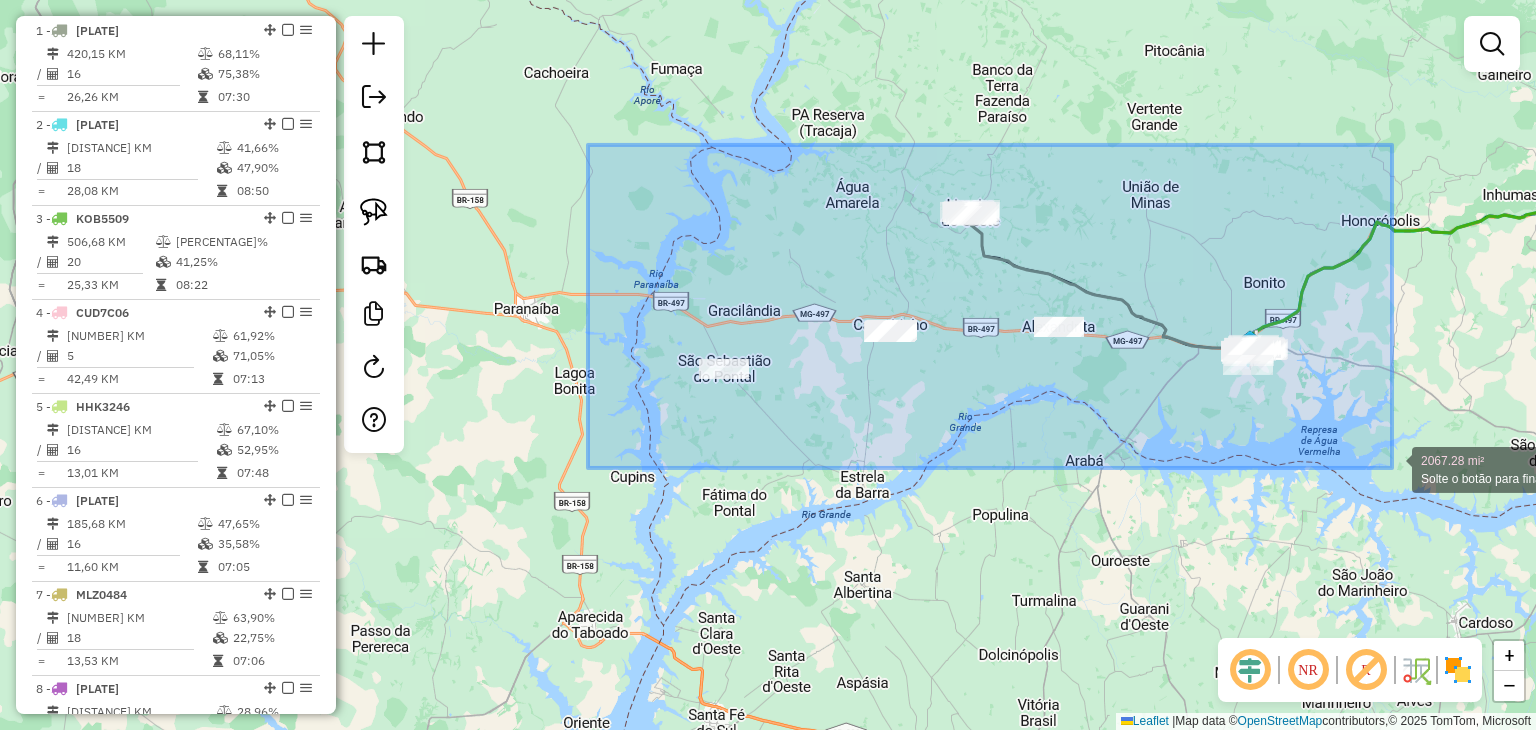 drag, startPoint x: 588, startPoint y: 145, endPoint x: 1392, endPoint y: 468, distance: 866.45544 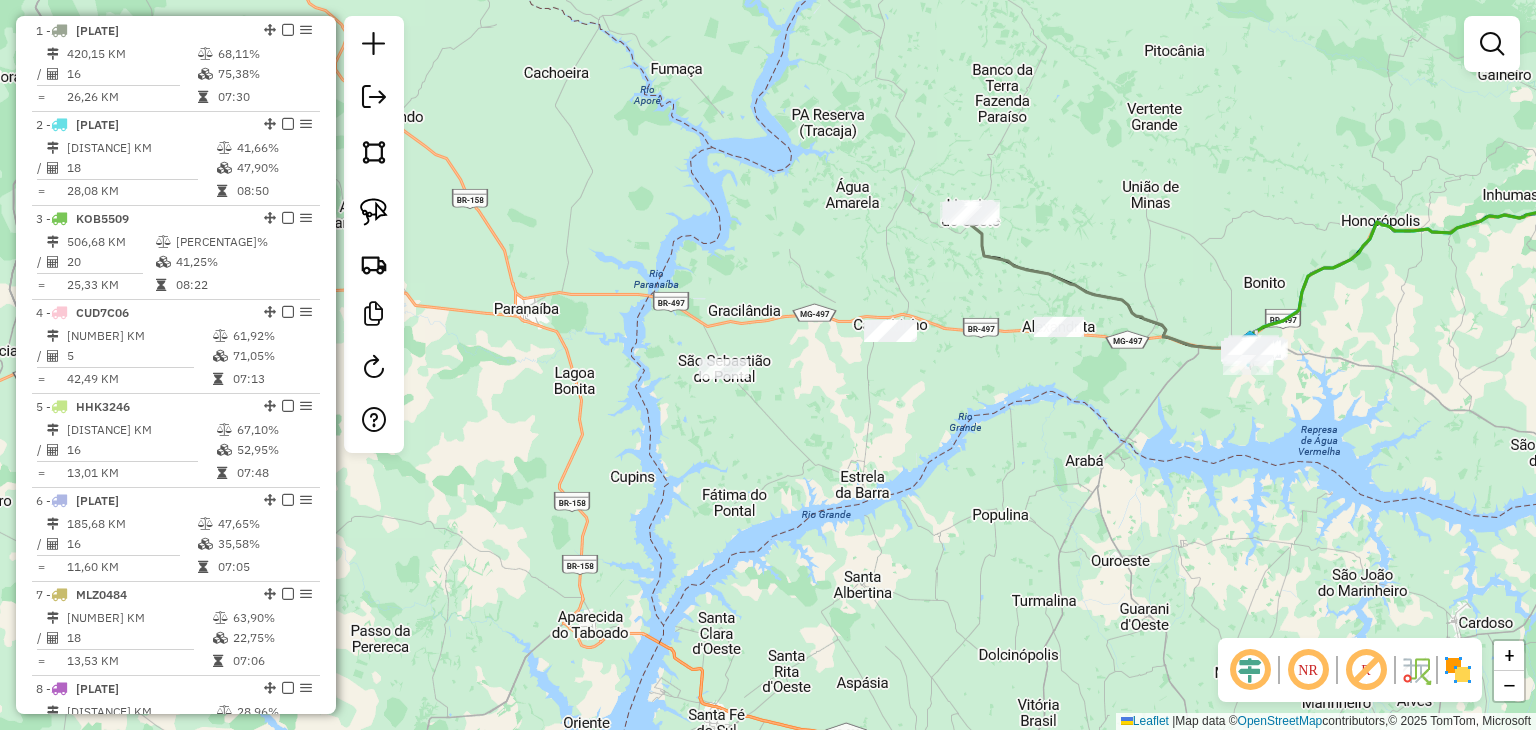 click on "Janela de atendimento Grade de atendimento Capacidade Transportadoras Veículos Cliente Pedidos  Rotas Selecione os dias de semana para filtrar as janelas de atendimento  Seg   Ter   Qua   Qui   Sex   Sáb   Dom  Informe o período da janela de atendimento: De: Até:  Filtrar exatamente a janela do cliente  Considerar janela de atendimento padrão  Selecione os dias de semana para filtrar as grades de atendimento  Seg   Ter   Qua   Qui   Sex   Sáb   Dom   Considerar clientes sem dia de atendimento cadastrado  Clientes fora do dia de atendimento selecionado Filtrar as atividades entre os valores definidos abaixo:  Peso mínimo:   Peso máximo:   Cubagem mínima:   Cubagem máxima:   De:   Até:  Filtrar as atividades entre o tempo de atendimento definido abaixo:  De:   Até:   Considerar capacidade total dos clientes não roteirizados Transportadora: Selecione um ou mais itens Tipo de veículo: Selecione um ou mais itens Veículo: Selecione um ou mais itens Motorista: Selecione um ou mais itens Nome: Rótulo:" 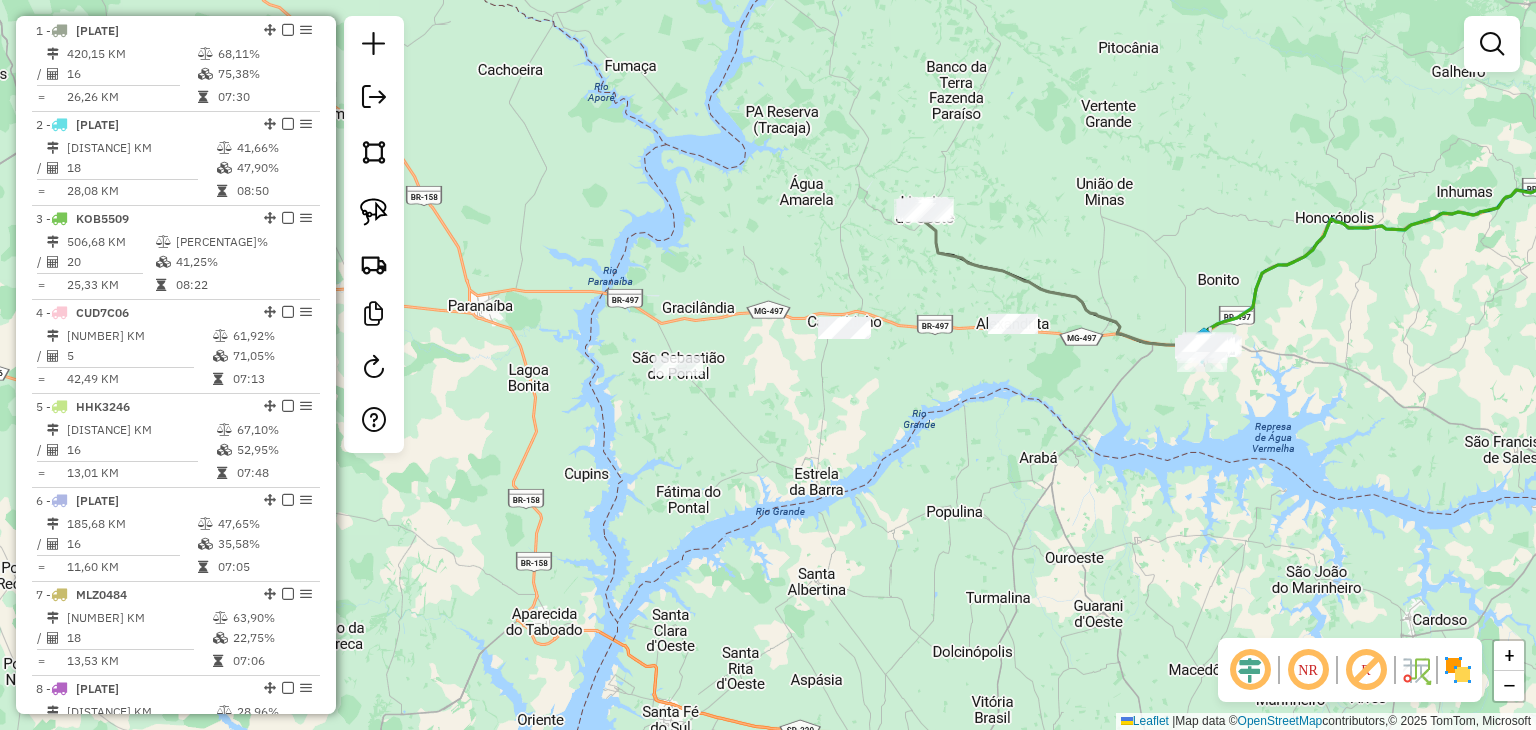 drag, startPoint x: 997, startPoint y: 296, endPoint x: 955, endPoint y: 296, distance: 42 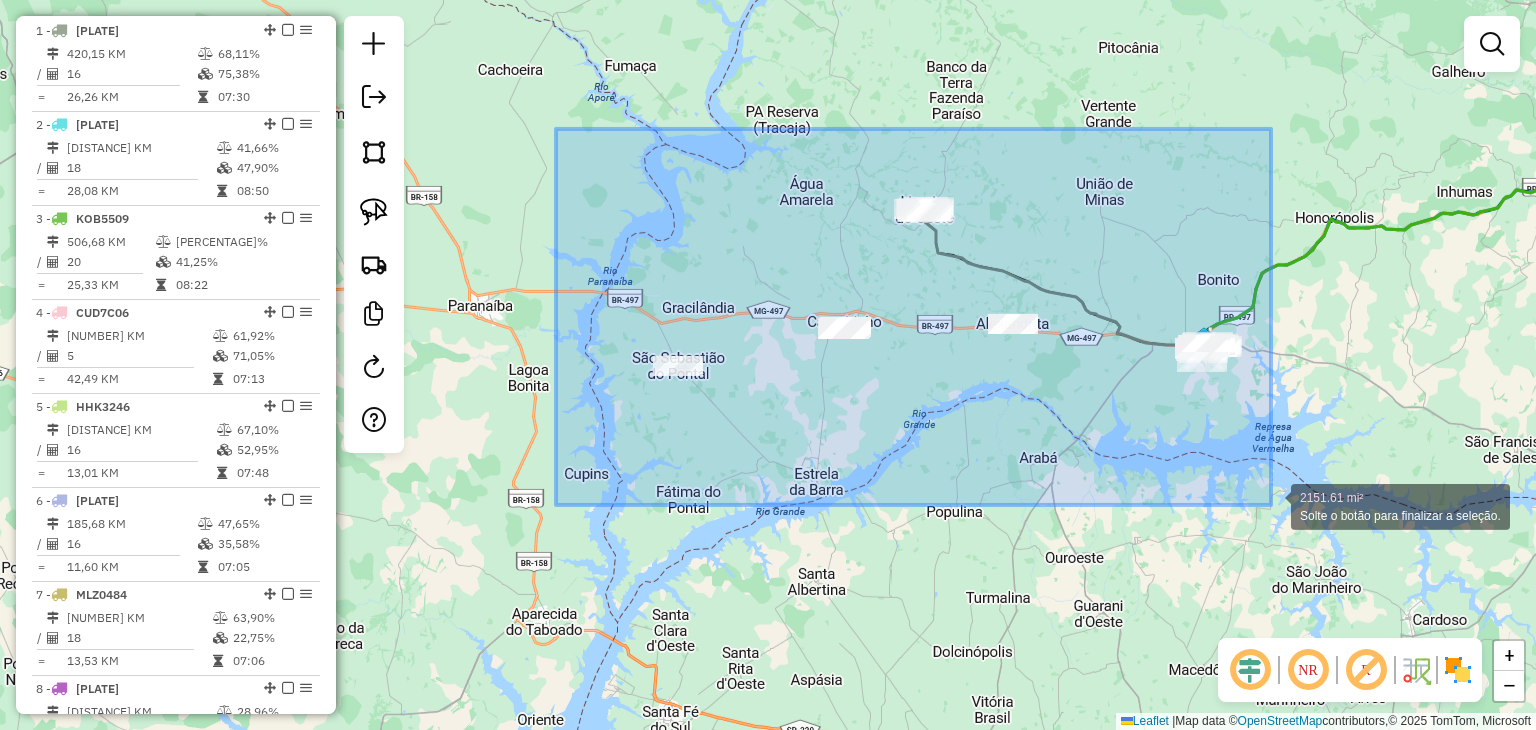 drag, startPoint x: 585, startPoint y: 134, endPoint x: 1271, endPoint y: 505, distance: 779.8955 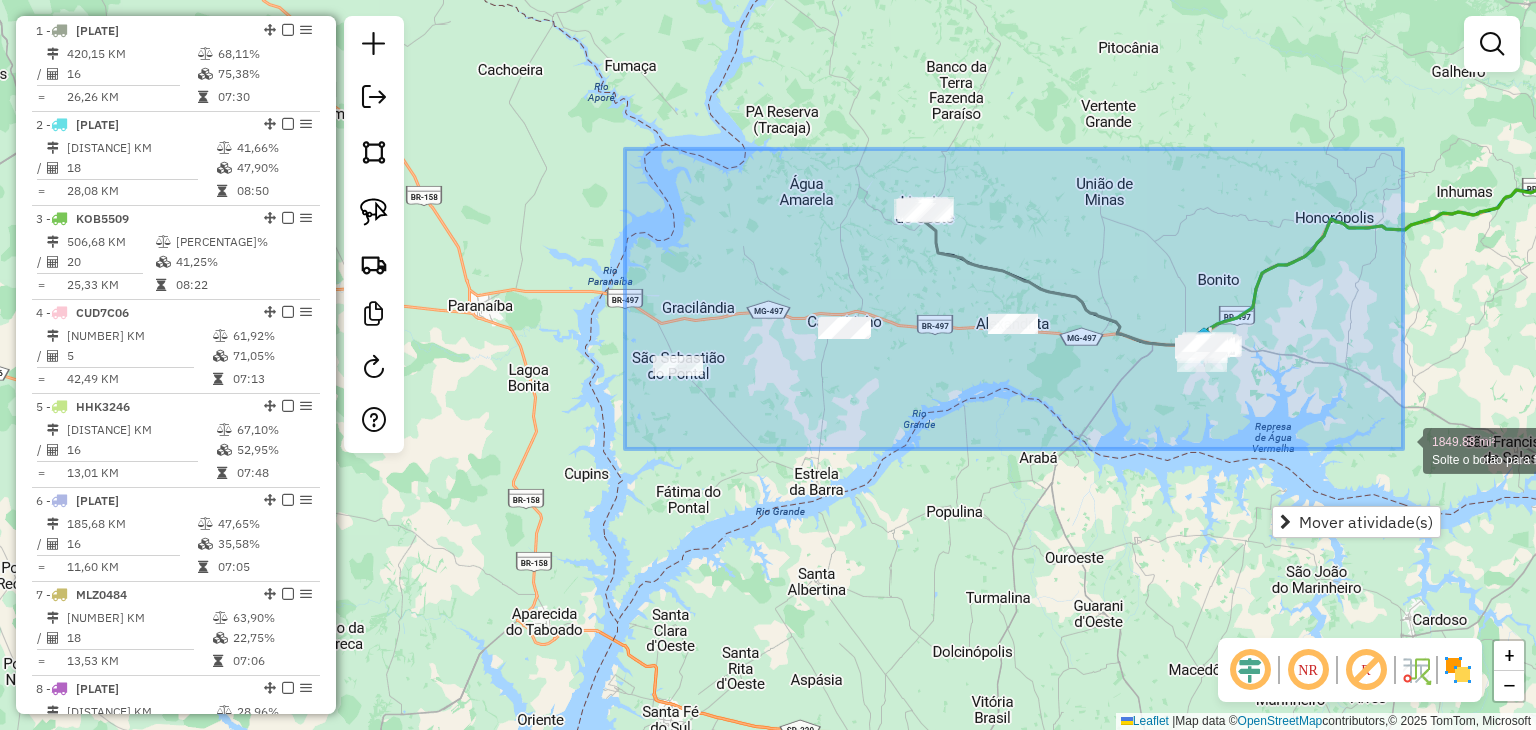 drag, startPoint x: 1112, startPoint y: 153, endPoint x: 1407, endPoint y: 467, distance: 430.83755 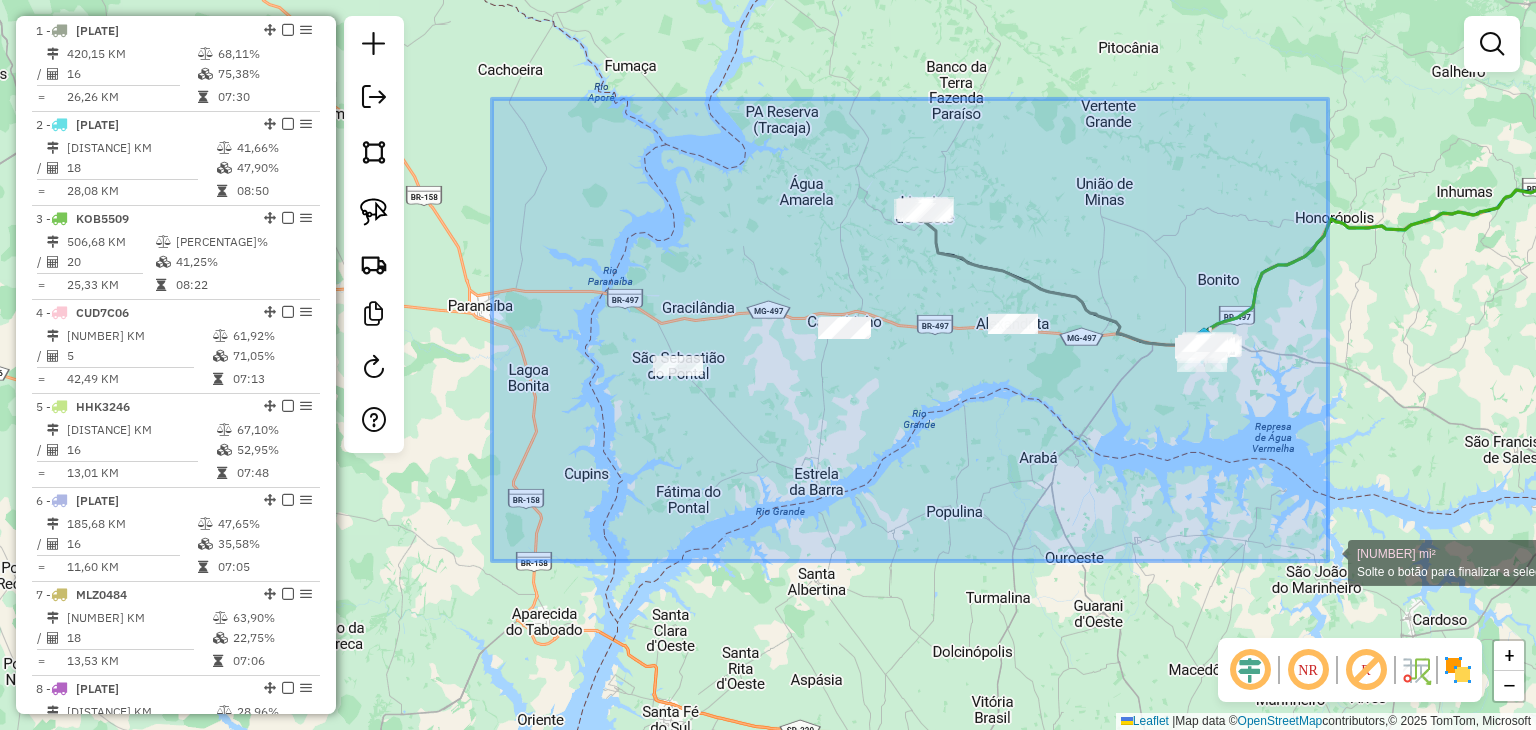 drag, startPoint x: 689, startPoint y: 122, endPoint x: 1398, endPoint y: 497, distance: 802.0636 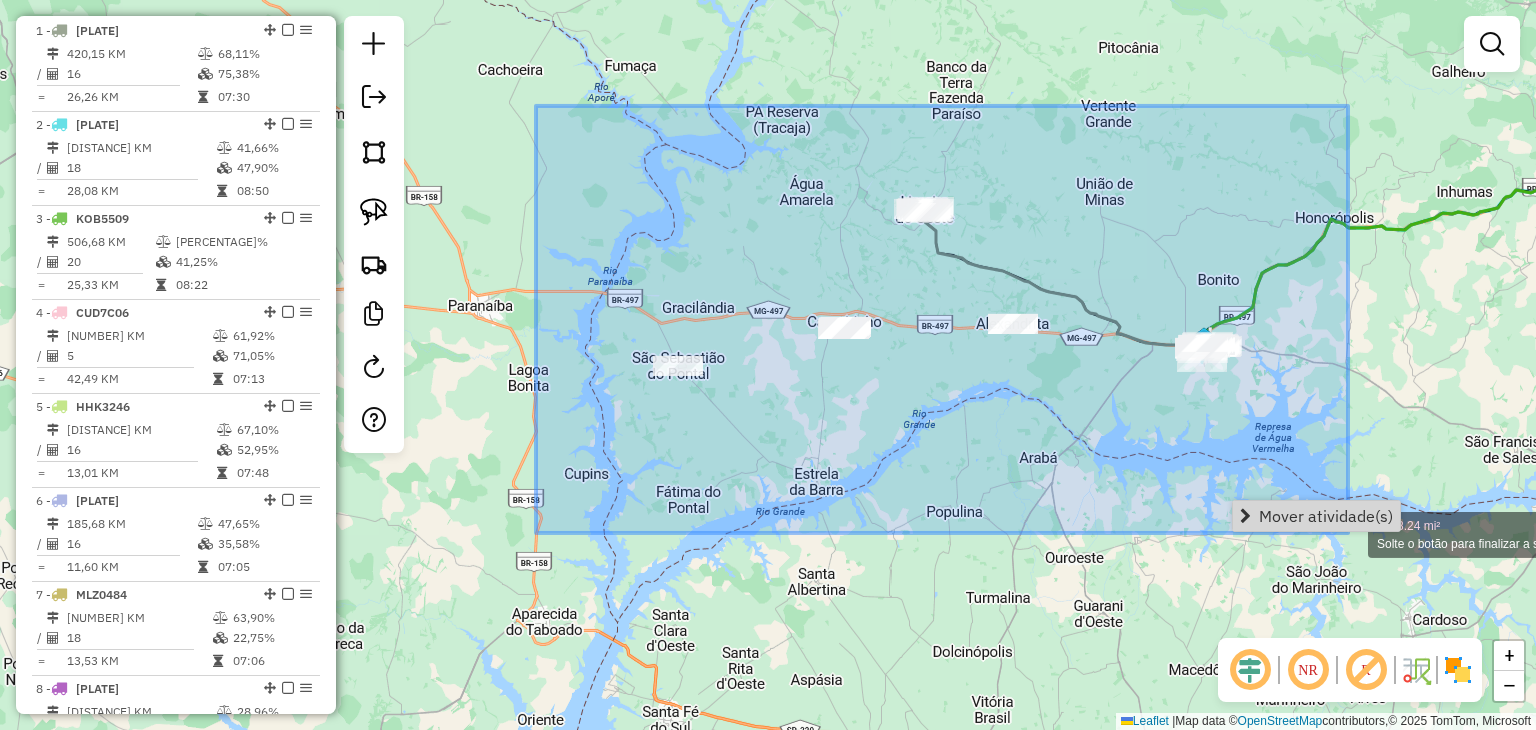 drag, startPoint x: 553, startPoint y: 110, endPoint x: 1348, endPoint y: 533, distance: 900.52985 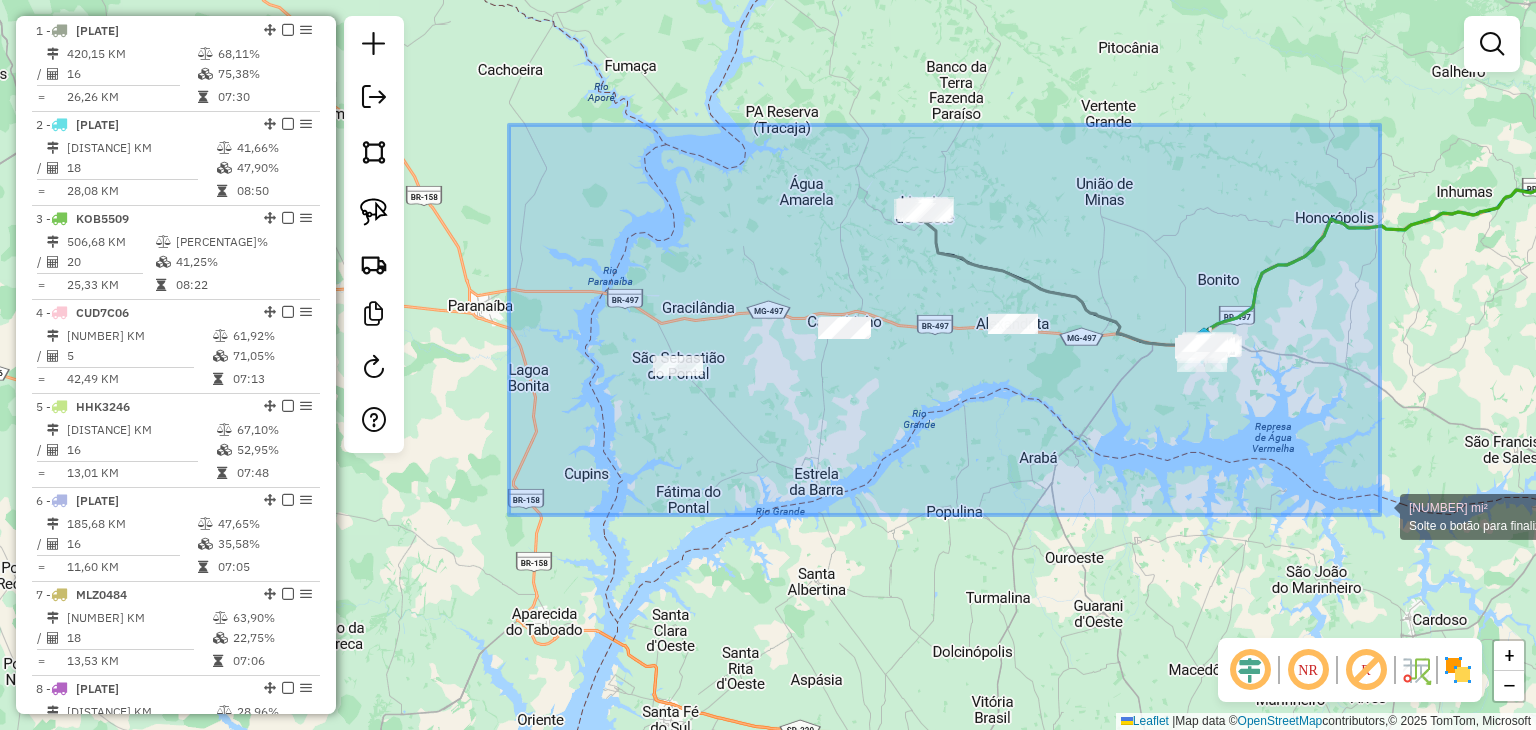 drag, startPoint x: 509, startPoint y: 125, endPoint x: 1380, endPoint y: 515, distance: 954.3275 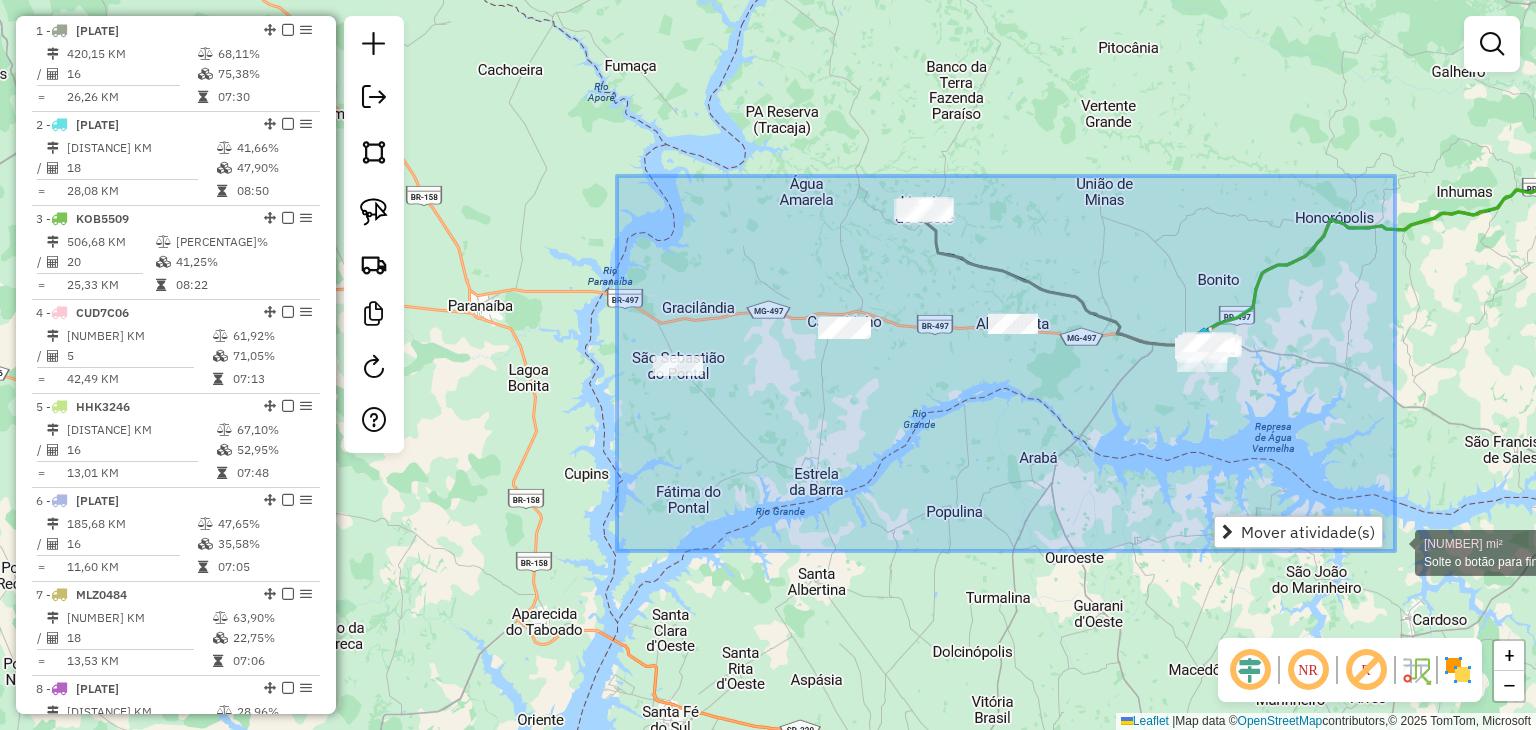 drag, startPoint x: 617, startPoint y: 176, endPoint x: 1396, endPoint y: 538, distance: 859.0023 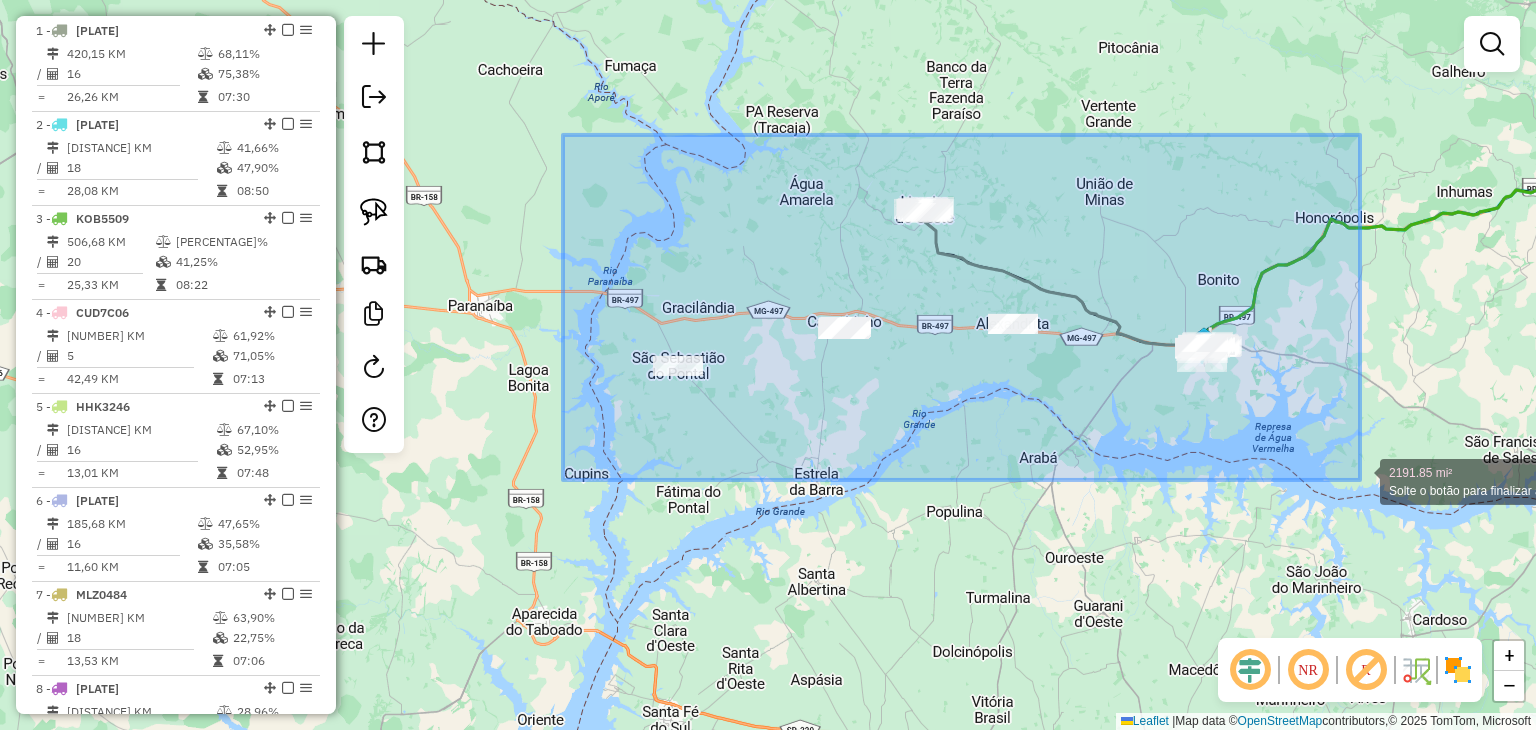 drag, startPoint x: 567, startPoint y: 140, endPoint x: 1362, endPoint y: 483, distance: 865.83716 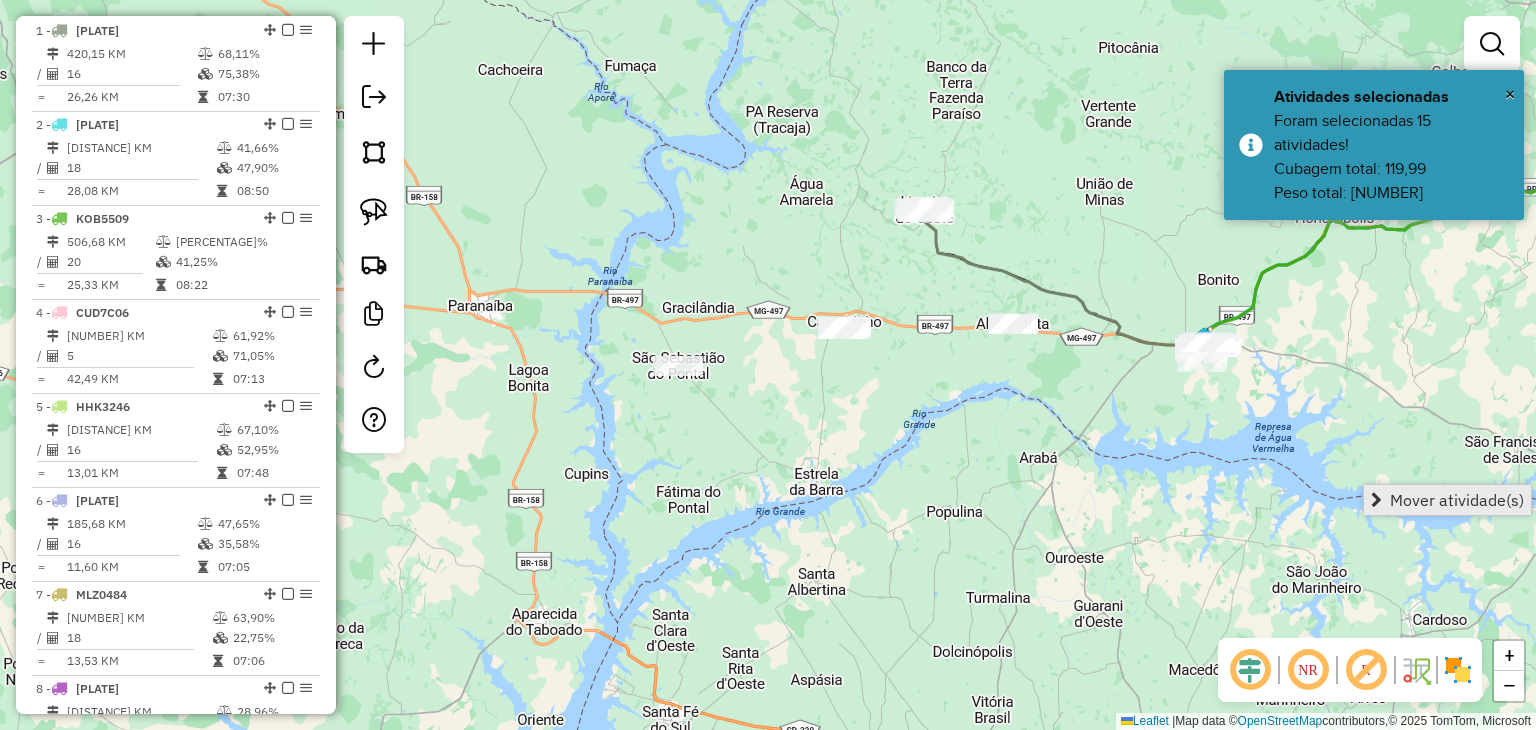 click on "Mover atividade(s)" at bounding box center (1457, 500) 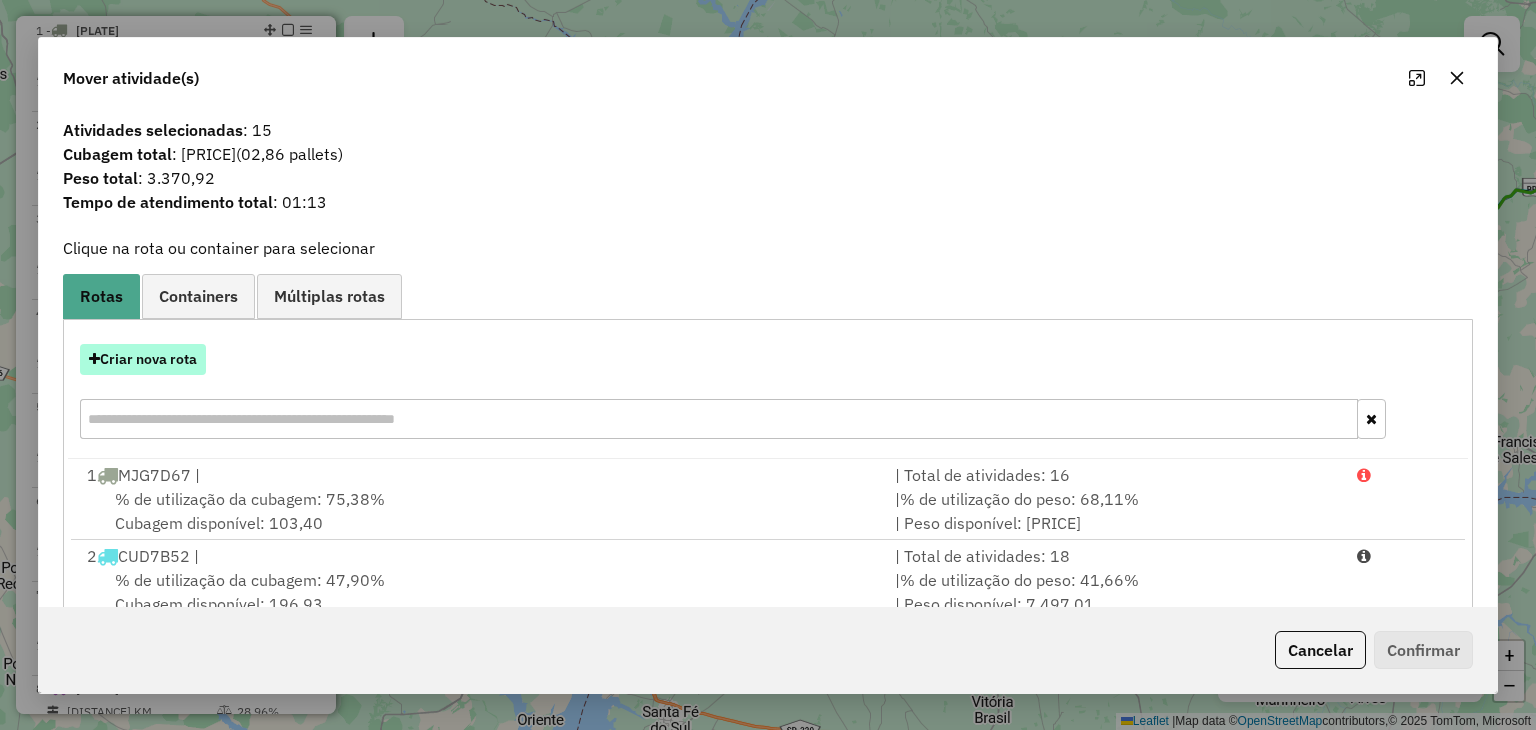 click on "Criar nova rota" at bounding box center [143, 359] 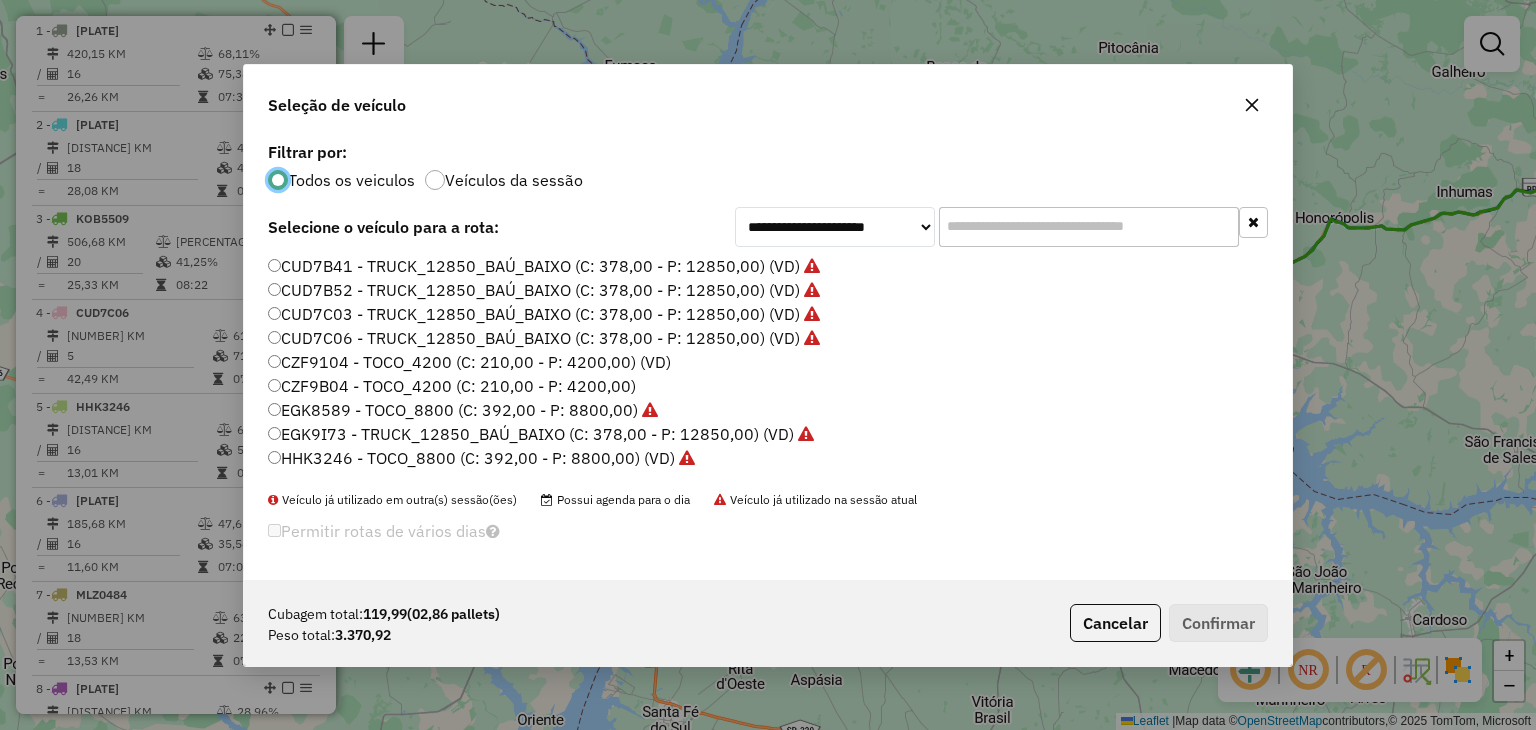 scroll, scrollTop: 10, scrollLeft: 6, axis: both 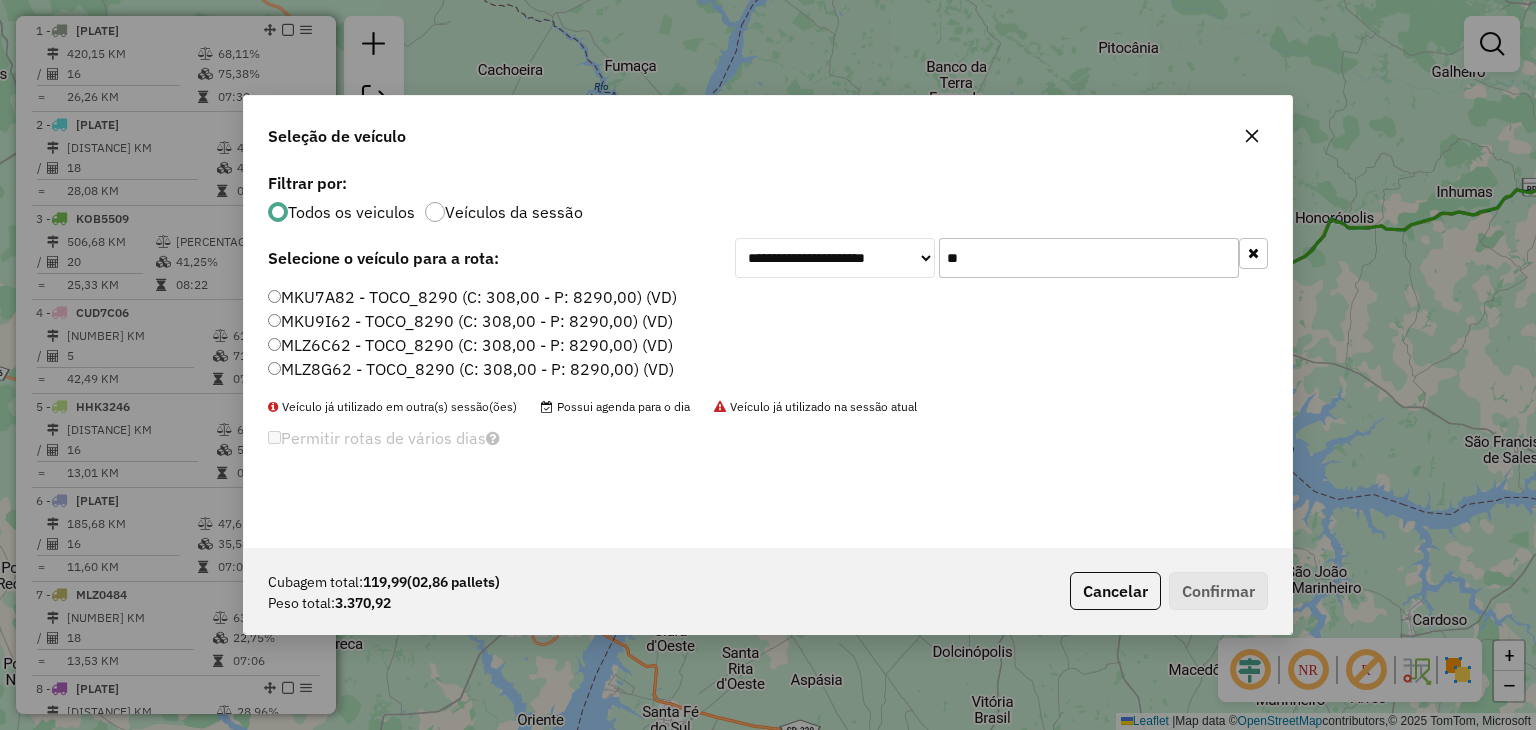 type on "**" 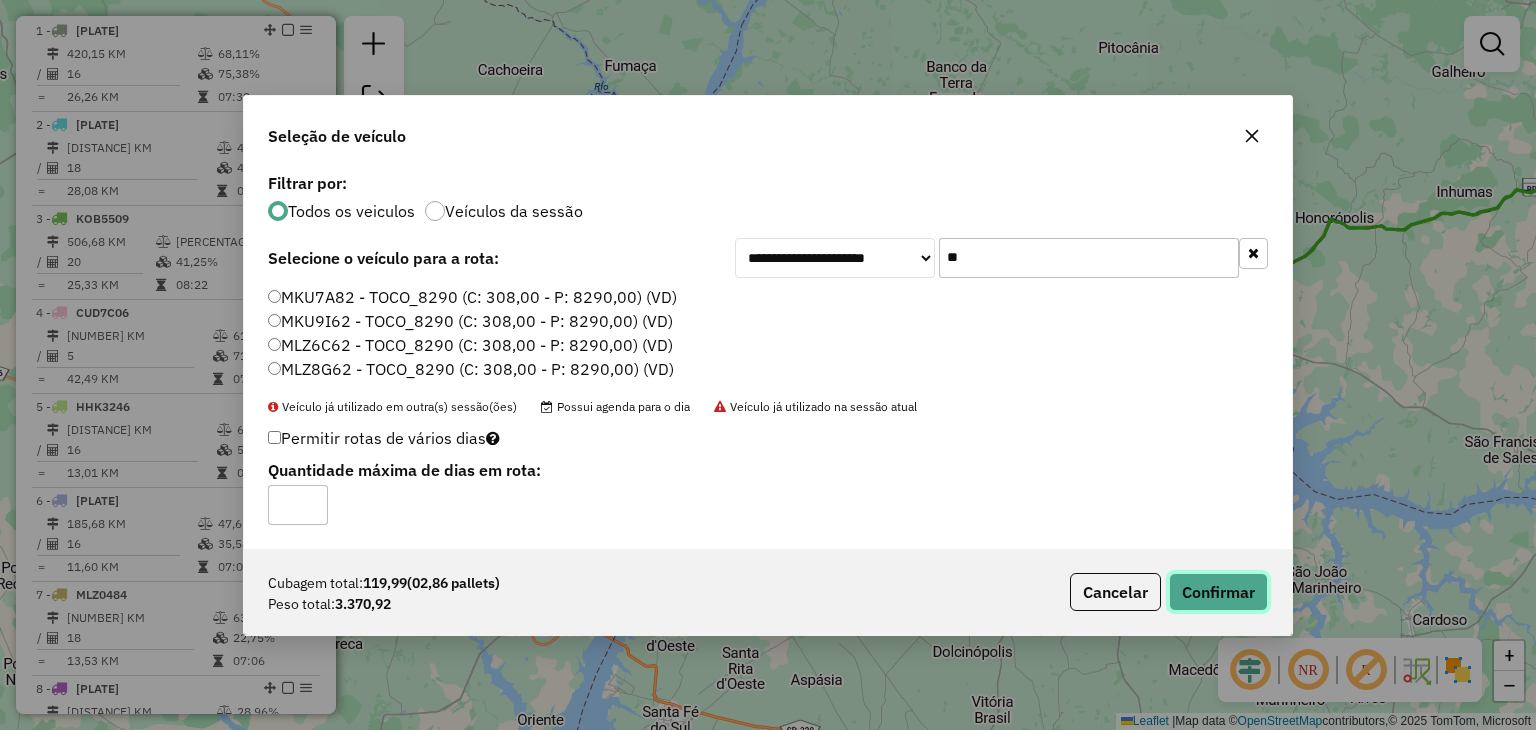 click on "Confirmar" 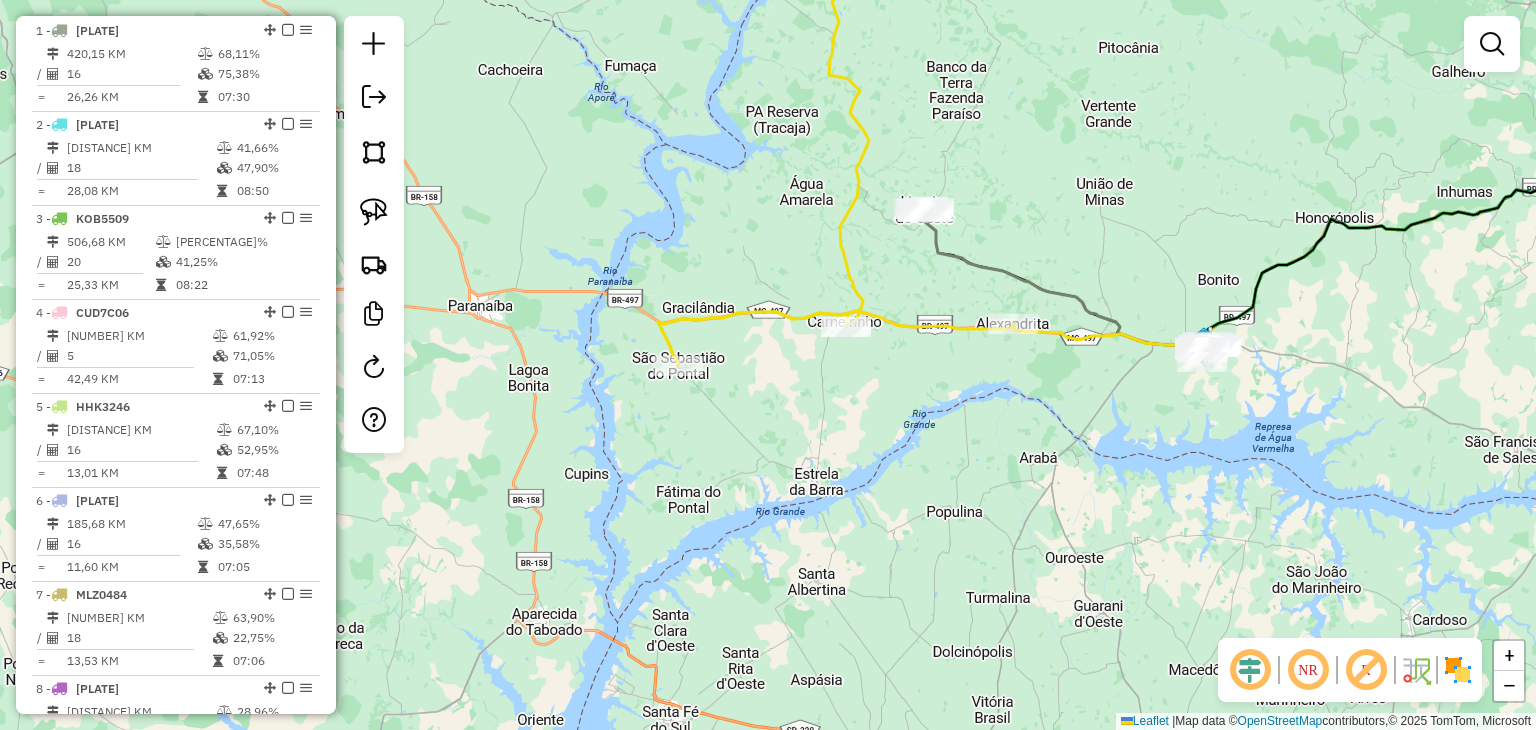 select on "**********" 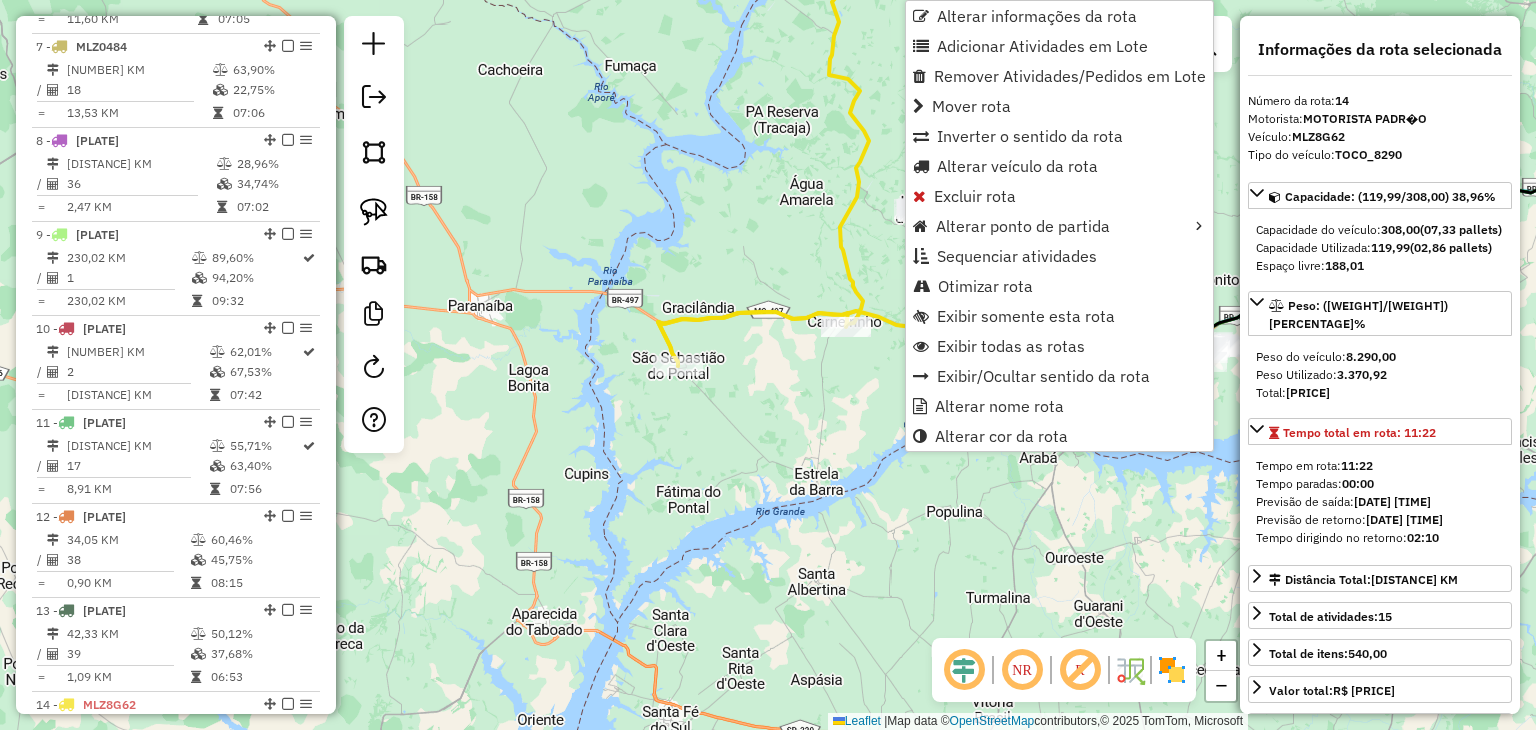 scroll, scrollTop: 1444, scrollLeft: 0, axis: vertical 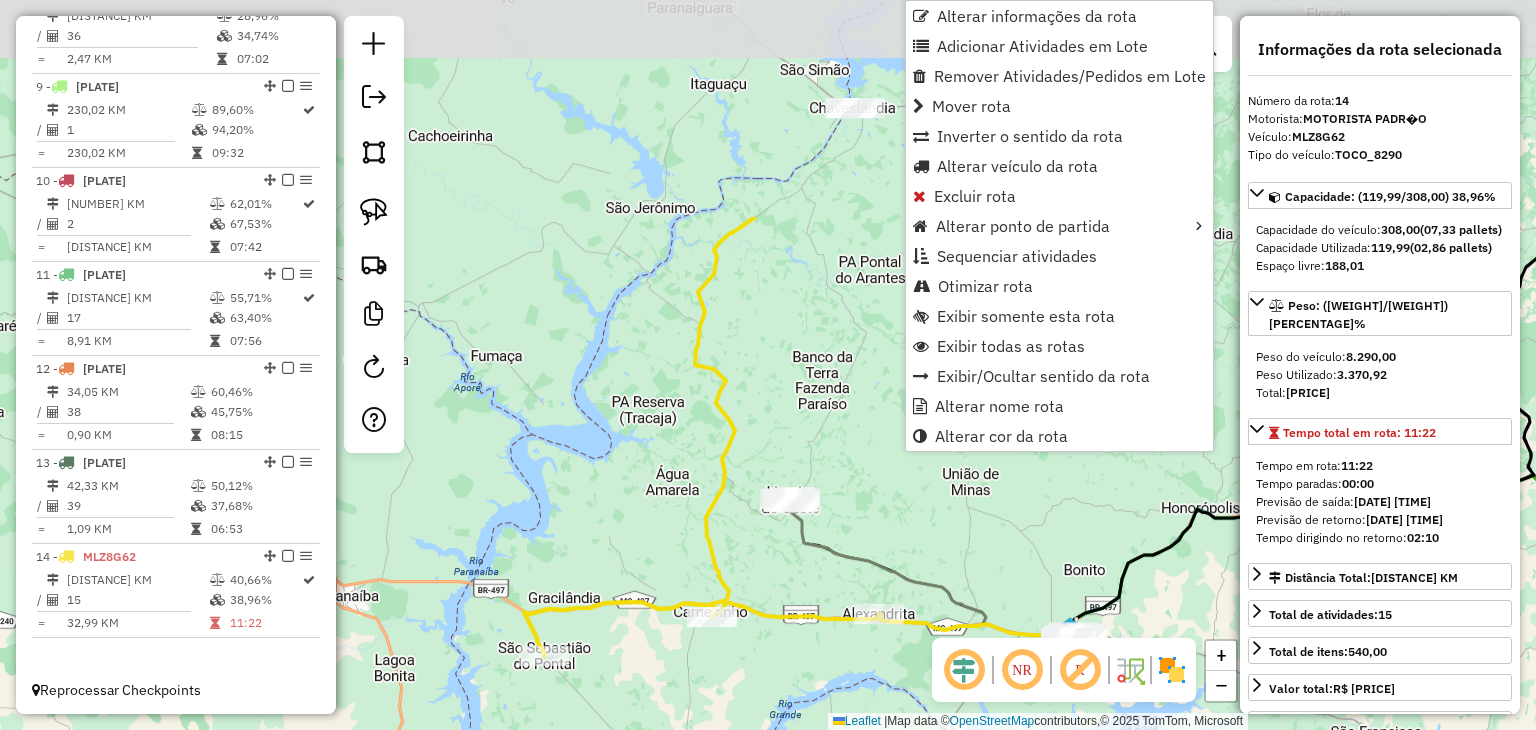 drag, startPoint x: 638, startPoint y: 225, endPoint x: 504, endPoint y: 515, distance: 319.46204 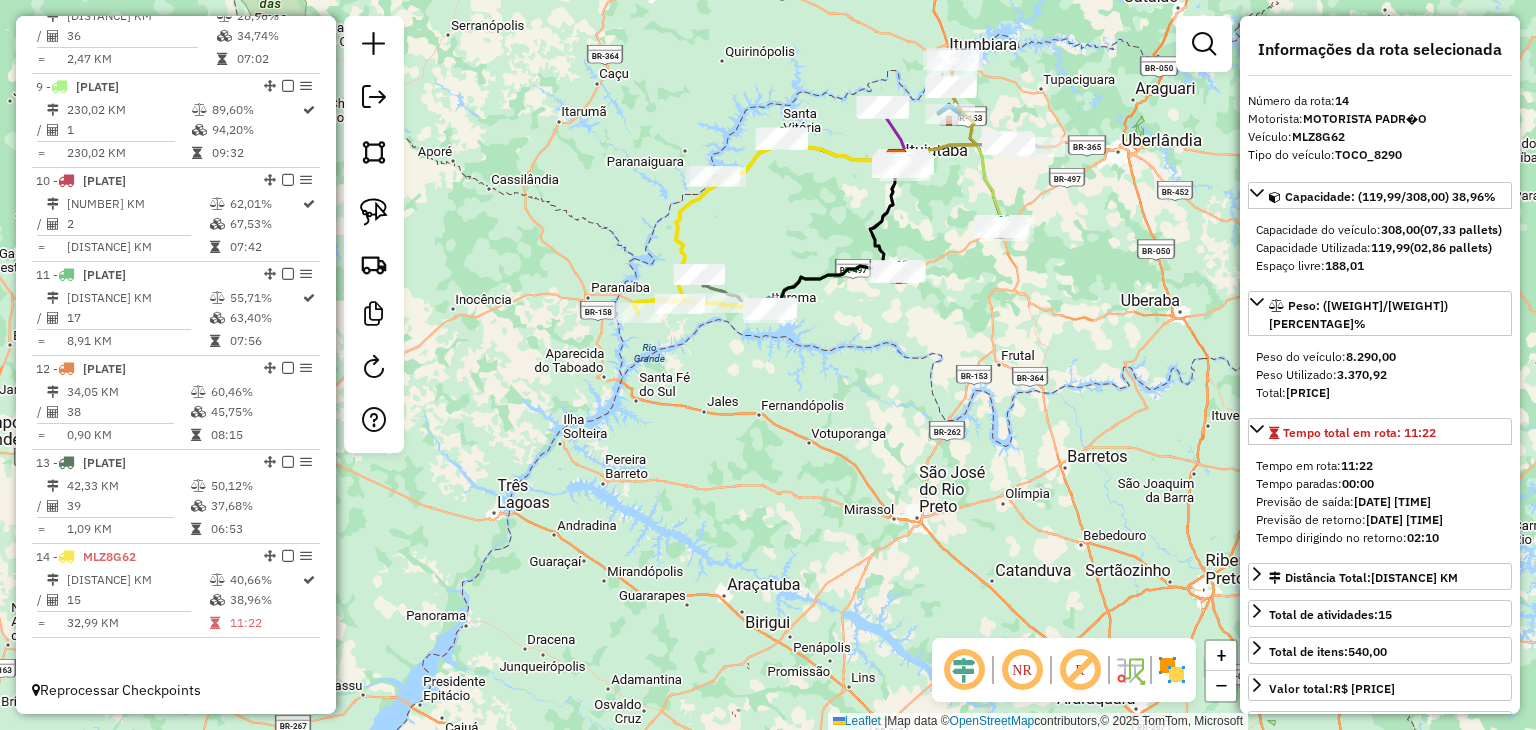 drag, startPoint x: 988, startPoint y: 553, endPoint x: 967, endPoint y: 395, distance: 159.38947 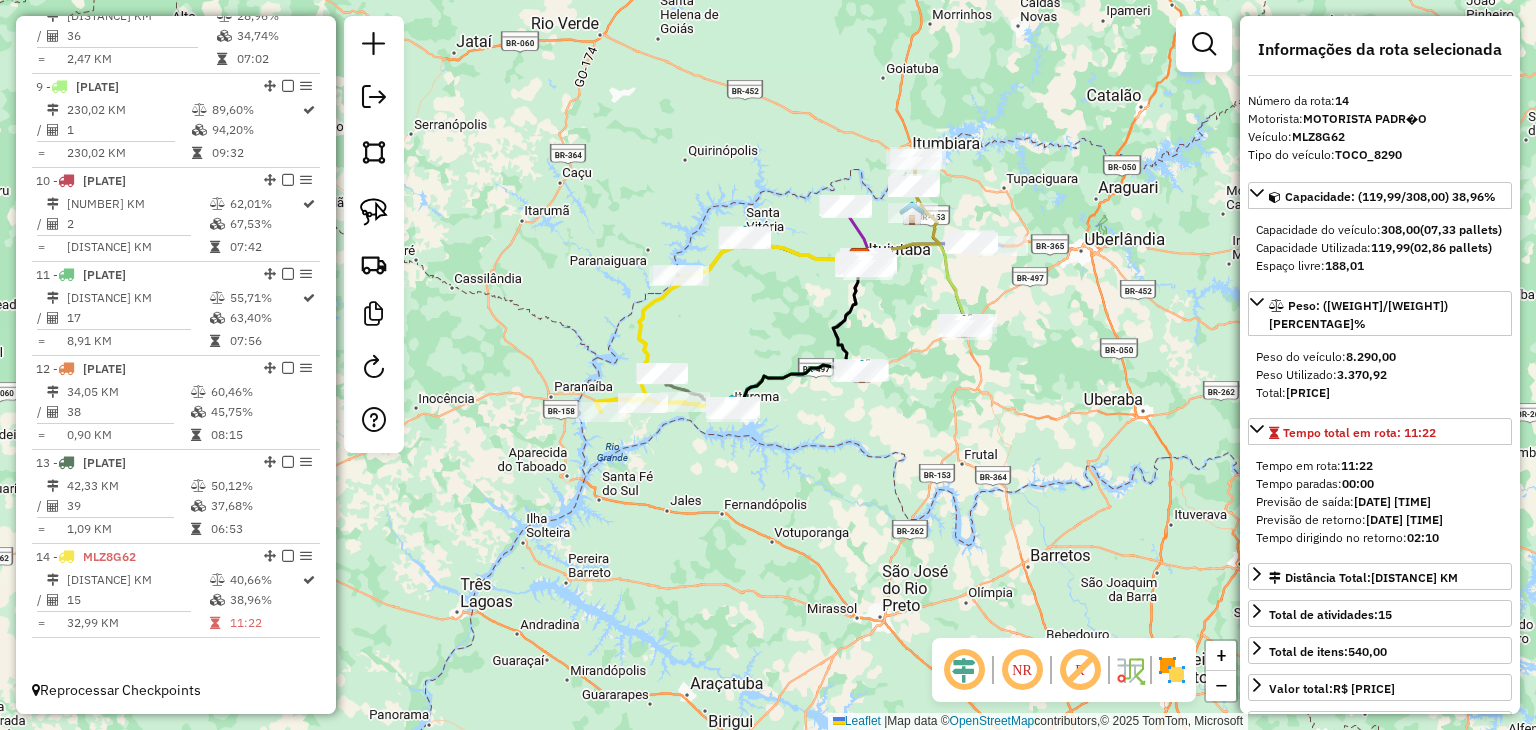 drag, startPoint x: 897, startPoint y: 379, endPoint x: 816, endPoint y: 529, distance: 170.47287 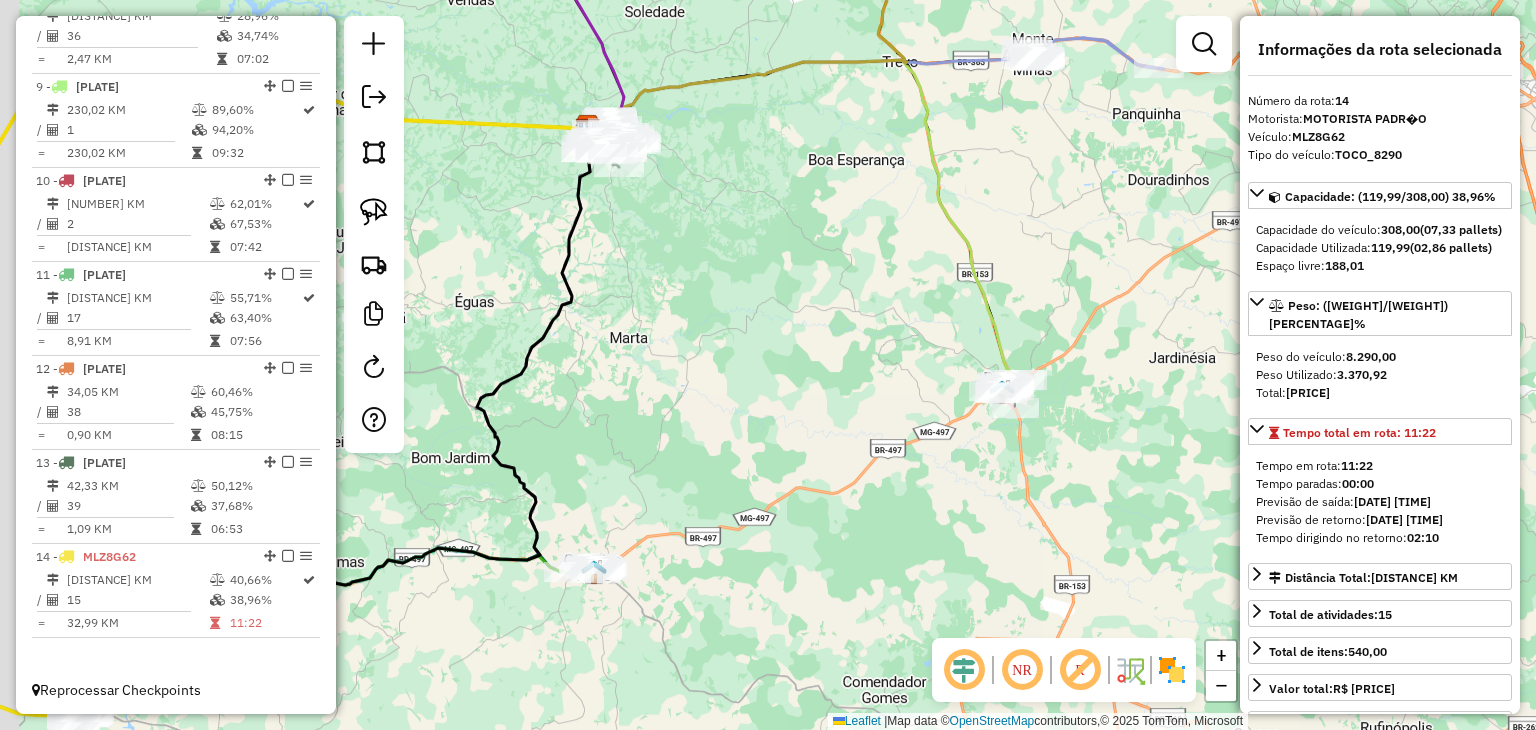 drag, startPoint x: 853, startPoint y: 400, endPoint x: 1097, endPoint y: 292, distance: 266.83328 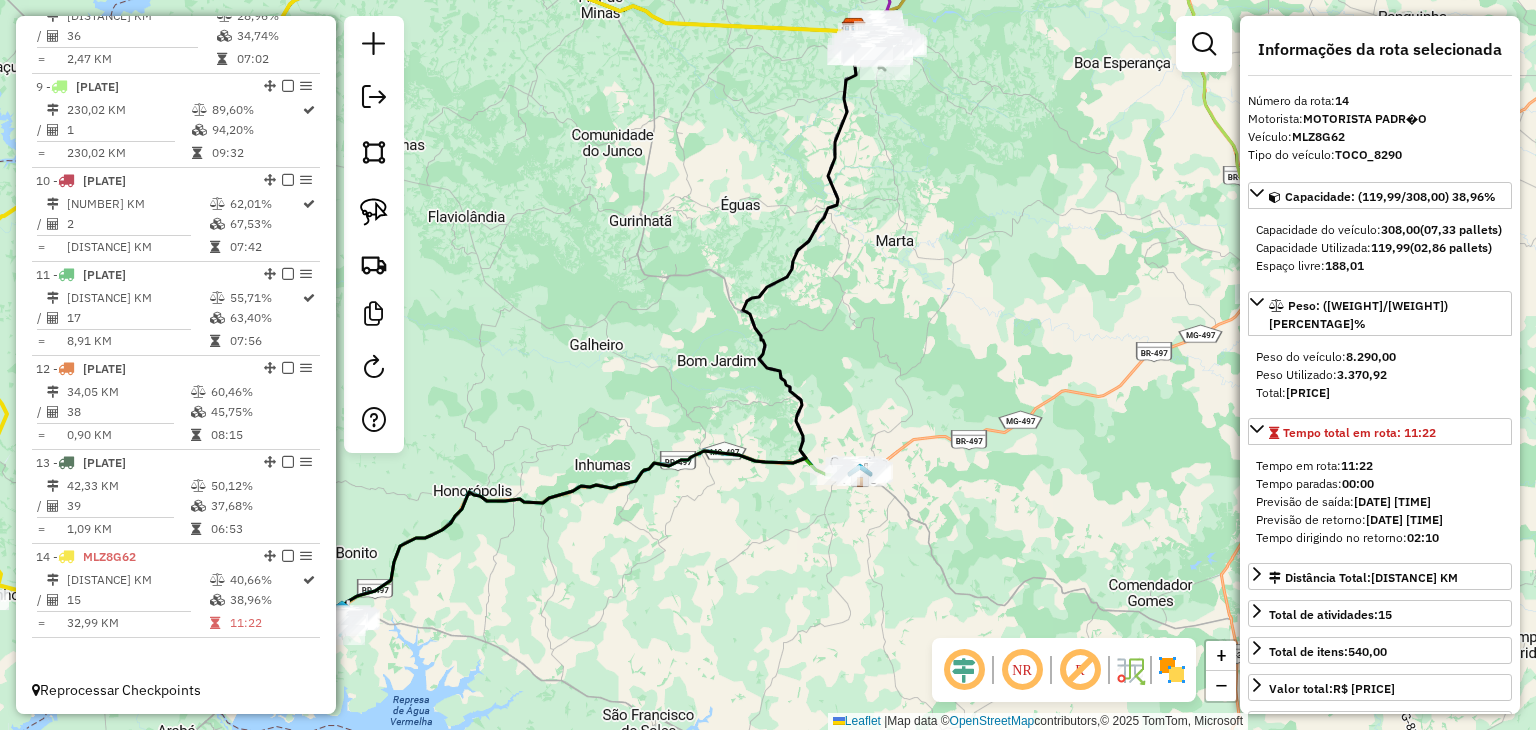 drag, startPoint x: 912, startPoint y: 545, endPoint x: 1104, endPoint y: 513, distance: 194.6484 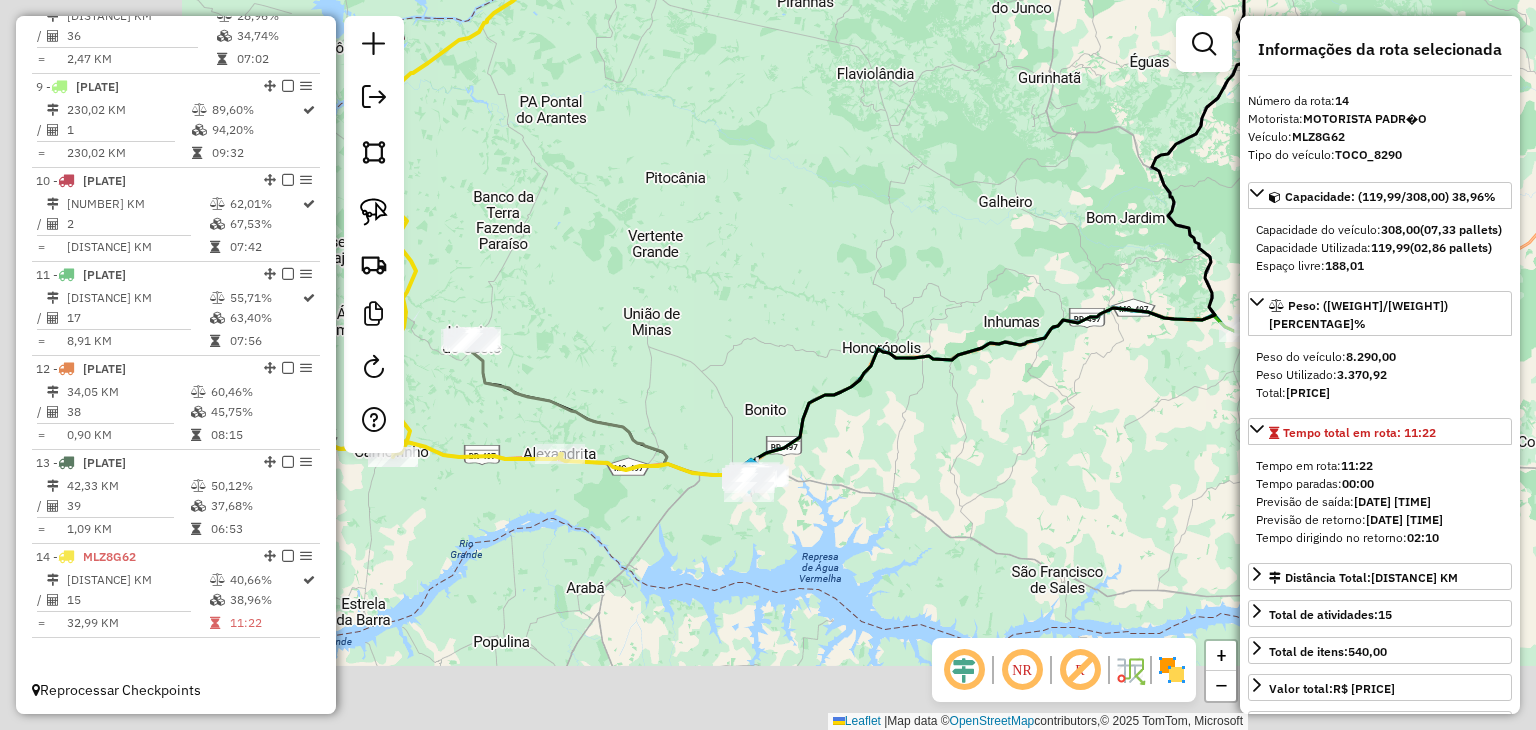drag, startPoint x: 833, startPoint y: 596, endPoint x: 1050, endPoint y: 477, distance: 247.48738 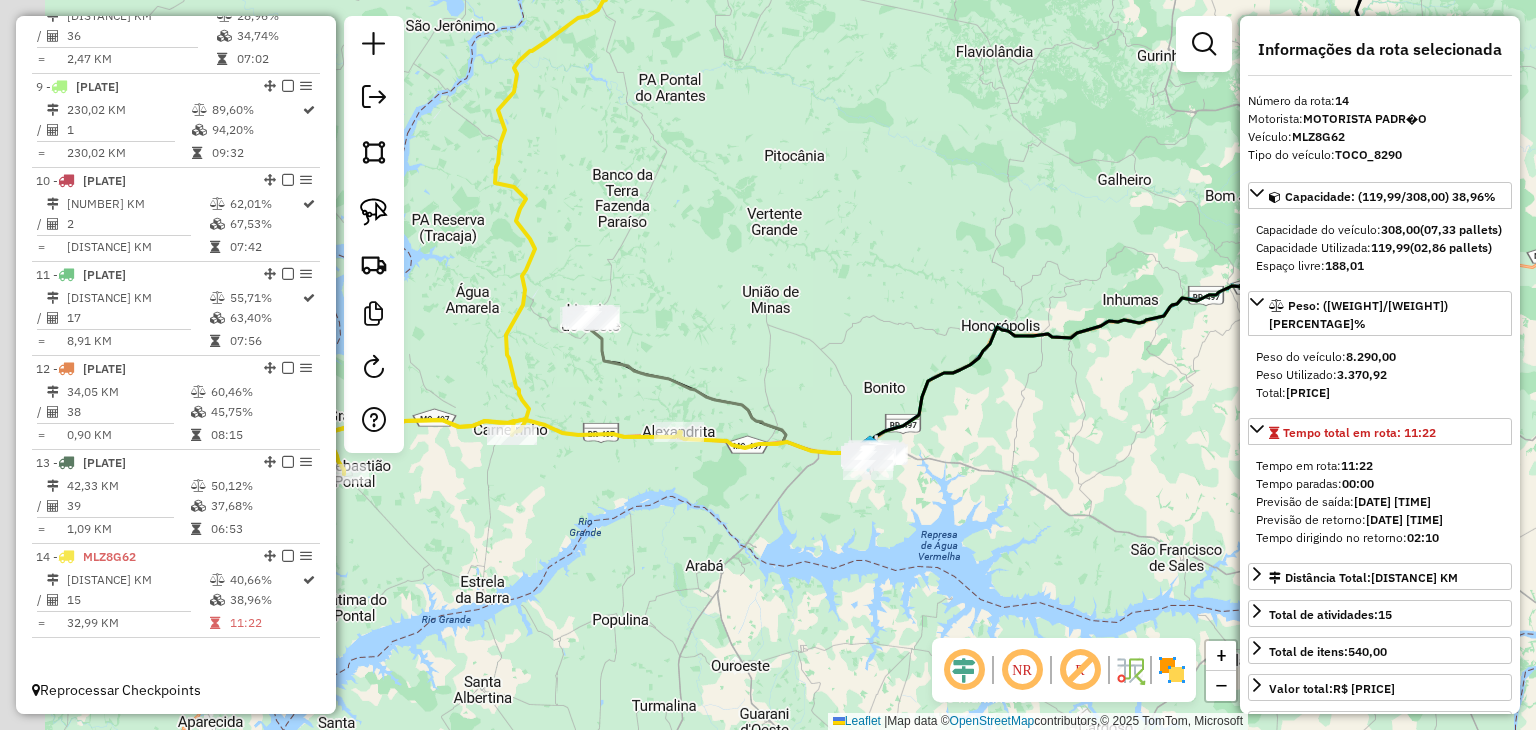 drag, startPoint x: 775, startPoint y: 541, endPoint x: 886, endPoint y: 525, distance: 112.147224 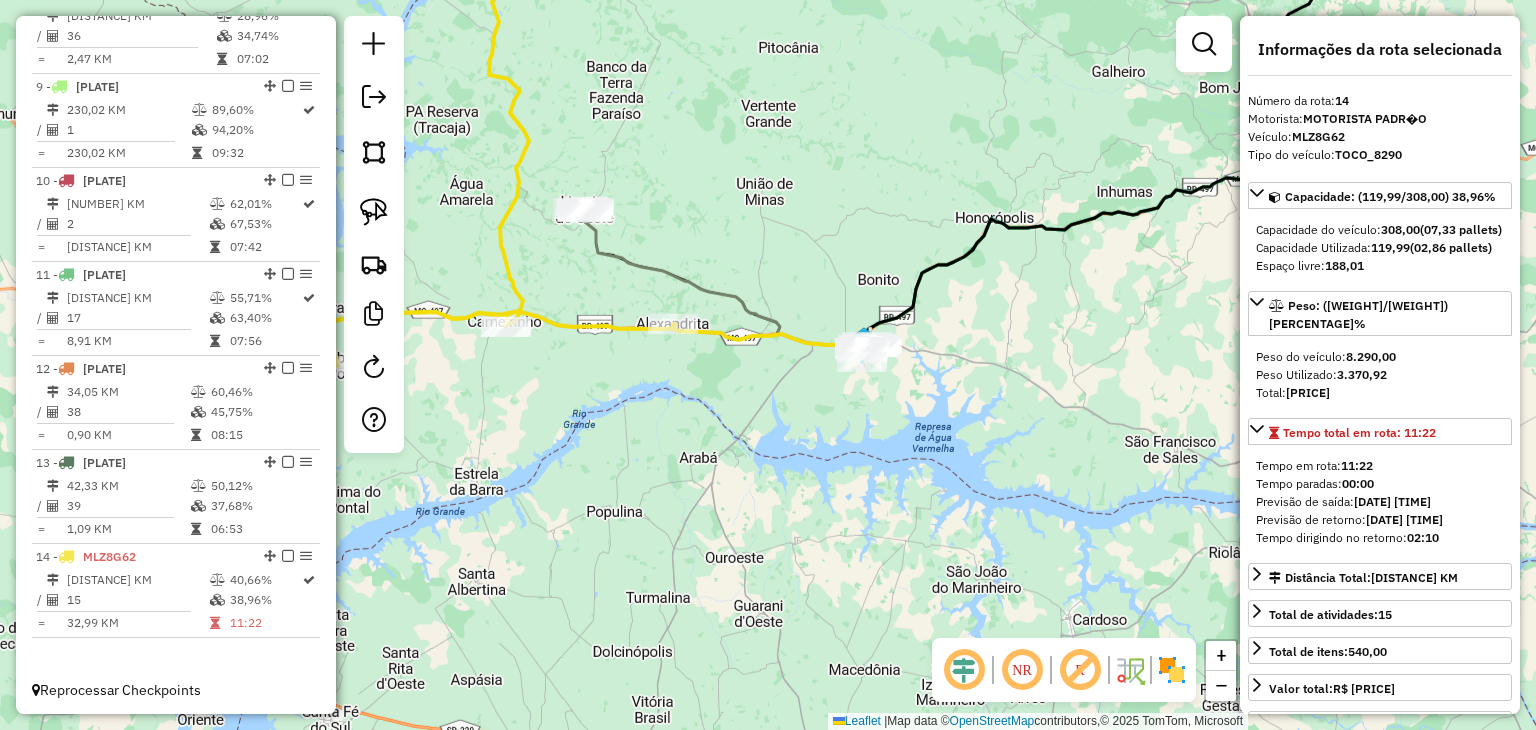 drag, startPoint x: 967, startPoint y: 418, endPoint x: 959, endPoint y: 317, distance: 101.31634 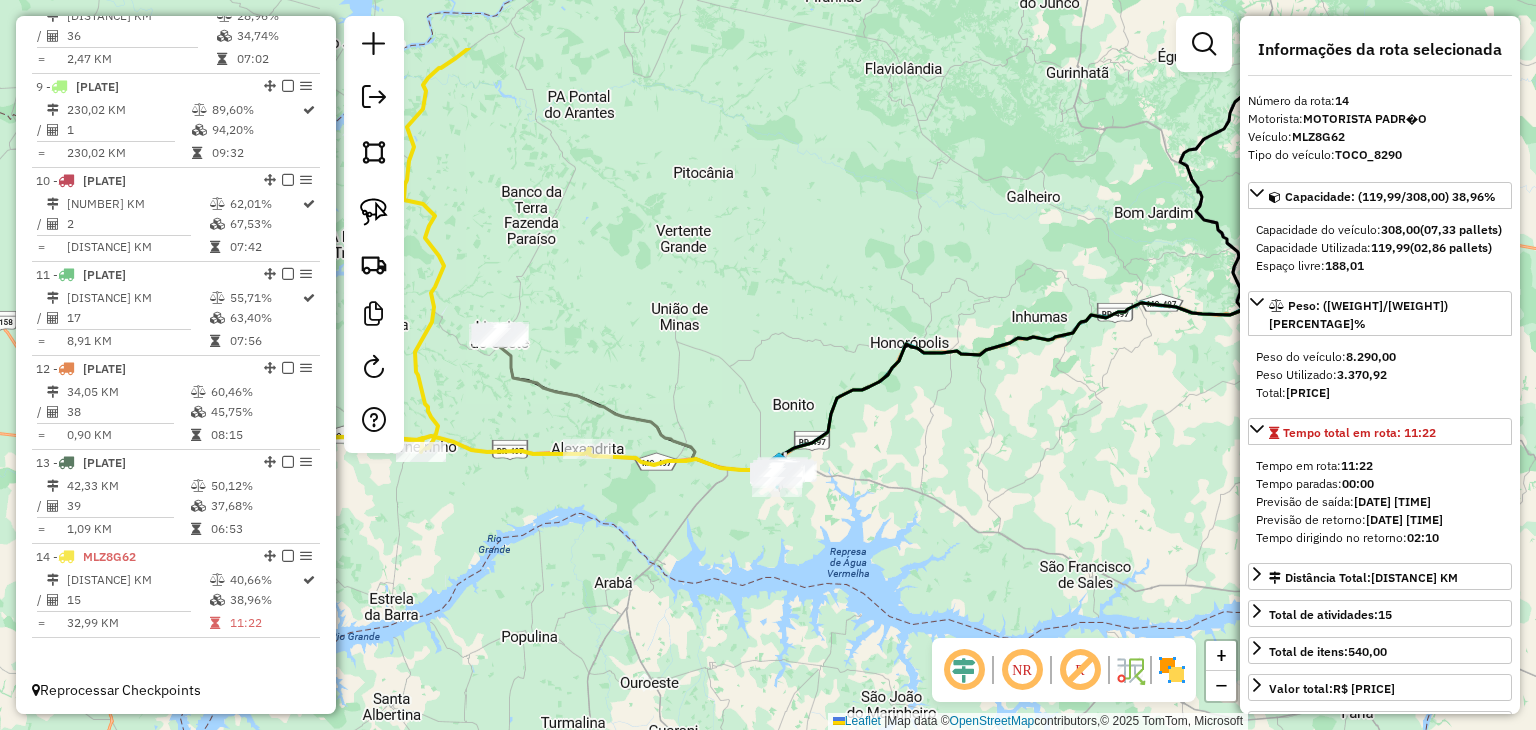 drag, startPoint x: 945, startPoint y: 409, endPoint x: 860, endPoint y: 530, distance: 147.87157 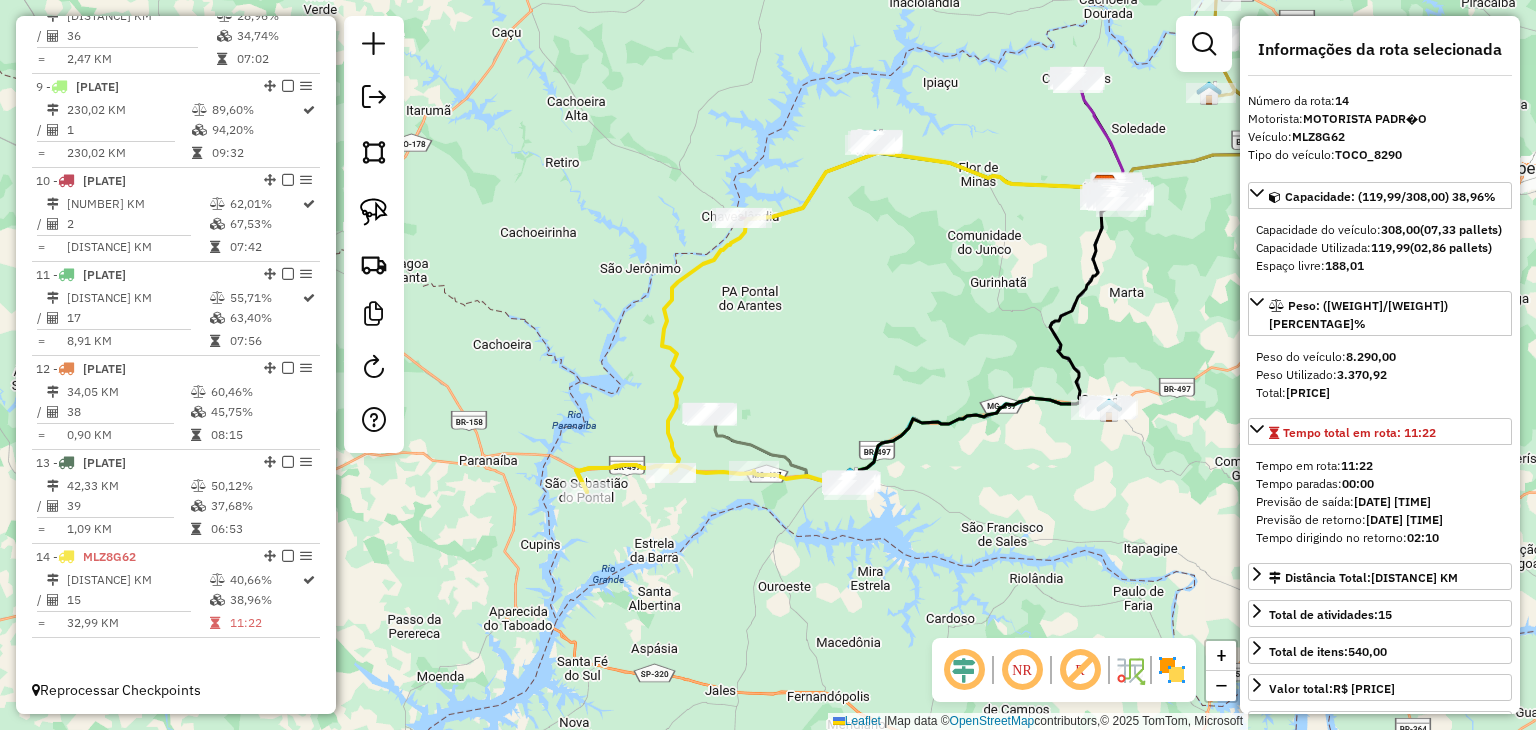 drag, startPoint x: 1012, startPoint y: 405, endPoint x: 1054, endPoint y: 290, distance: 122.42957 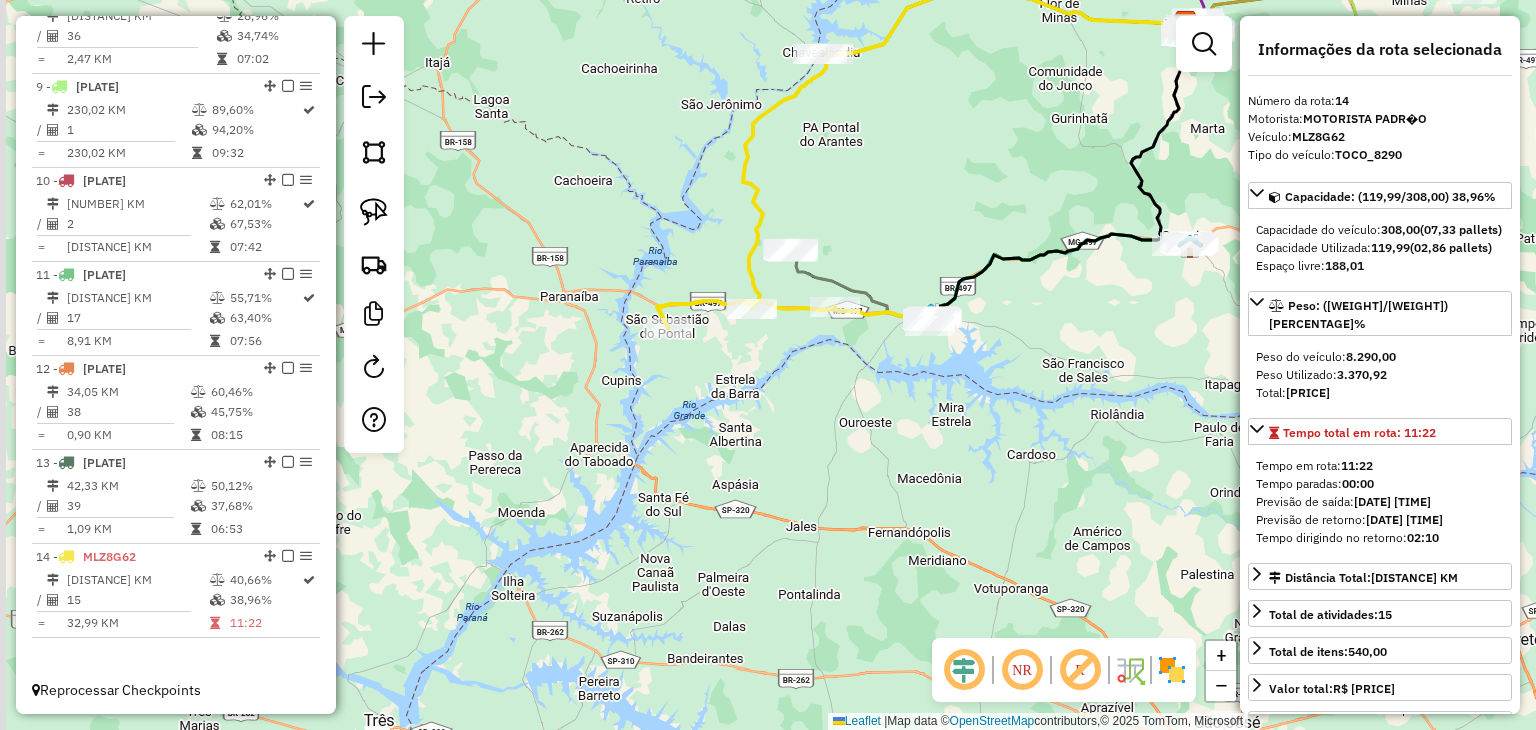 drag, startPoint x: 853, startPoint y: 453, endPoint x: 889, endPoint y: 391, distance: 71.693794 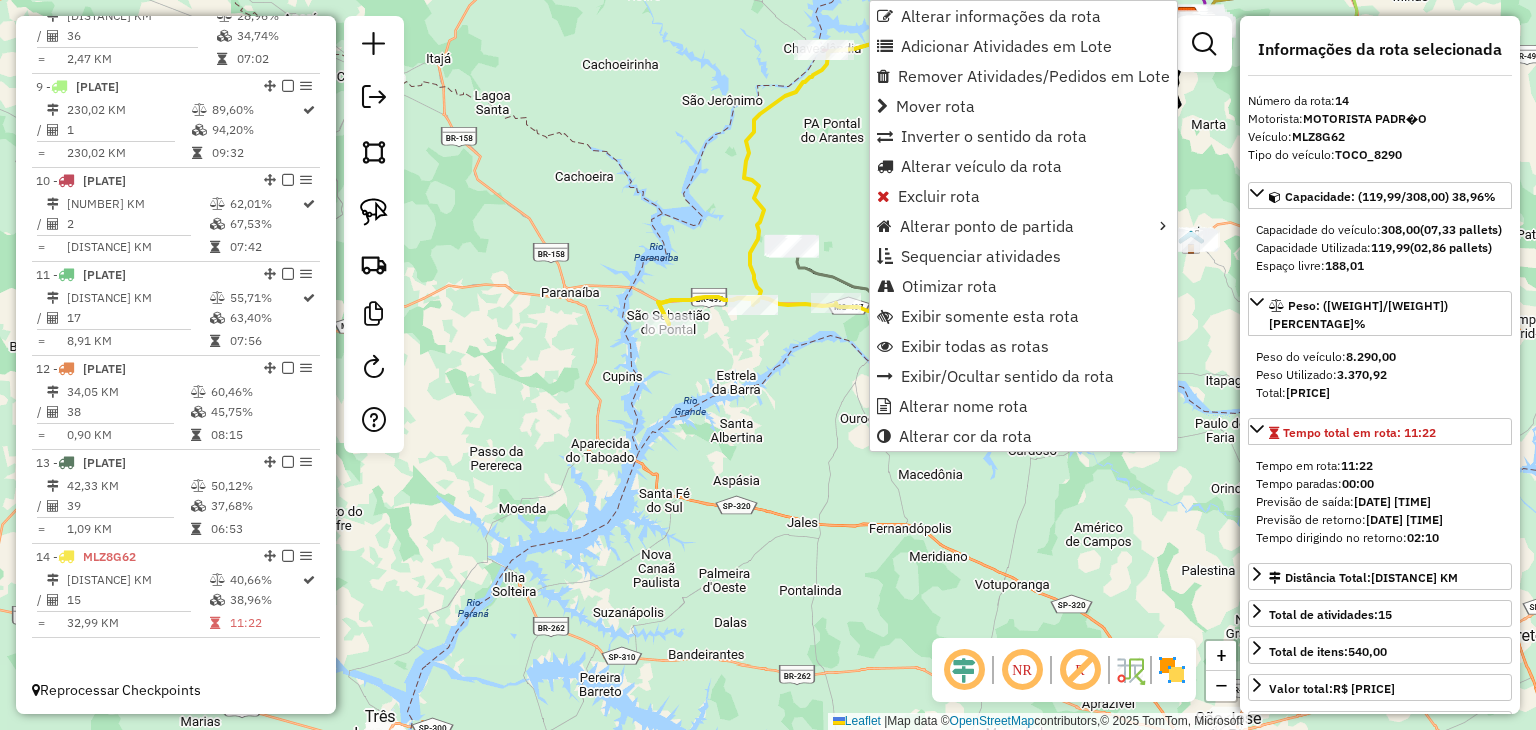 click on "Janela de atendimento Grade de atendimento Capacidade Transportadoras Veículos Cliente Pedidos  Rotas Selecione os dias de semana para filtrar as janelas de atendimento  Seg   Ter   Qua   Qui   Sex   Sáb   Dom  Informe o período da janela de atendimento: De: Até:  Filtrar exatamente a janela do cliente  Considerar janela de atendimento padrão  Selecione os dias de semana para filtrar as grades de atendimento  Seg   Ter   Qua   Qui   Sex   Sáb   Dom   Considerar clientes sem dia de atendimento cadastrado  Clientes fora do dia de atendimento selecionado Filtrar as atividades entre os valores definidos abaixo:  Peso mínimo:   Peso máximo:   Cubagem mínima:   Cubagem máxima:   De:   Até:  Filtrar as atividades entre o tempo de atendimento definido abaixo:  De:   Até:   Considerar capacidade total dos clientes não roteirizados Transportadora: Selecione um ou mais itens Tipo de veículo: Selecione um ou mais itens Veículo: Selecione um ou mais itens Motorista: Selecione um ou mais itens Nome: Rótulo:" 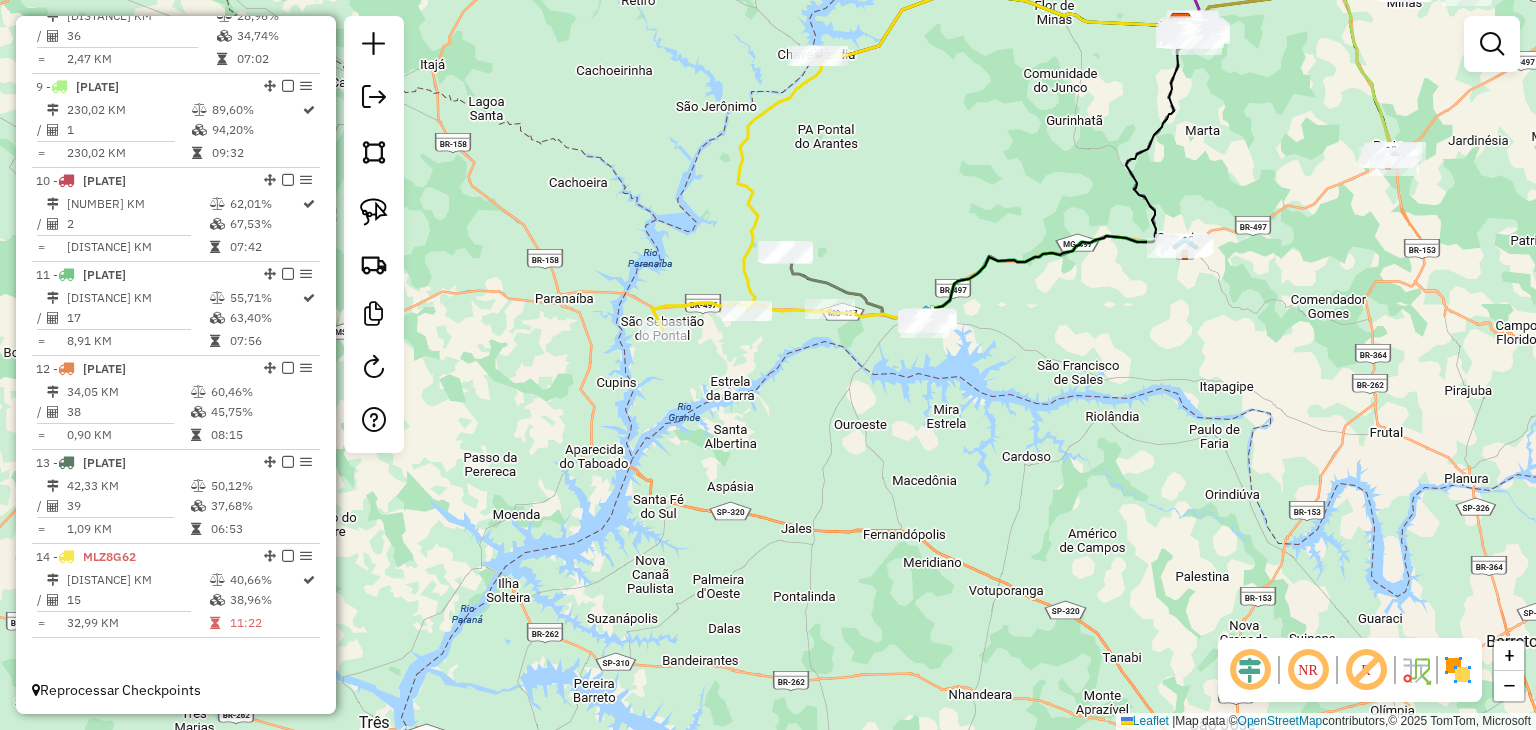 drag, startPoint x: 861, startPoint y: 465, endPoint x: 753, endPoint y: 538, distance: 130.35721 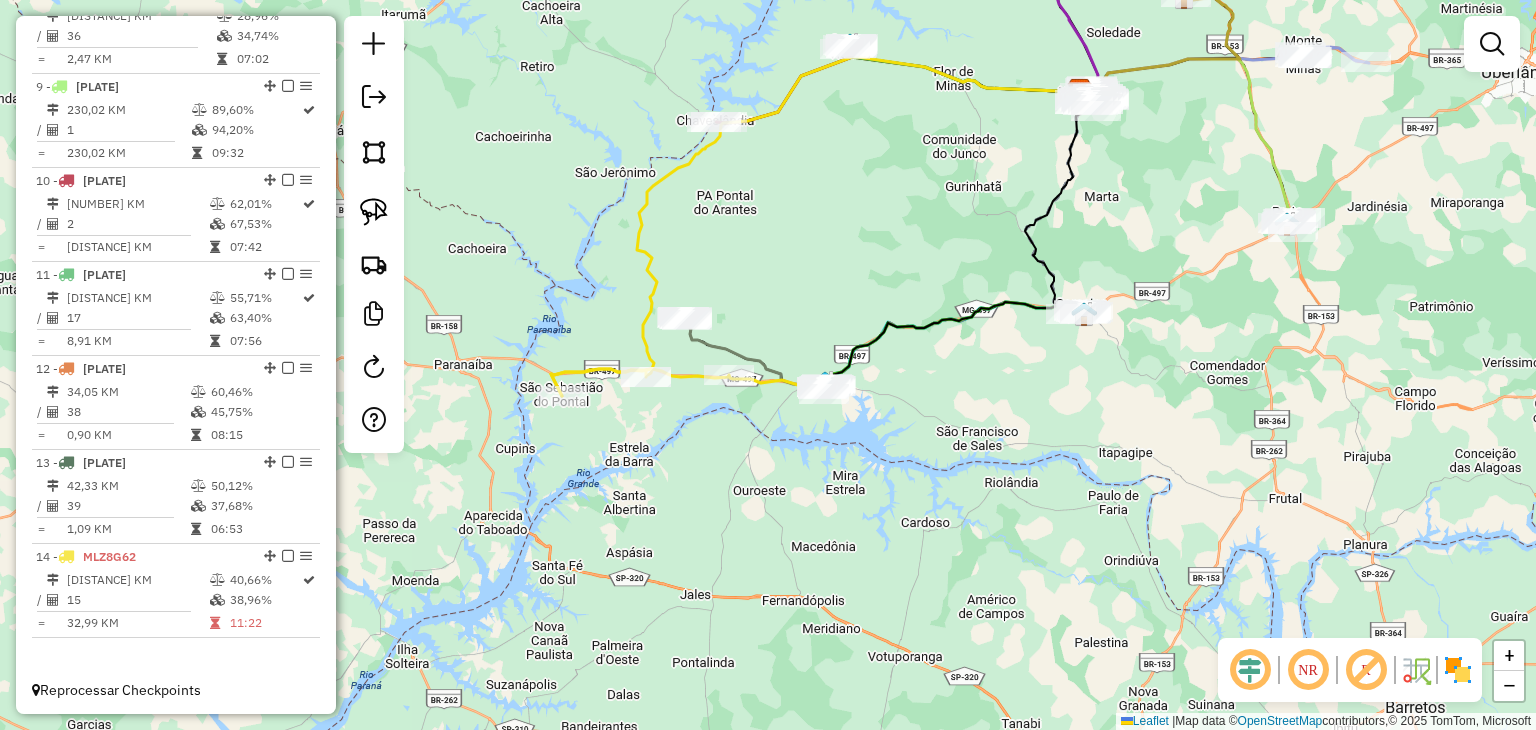 select on "**********" 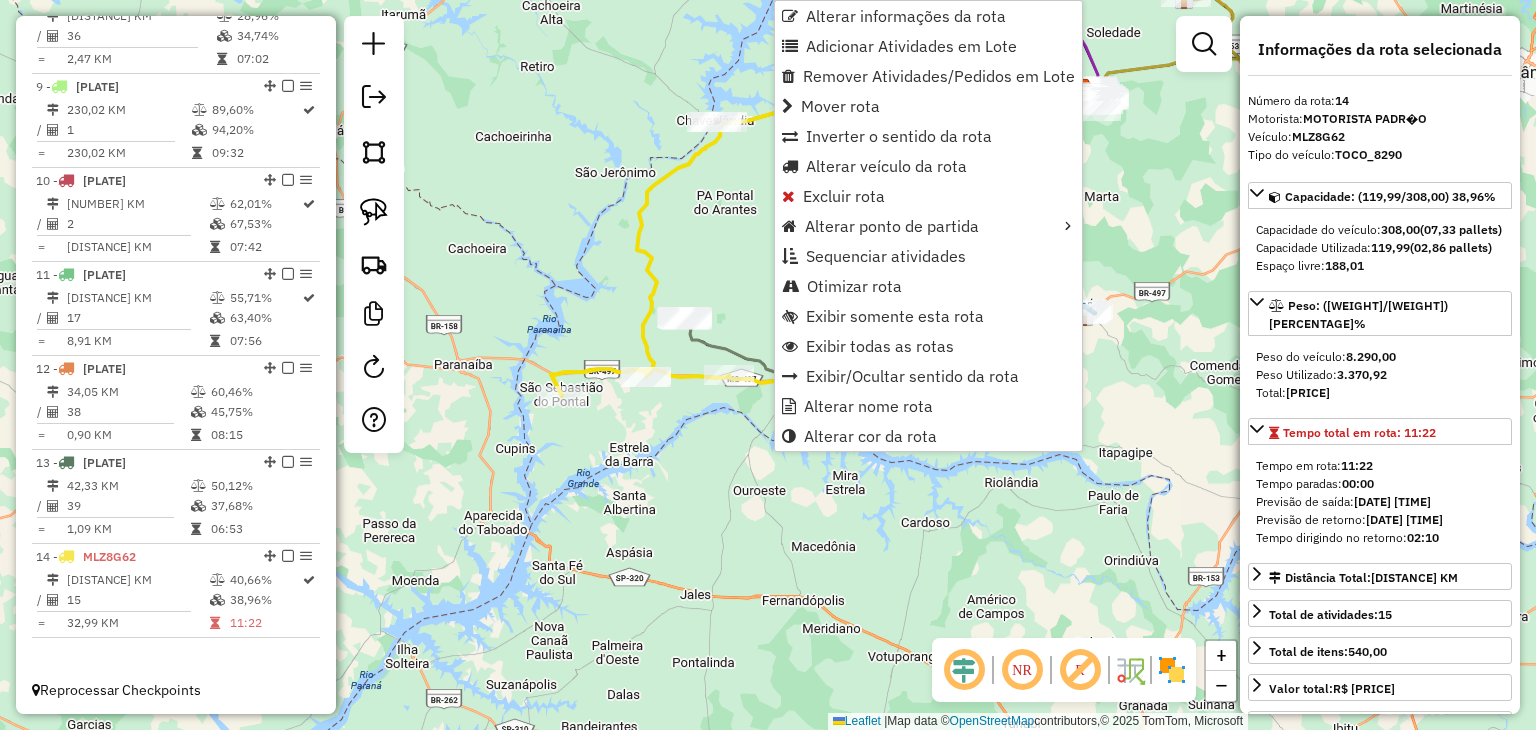 click on "Janela de atendimento Grade de atendimento Capacidade Transportadoras Veículos Cliente Pedidos  Rotas Selecione os dias de semana para filtrar as janelas de atendimento  Seg   Ter   Qua   Qui   Sex   Sáb   Dom  Informe o período da janela de atendimento: De: Até:  Filtrar exatamente a janela do cliente  Considerar janela de atendimento padrão  Selecione os dias de semana para filtrar as grades de atendimento  Seg   Ter   Qua   Qui   Sex   Sáb   Dom   Considerar clientes sem dia de atendimento cadastrado  Clientes fora do dia de atendimento selecionado Filtrar as atividades entre os valores definidos abaixo:  Peso mínimo:   Peso máximo:   Cubagem mínima:   Cubagem máxima:   De:   Até:  Filtrar as atividades entre o tempo de atendimento definido abaixo:  De:   Até:   Considerar capacidade total dos clientes não roteirizados Transportadora: Selecione um ou mais itens Tipo de veículo: Selecione um ou mais itens Veículo: Selecione um ou mais itens Motorista: Selecione um ou mais itens Nome: Rótulo:" 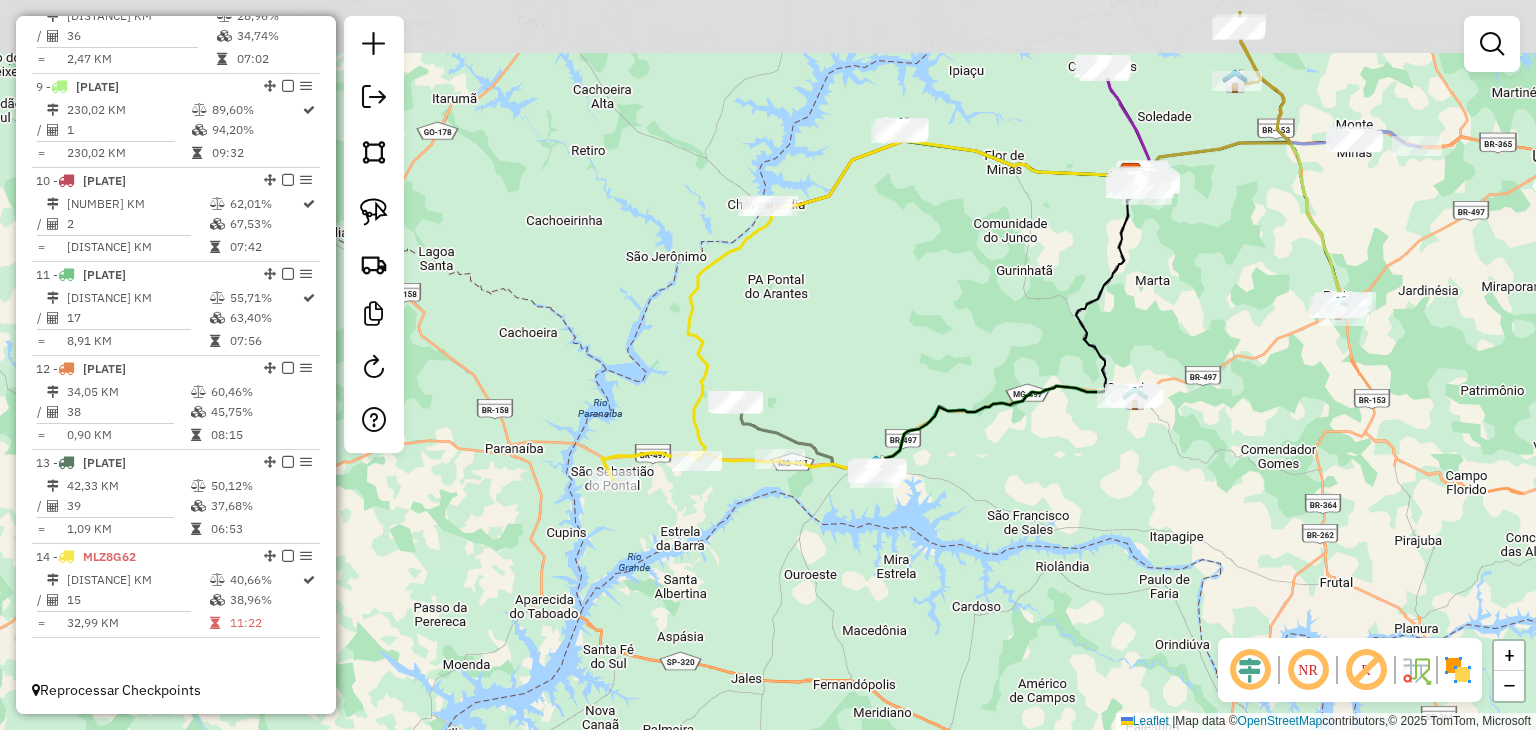 drag, startPoint x: 941, startPoint y: 428, endPoint x: 992, endPoint y: 512, distance: 98.270035 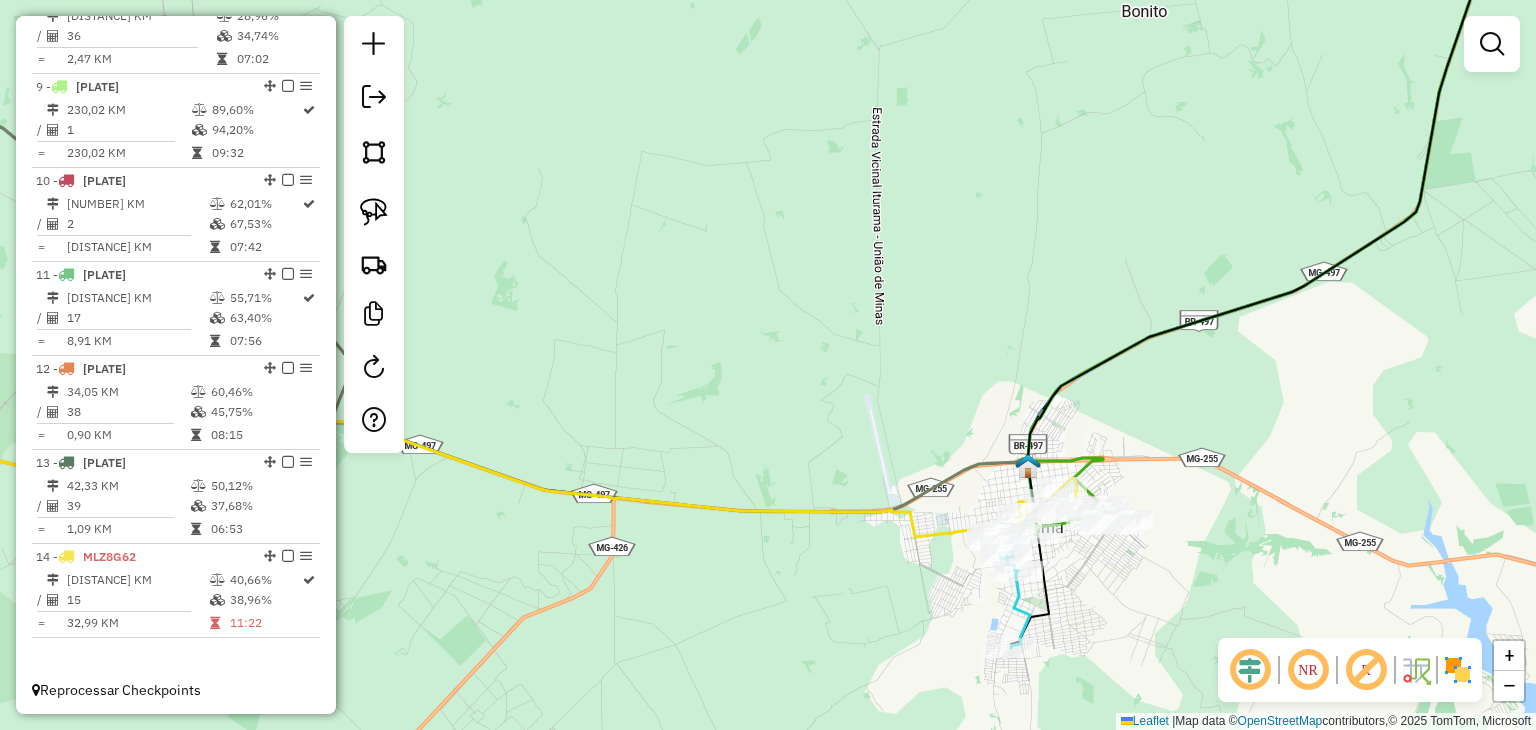 drag, startPoint x: 948, startPoint y: 284, endPoint x: 837, endPoint y: 169, distance: 159.83116 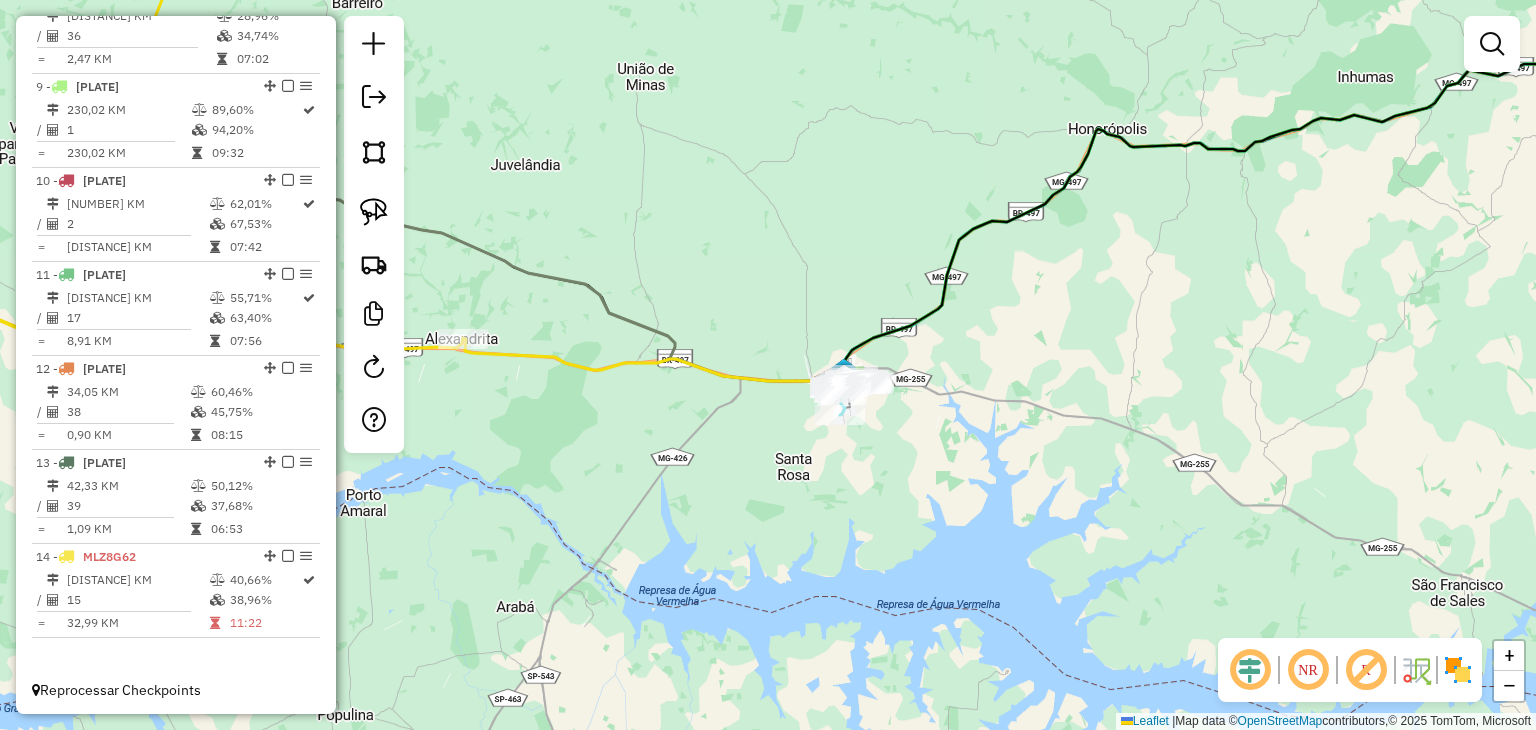 drag, startPoint x: 1023, startPoint y: 445, endPoint x: 958, endPoint y: 525, distance: 103.077644 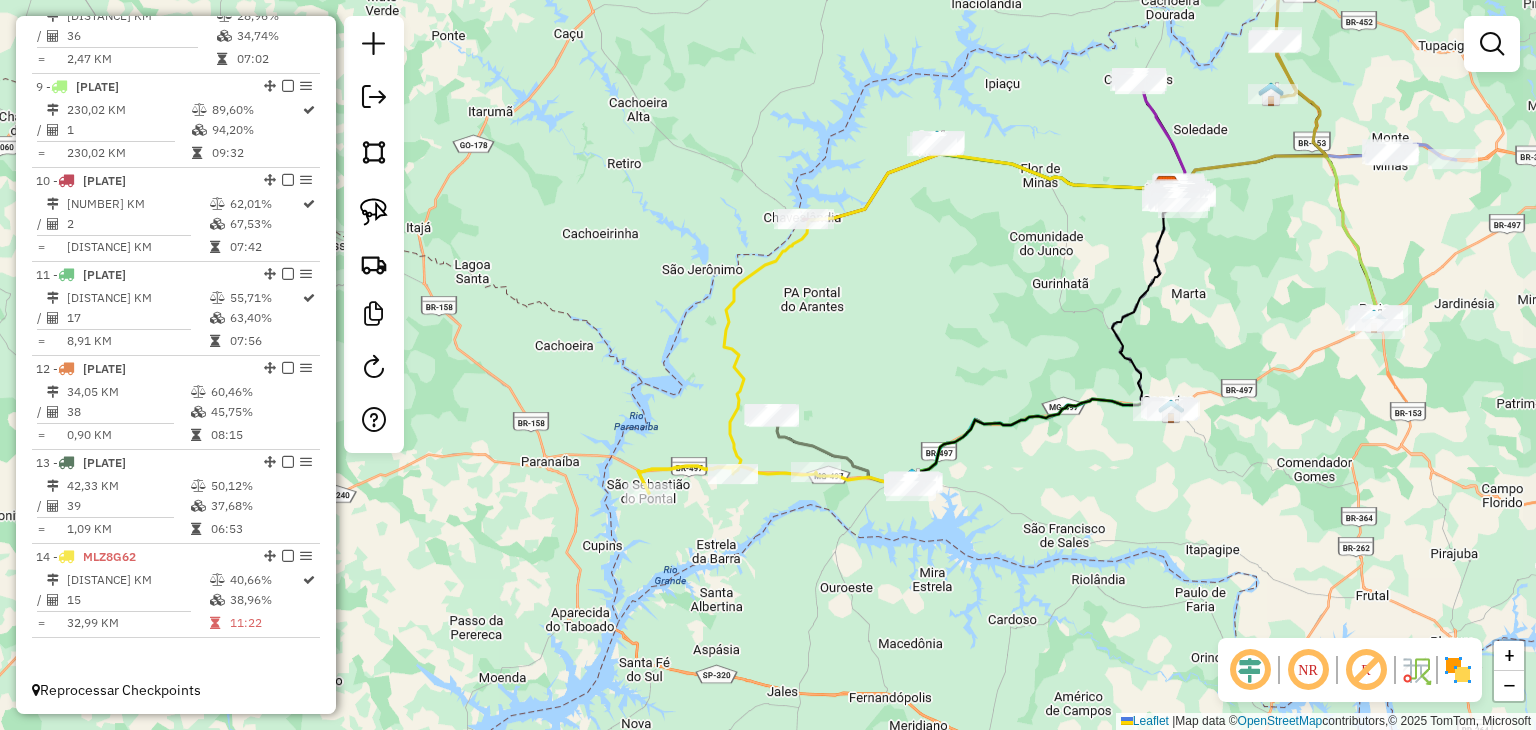 drag, startPoint x: 956, startPoint y: 354, endPoint x: 914, endPoint y: 357, distance: 42.107006 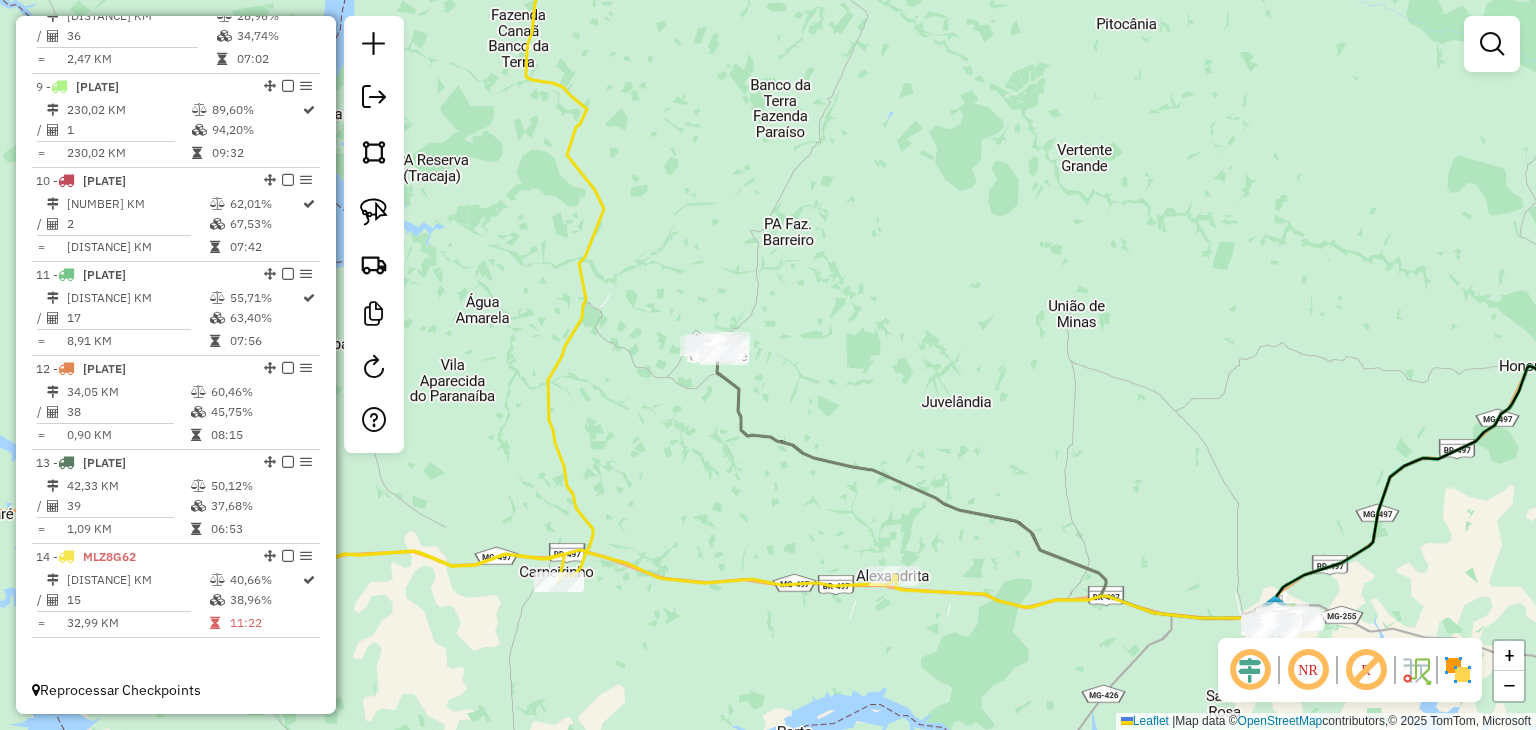 click 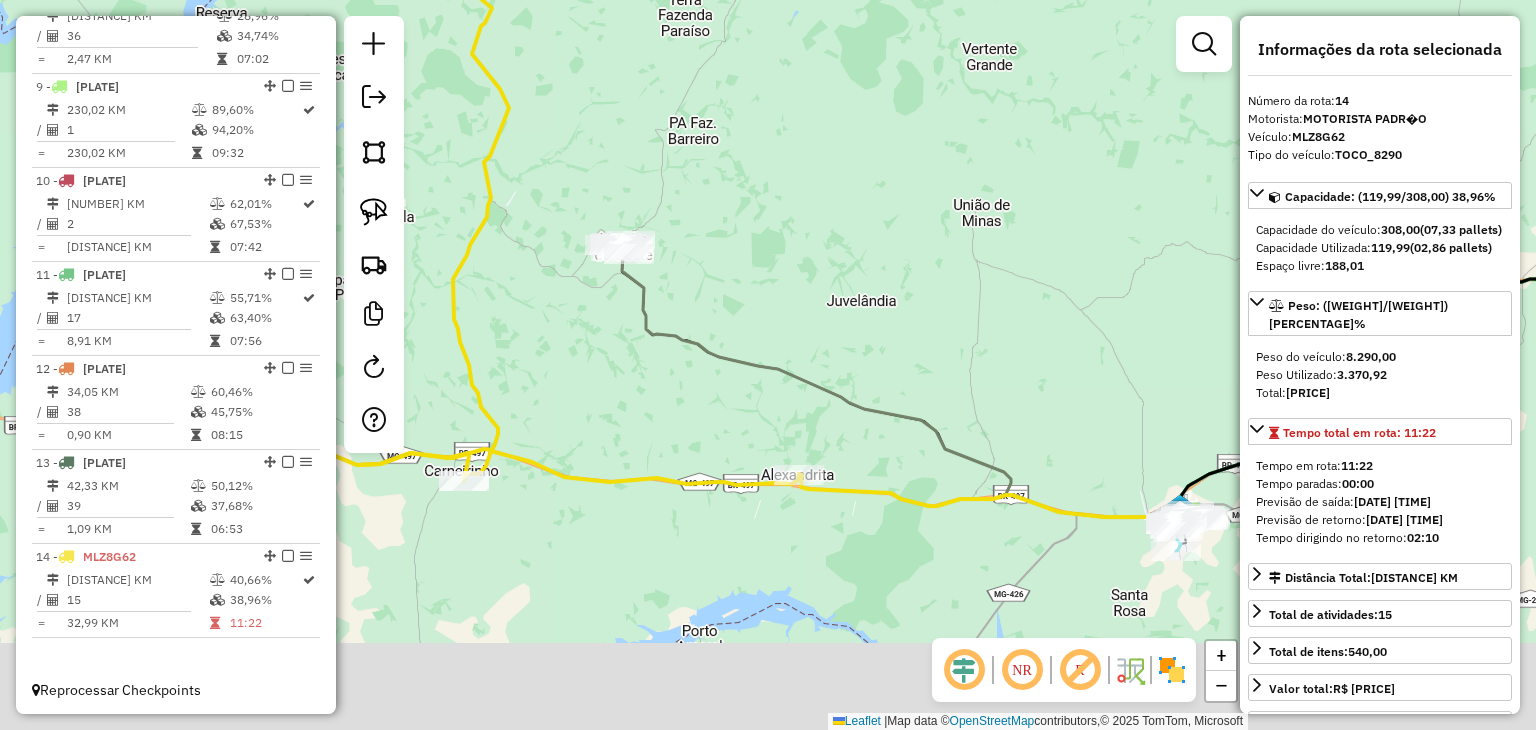 drag, startPoint x: 1140, startPoint y: 607, endPoint x: 1044, endPoint y: 505, distance: 140.07141 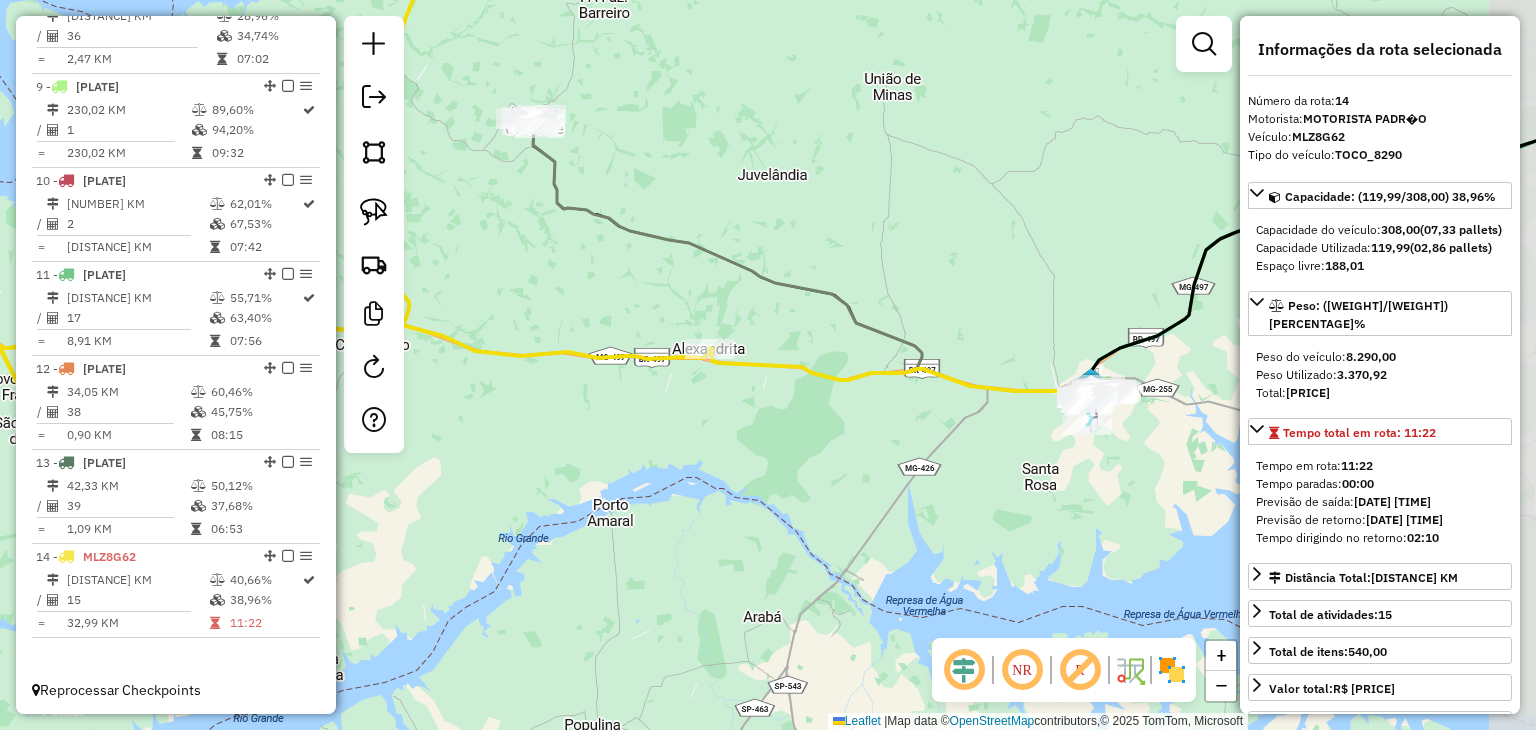 drag, startPoint x: 1124, startPoint y: 589, endPoint x: 1036, endPoint y: 465, distance: 152.05263 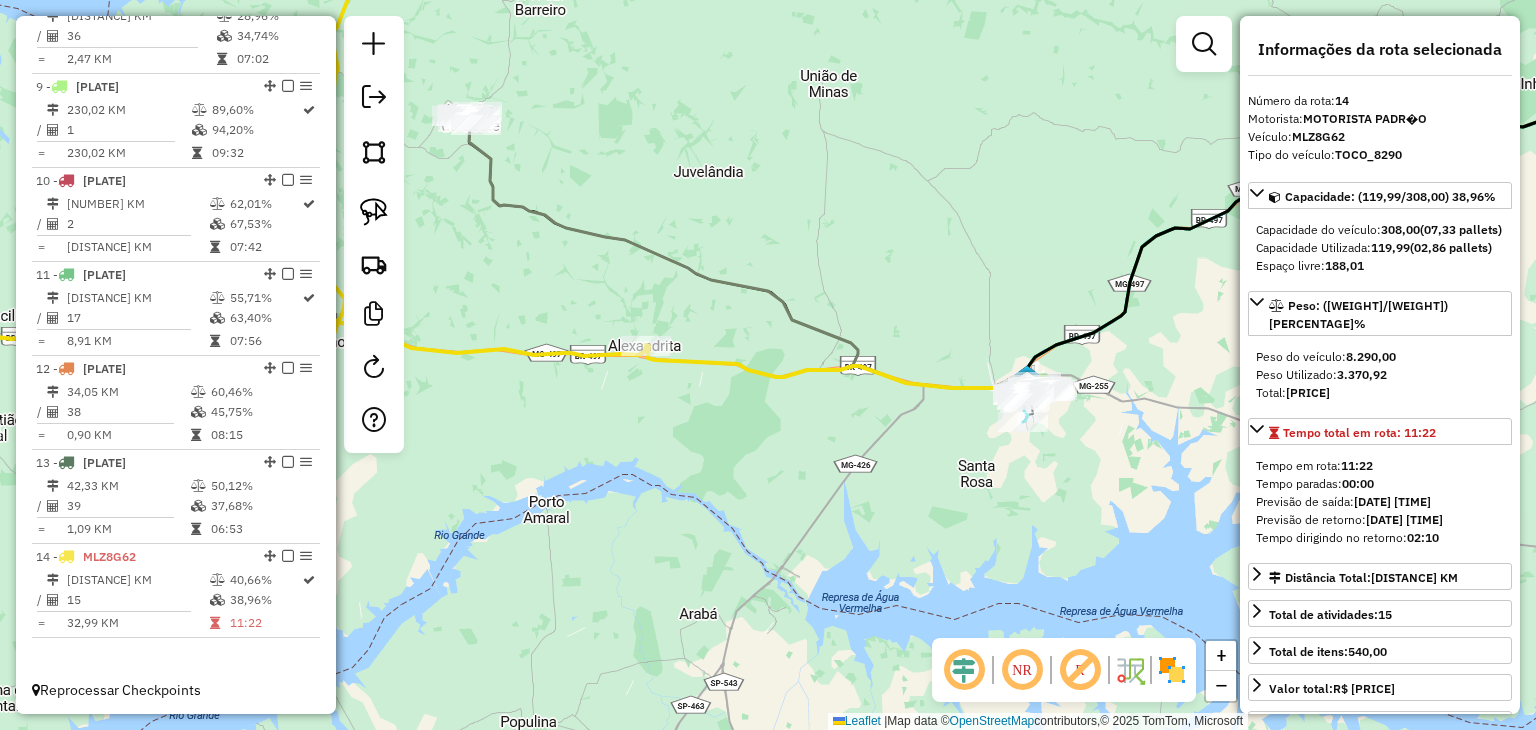 drag, startPoint x: 1000, startPoint y: 314, endPoint x: 936, endPoint y: 311, distance: 64.070274 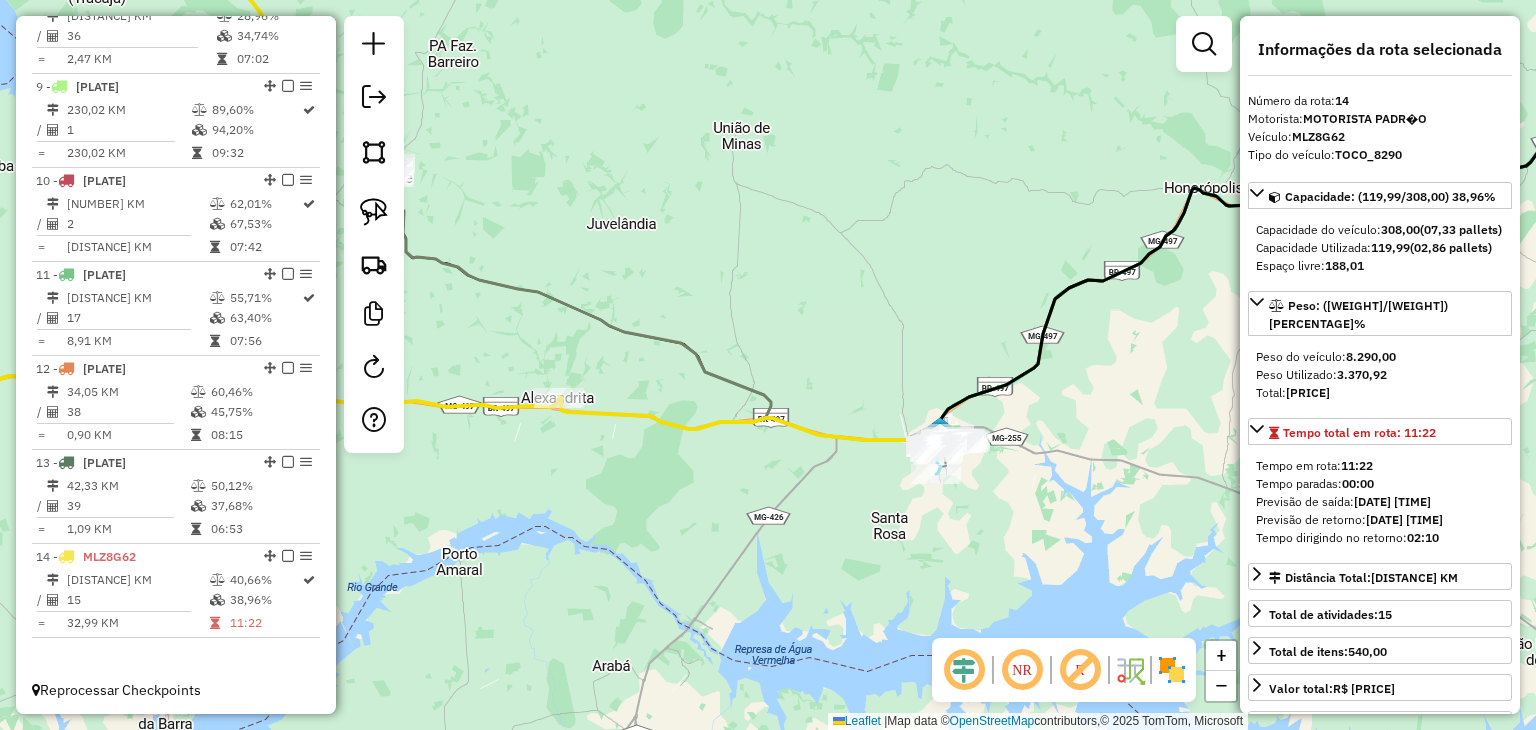 drag, startPoint x: 1139, startPoint y: 345, endPoint x: 965, endPoint y: 421, distance: 189.87364 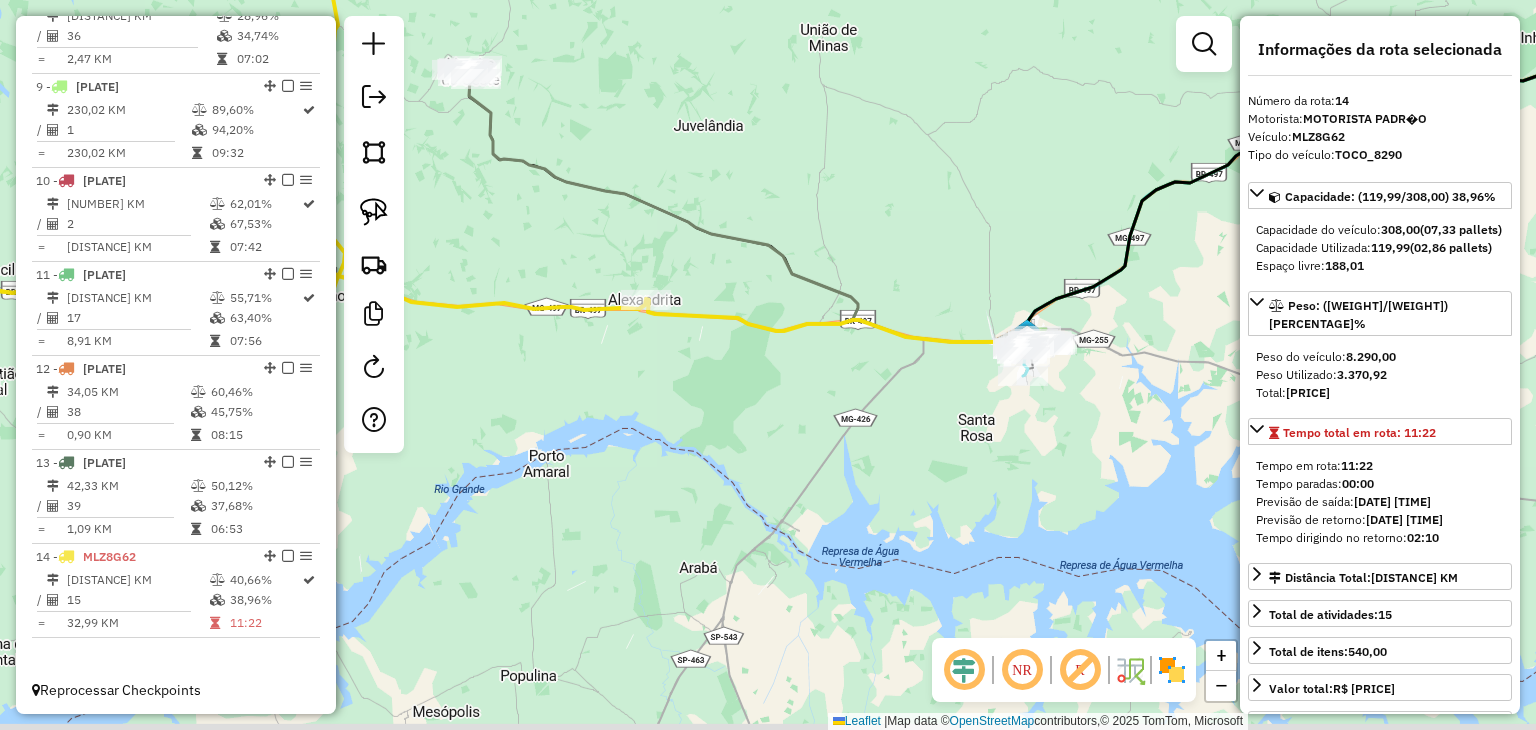 drag, startPoint x: 1008, startPoint y: 422, endPoint x: 1153, endPoint y: 309, distance: 183.83145 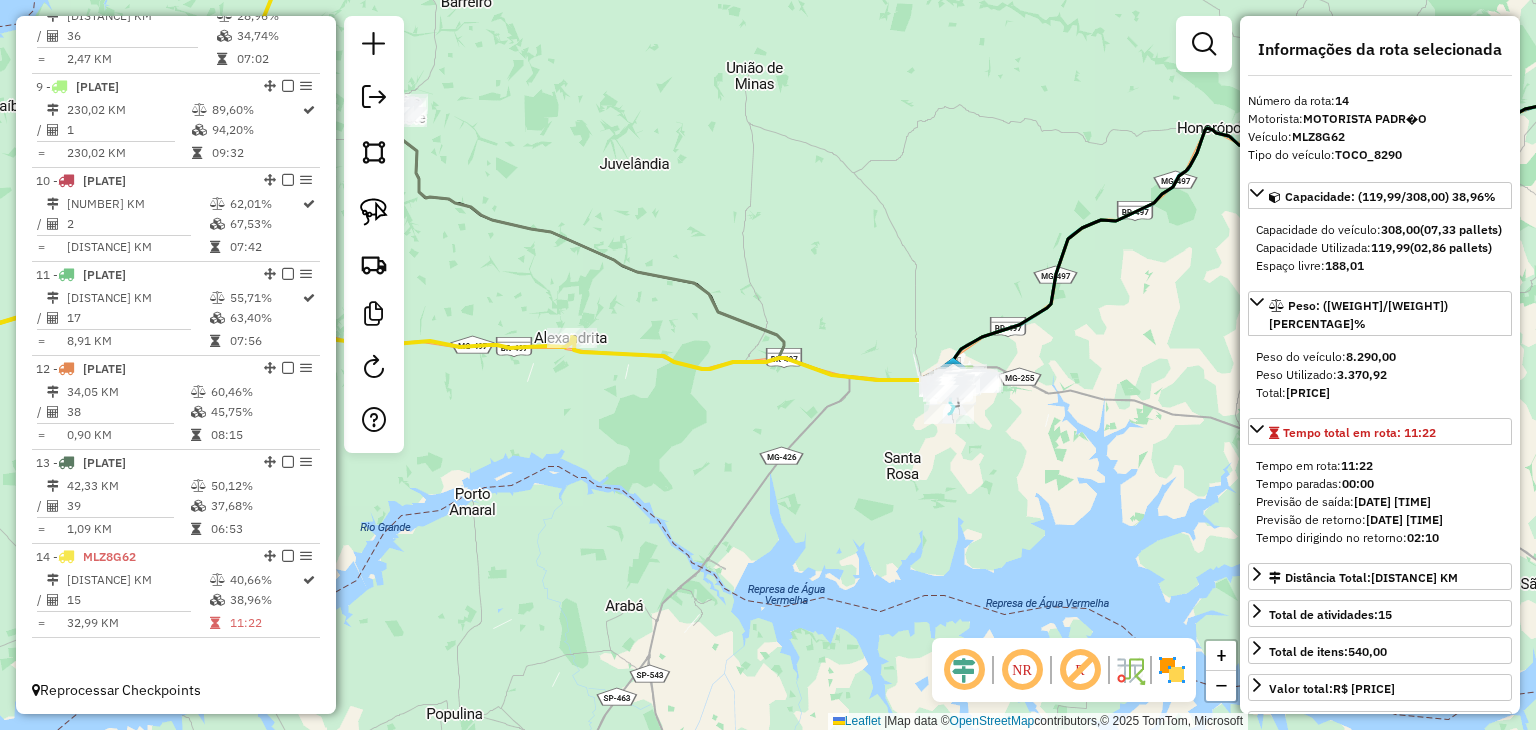 drag, startPoint x: 1059, startPoint y: 361, endPoint x: 803, endPoint y: 503, distance: 292.74564 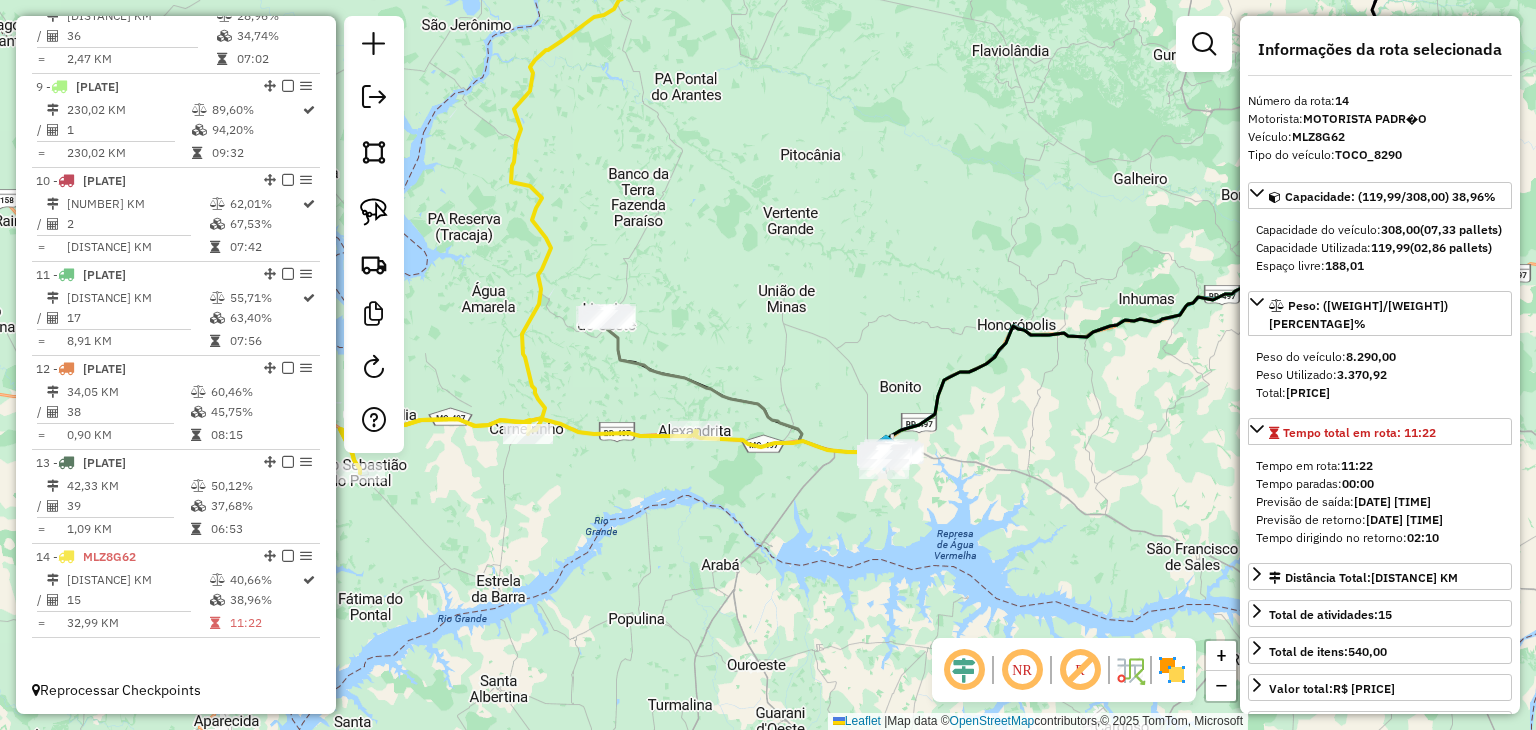 drag, startPoint x: 1070, startPoint y: 395, endPoint x: 1097, endPoint y: 399, distance: 27.294687 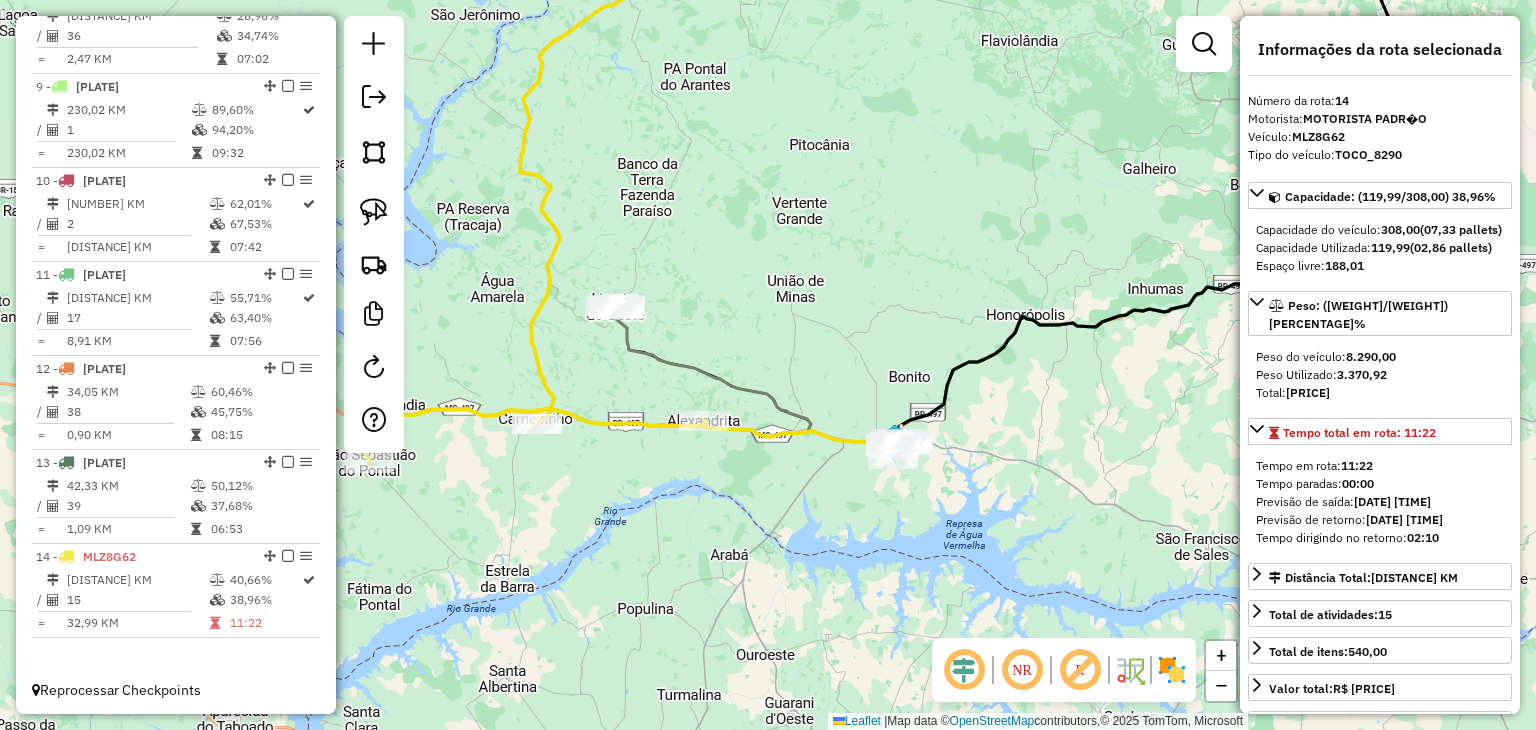 click on "Janela de atendimento Grade de atendimento Capacidade Transportadoras Veículos Cliente Pedidos  Rotas Selecione os dias de semana para filtrar as janelas de atendimento  Seg   Ter   Qua   Qui   Sex   Sáb   Dom  Informe o período da janela de atendimento: De: Até:  Filtrar exatamente a janela do cliente  Considerar janela de atendimento padrão  Selecione os dias de semana para filtrar as grades de atendimento  Seg   Ter   Qua   Qui   Sex   Sáb   Dom   Considerar clientes sem dia de atendimento cadastrado  Clientes fora do dia de atendimento selecionado Filtrar as atividades entre os valores definidos abaixo:  Peso mínimo:   Peso máximo:   Cubagem mínima:   Cubagem máxima:   De:   Até:  Filtrar as atividades entre o tempo de atendimento definido abaixo:  De:   Até:   Considerar capacidade total dos clientes não roteirizados Transportadora: Selecione um ou mais itens Tipo de veículo: Selecione um ou mais itens Veículo: Selecione um ou mais itens Motorista: Selecione um ou mais itens Nome: Rótulo:" 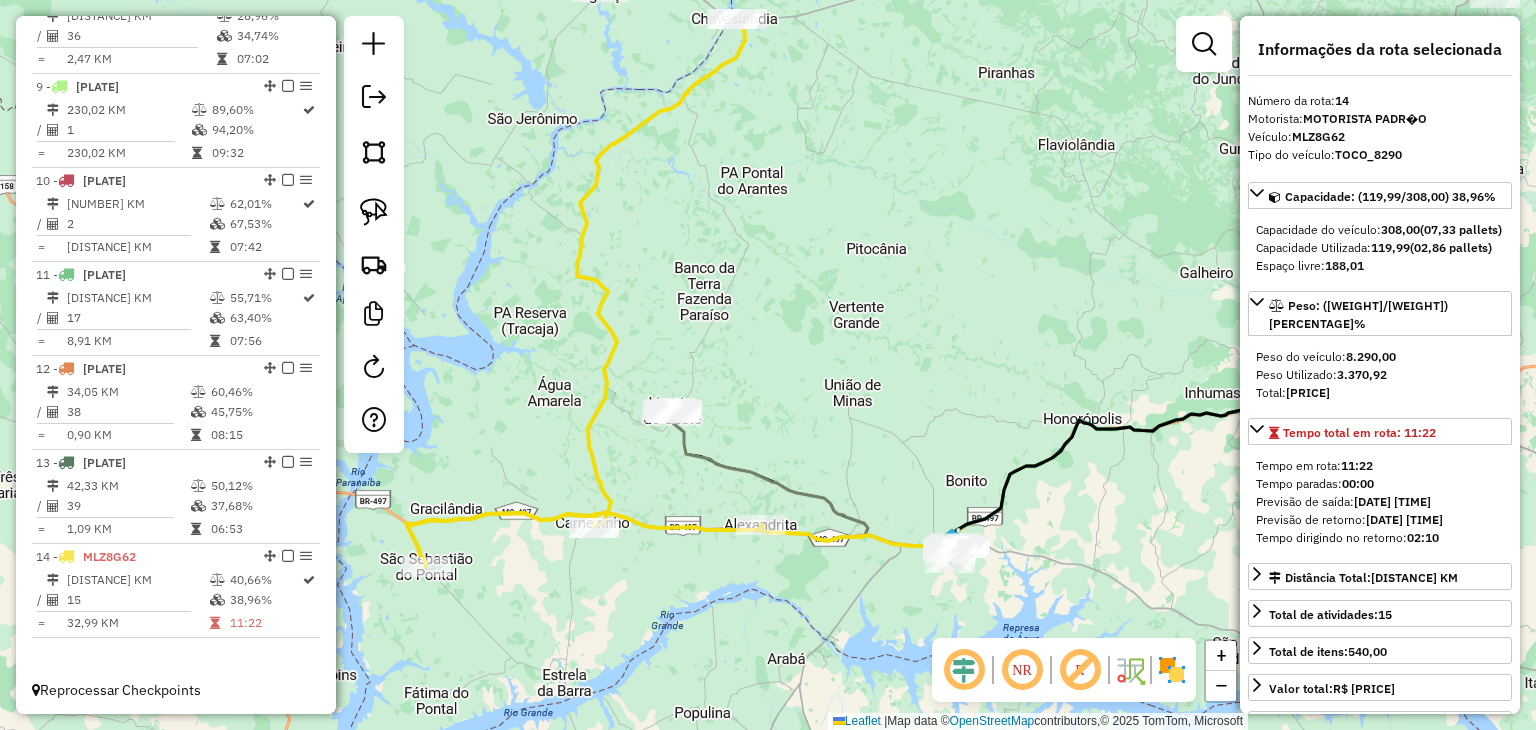 drag, startPoint x: 657, startPoint y: 458, endPoint x: 657, endPoint y: 479, distance: 21 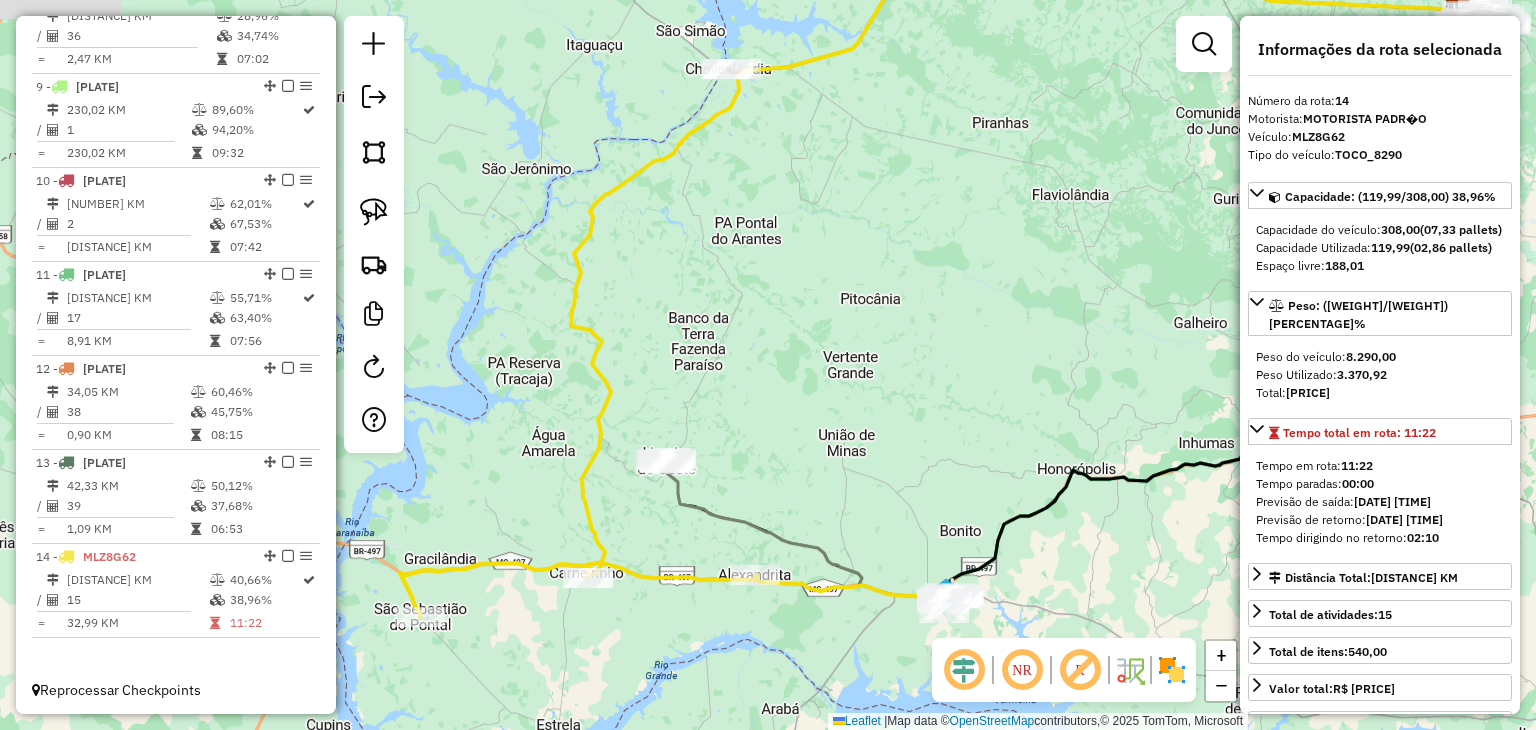 drag, startPoint x: 854, startPoint y: 189, endPoint x: 808, endPoint y: 354, distance: 171.29214 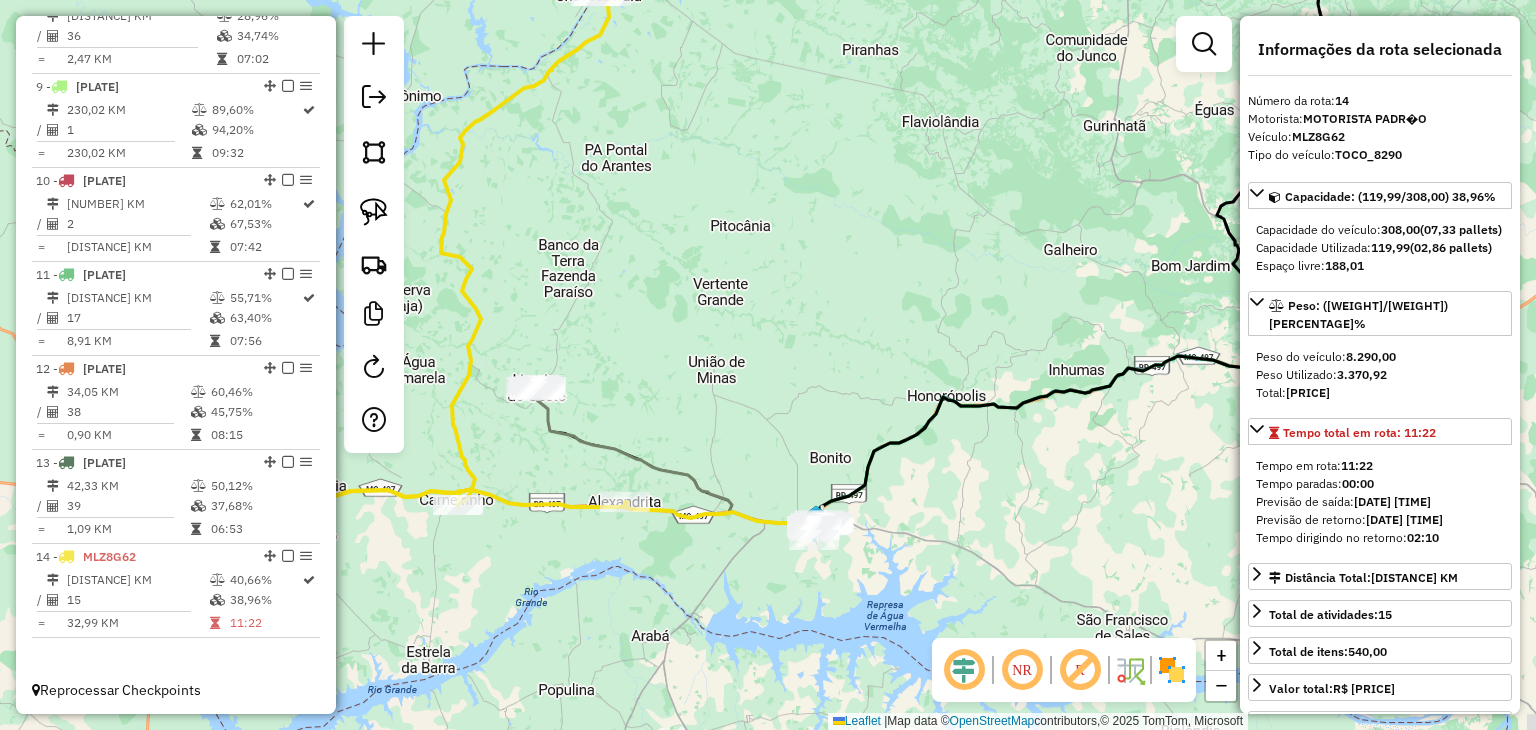 drag, startPoint x: 951, startPoint y: 456, endPoint x: 848, endPoint y: 161, distance: 312.4644 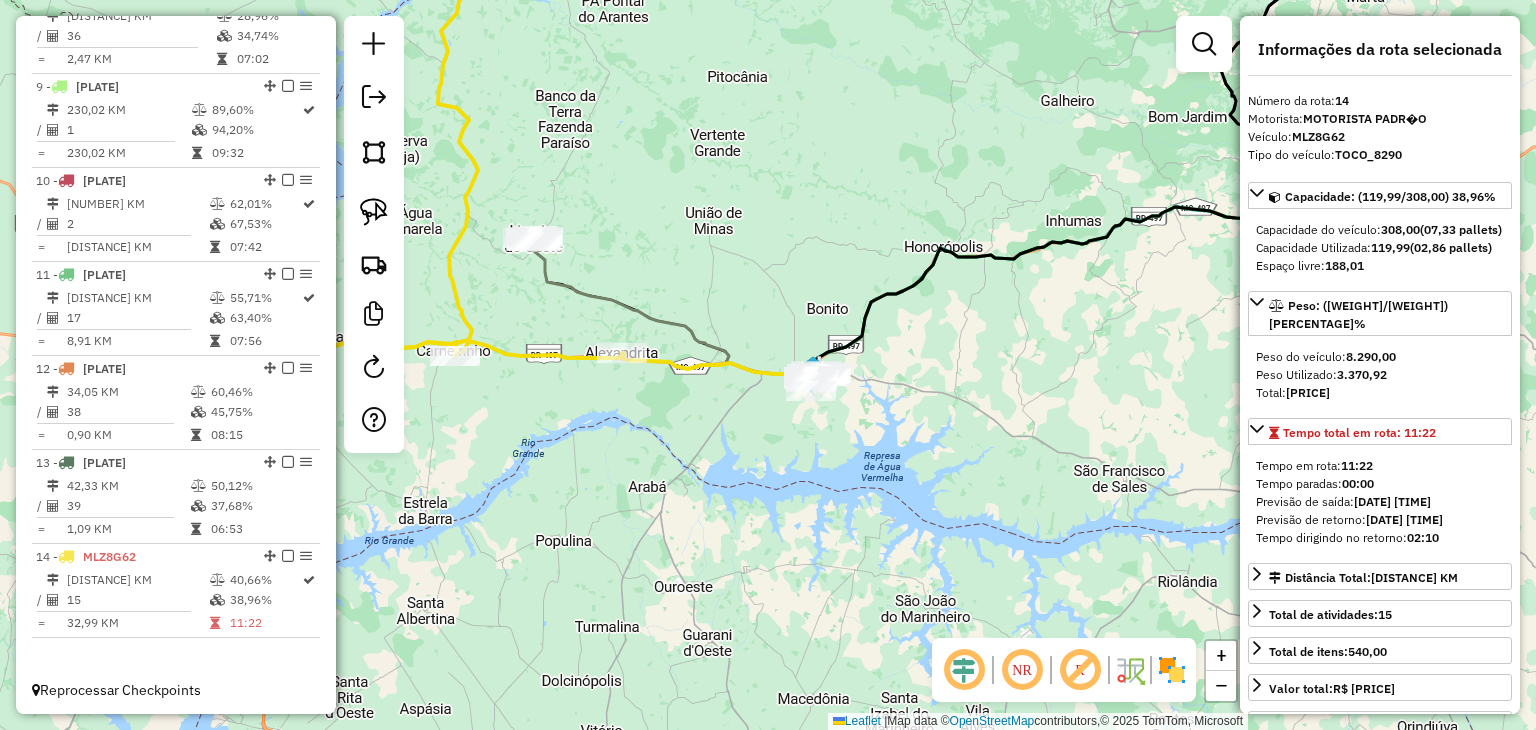 drag, startPoint x: 892, startPoint y: 189, endPoint x: 878, endPoint y: 206, distance: 22.022715 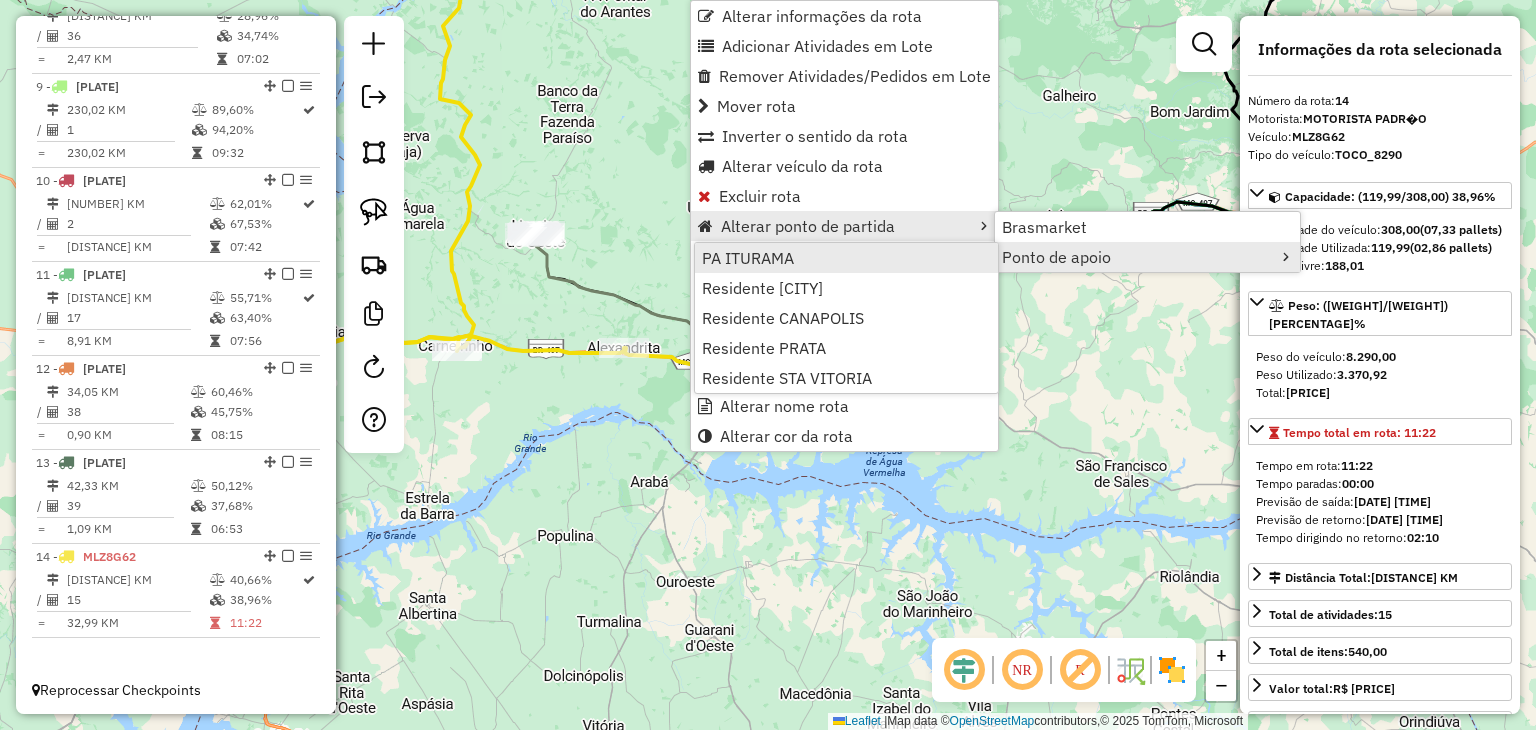 click on "PA ITURAMA" at bounding box center [846, 258] 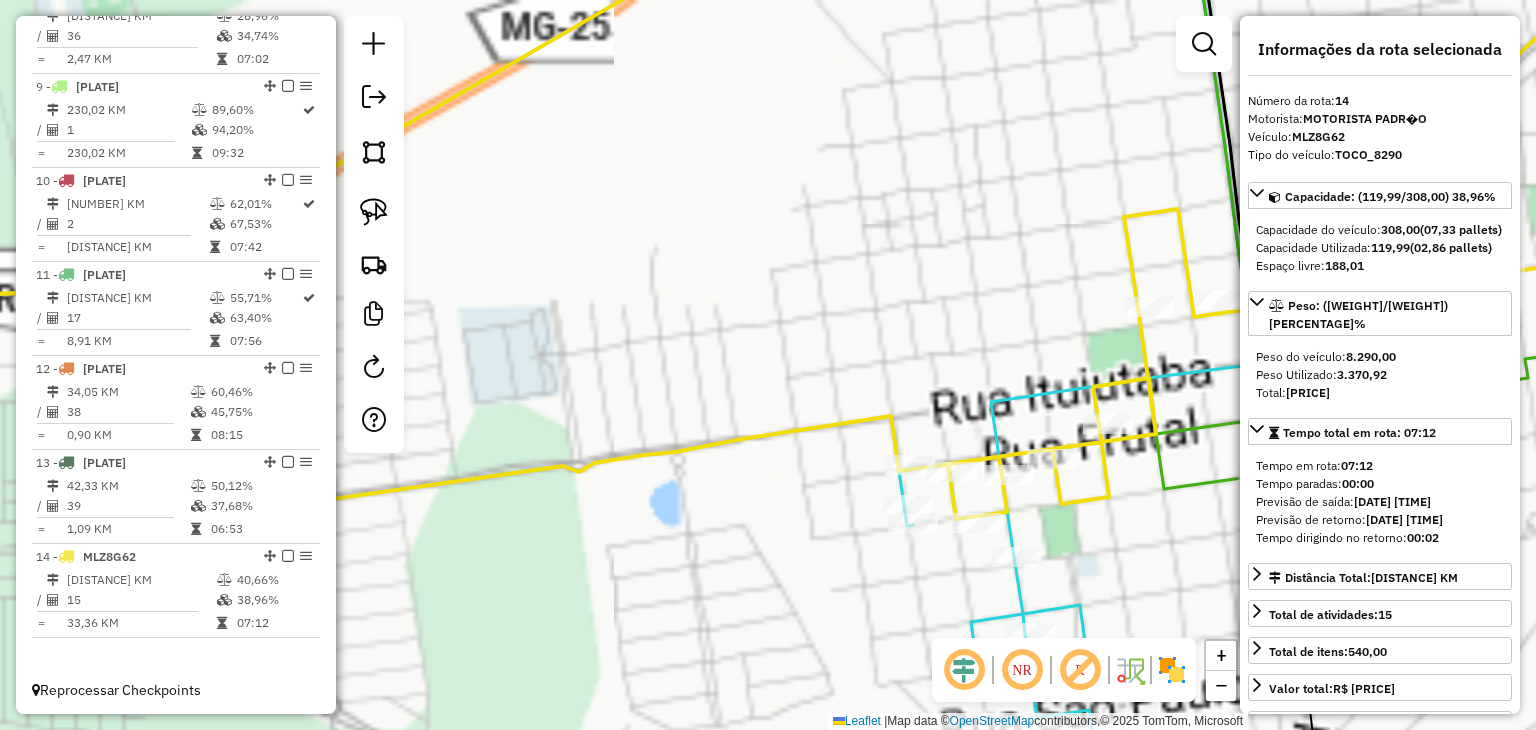 drag, startPoint x: 1043, startPoint y: 281, endPoint x: 666, endPoint y: 472, distance: 422.62277 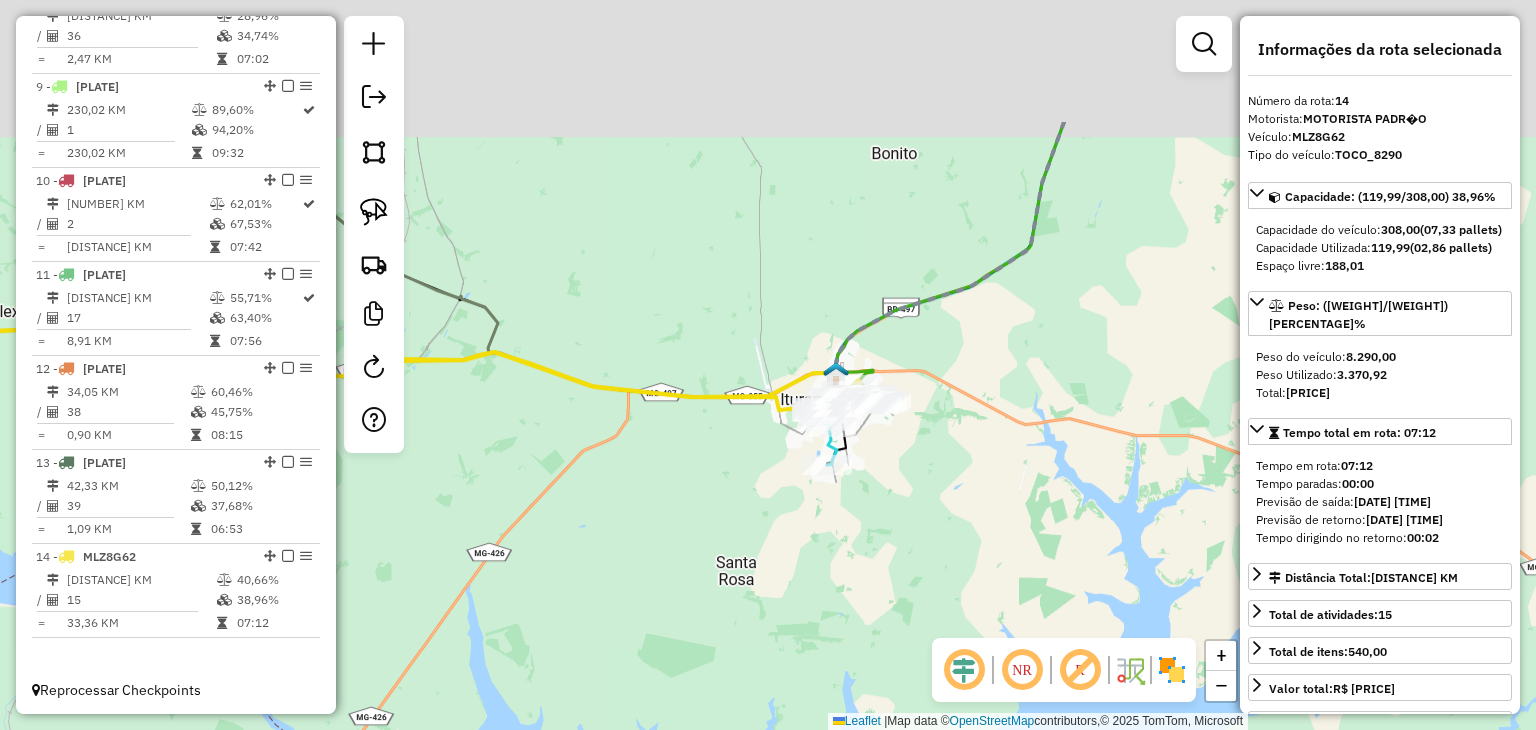 drag, startPoint x: 969, startPoint y: 305, endPoint x: 964, endPoint y: 438, distance: 133.09395 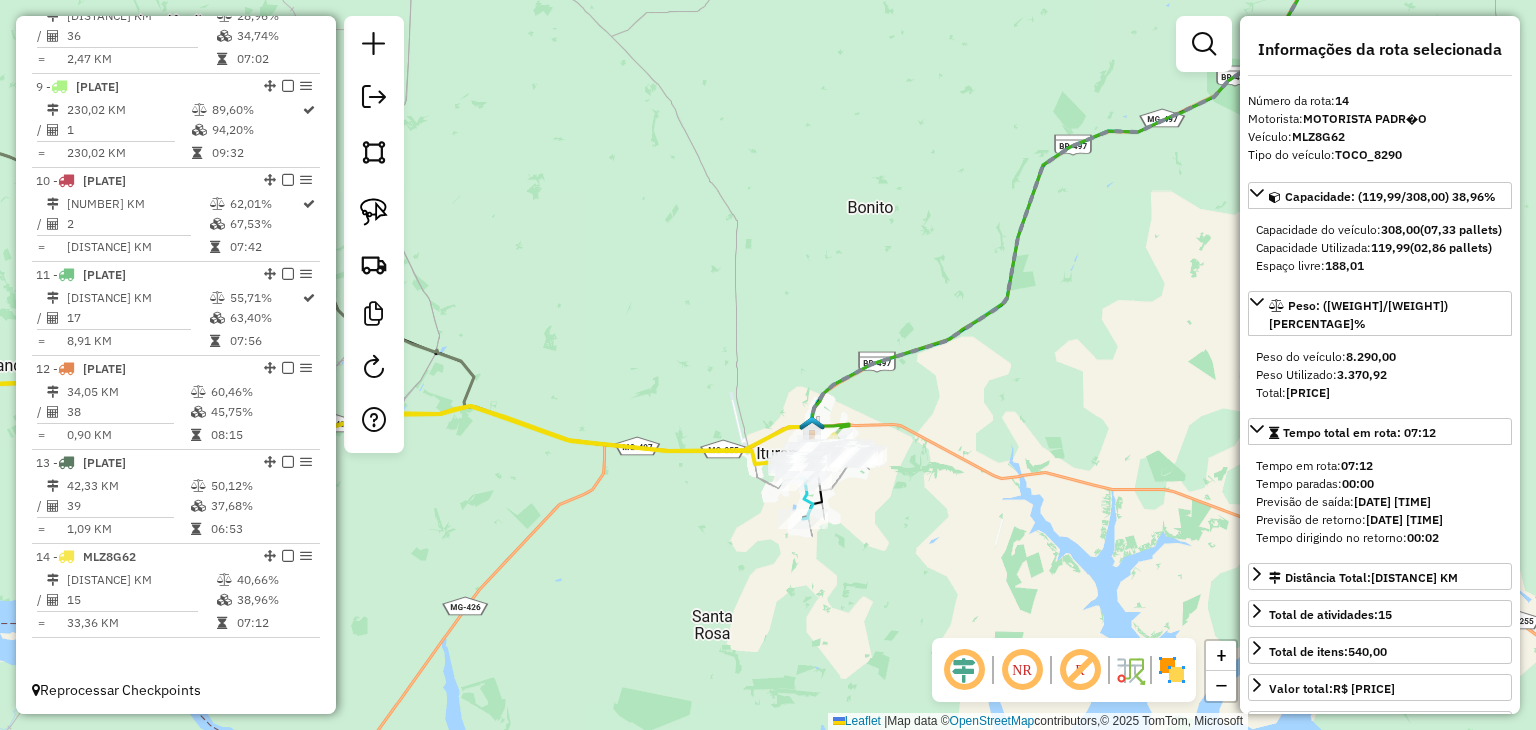 drag, startPoint x: 1115, startPoint y: 243, endPoint x: 920, endPoint y: 453, distance: 286.5746 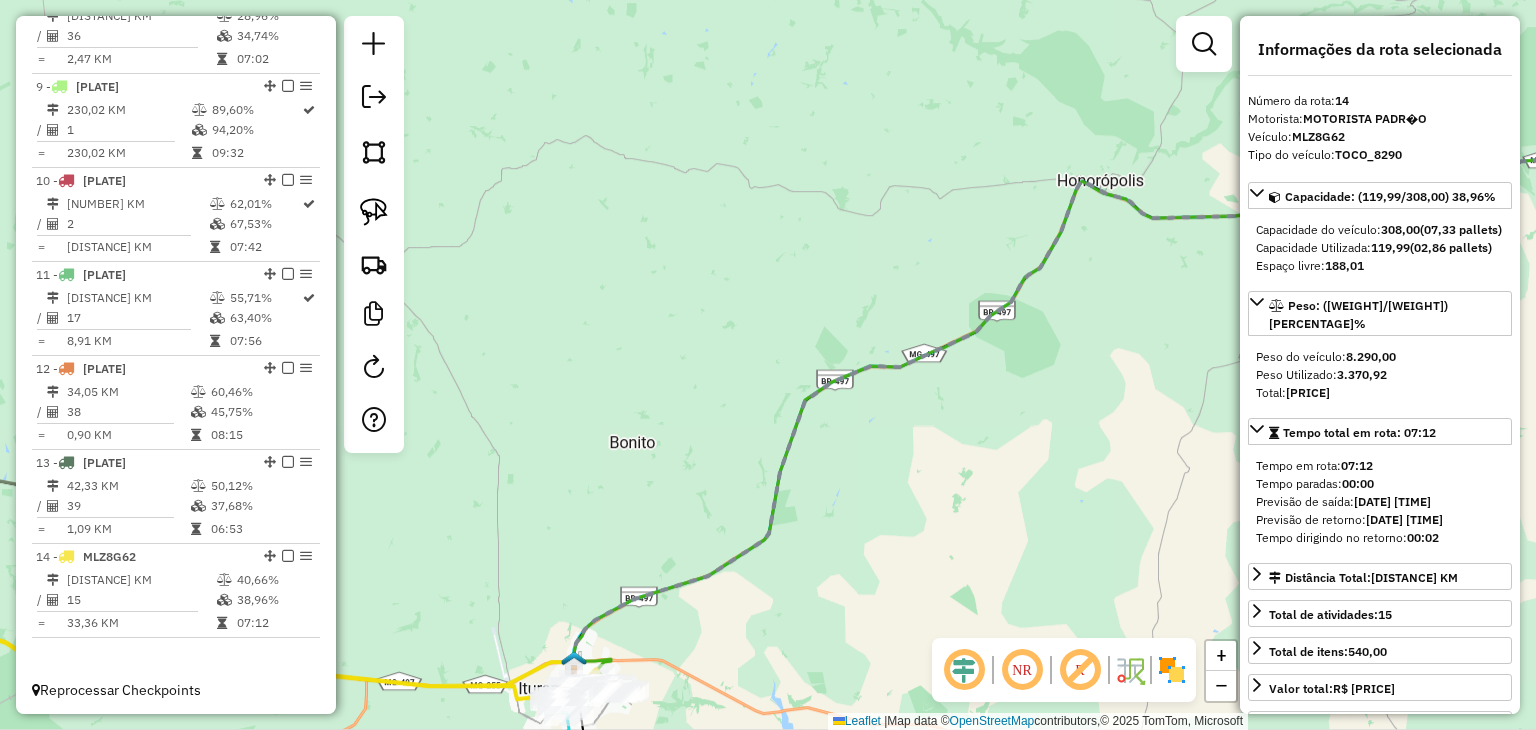 drag, startPoint x: 1062, startPoint y: 360, endPoint x: 677, endPoint y: 461, distance: 398.02765 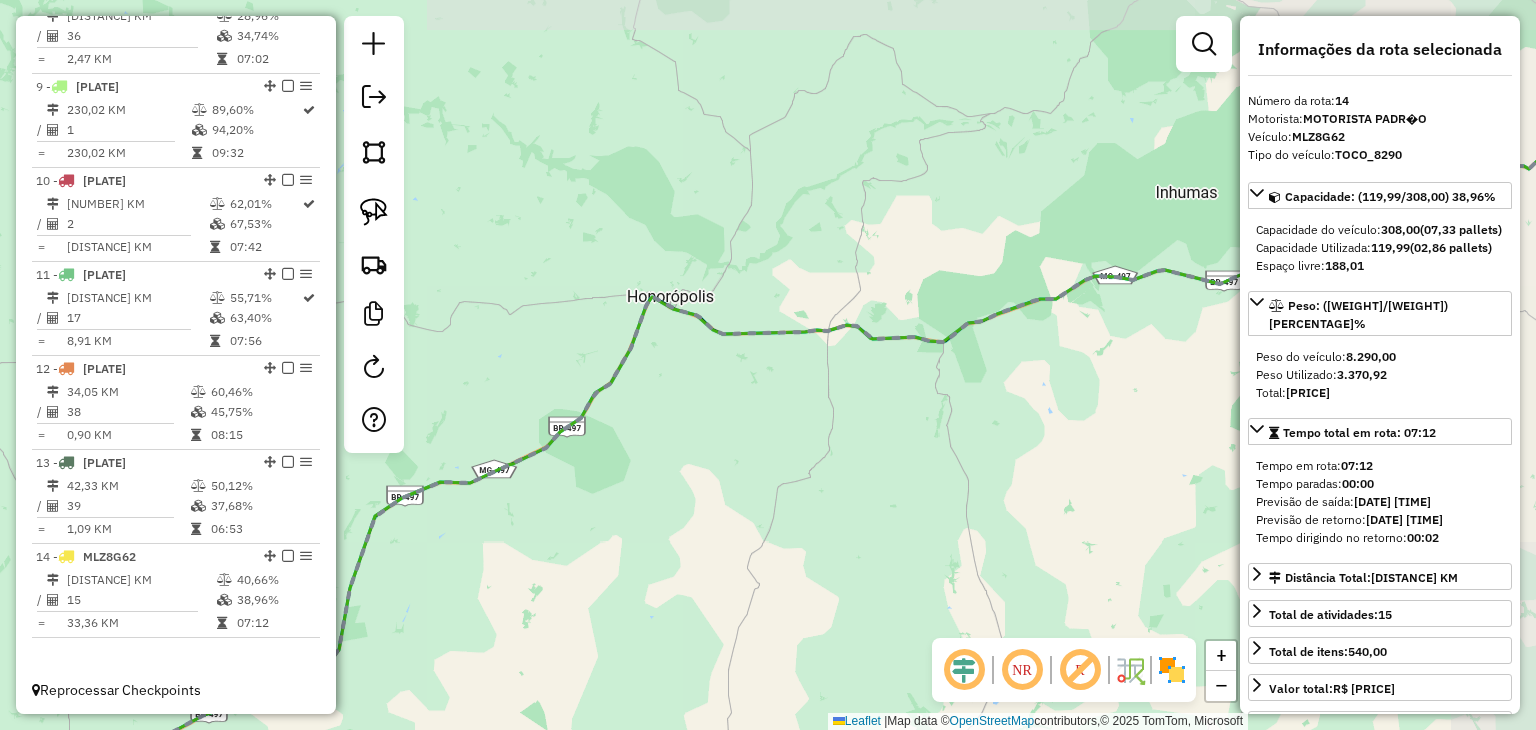 drag, startPoint x: 830, startPoint y: 208, endPoint x: 528, endPoint y: 283, distance: 311.17358 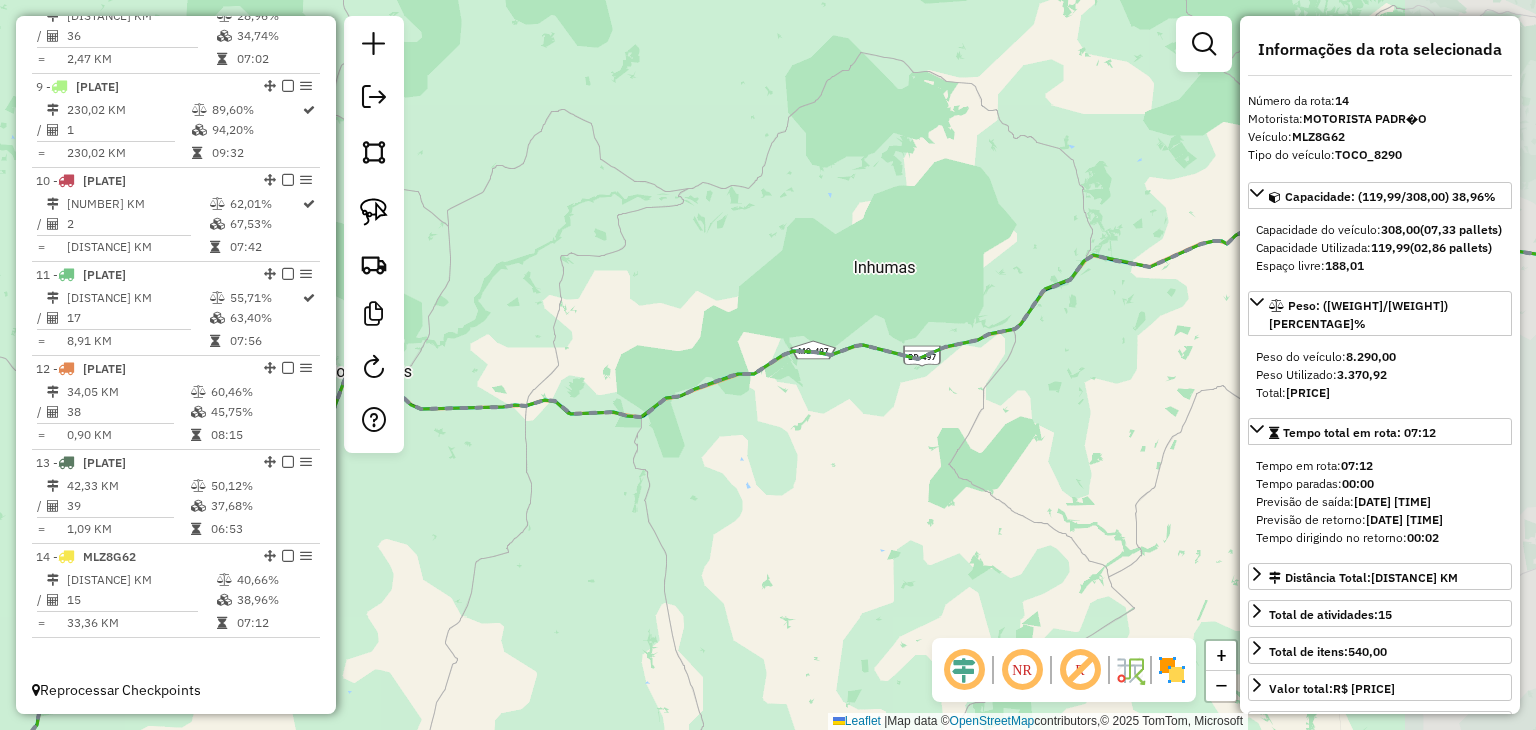 drag, startPoint x: 779, startPoint y: 330, endPoint x: 726, endPoint y: 341, distance: 54.129475 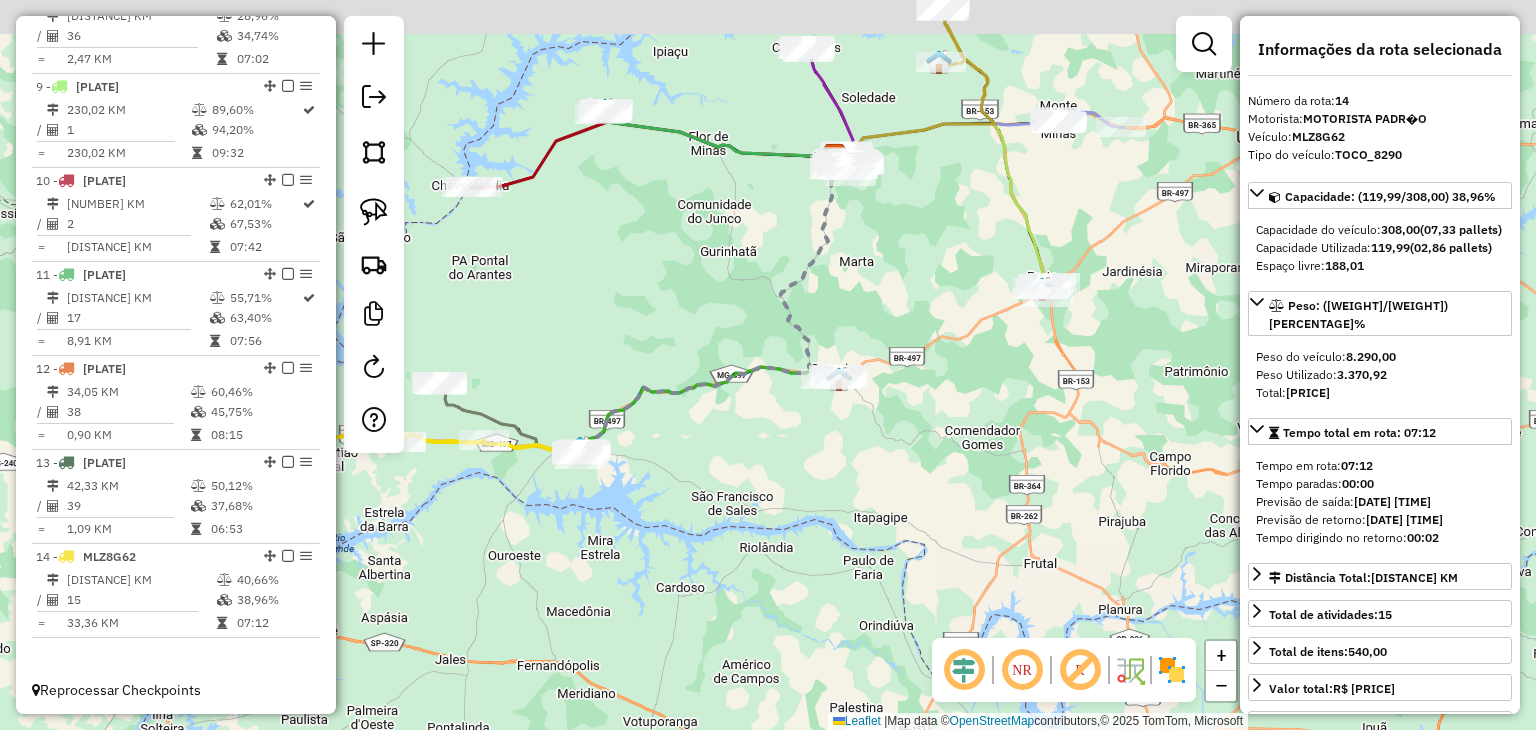 drag, startPoint x: 901, startPoint y: 418, endPoint x: 873, endPoint y: 468, distance: 57.306194 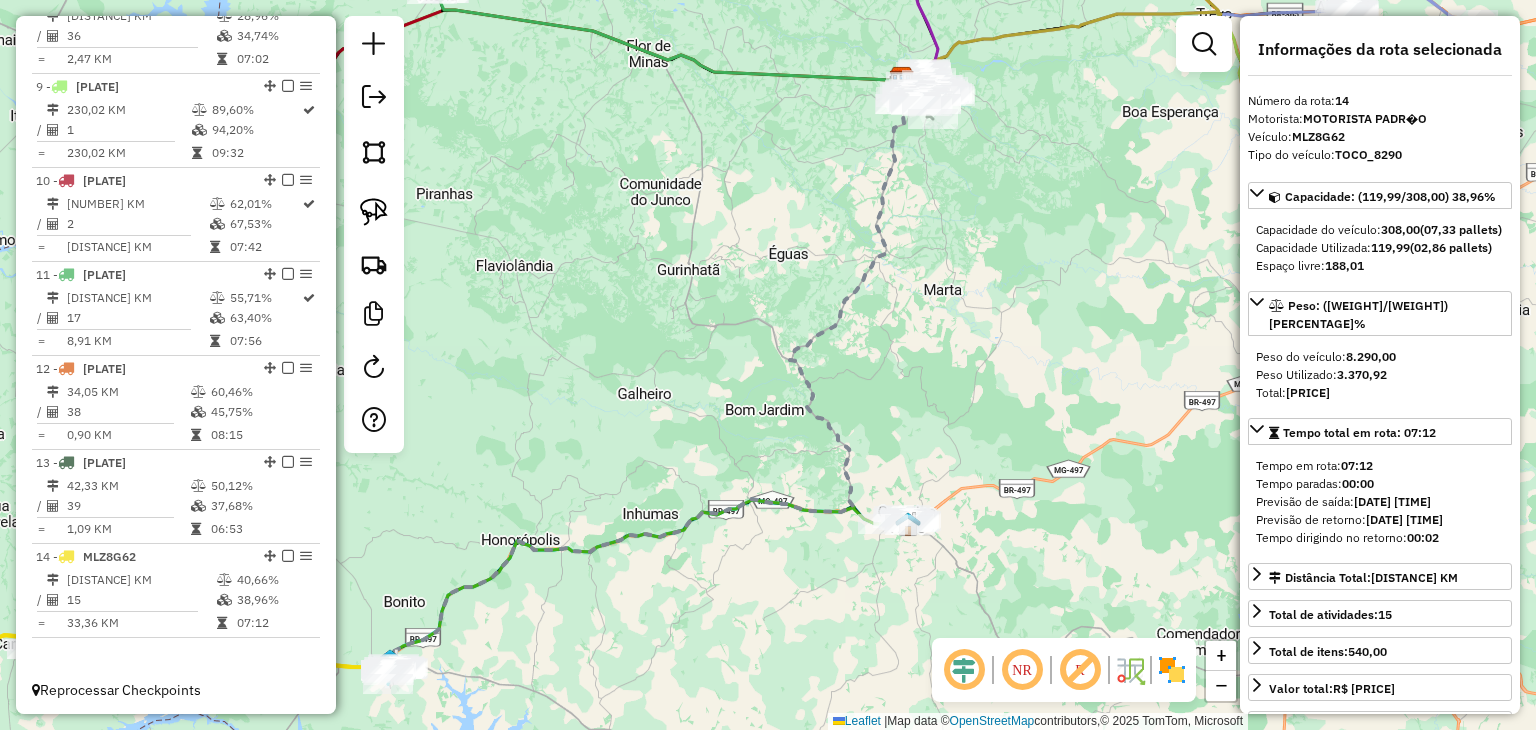 drag, startPoint x: 969, startPoint y: 395, endPoint x: 1055, endPoint y: 391, distance: 86.09297 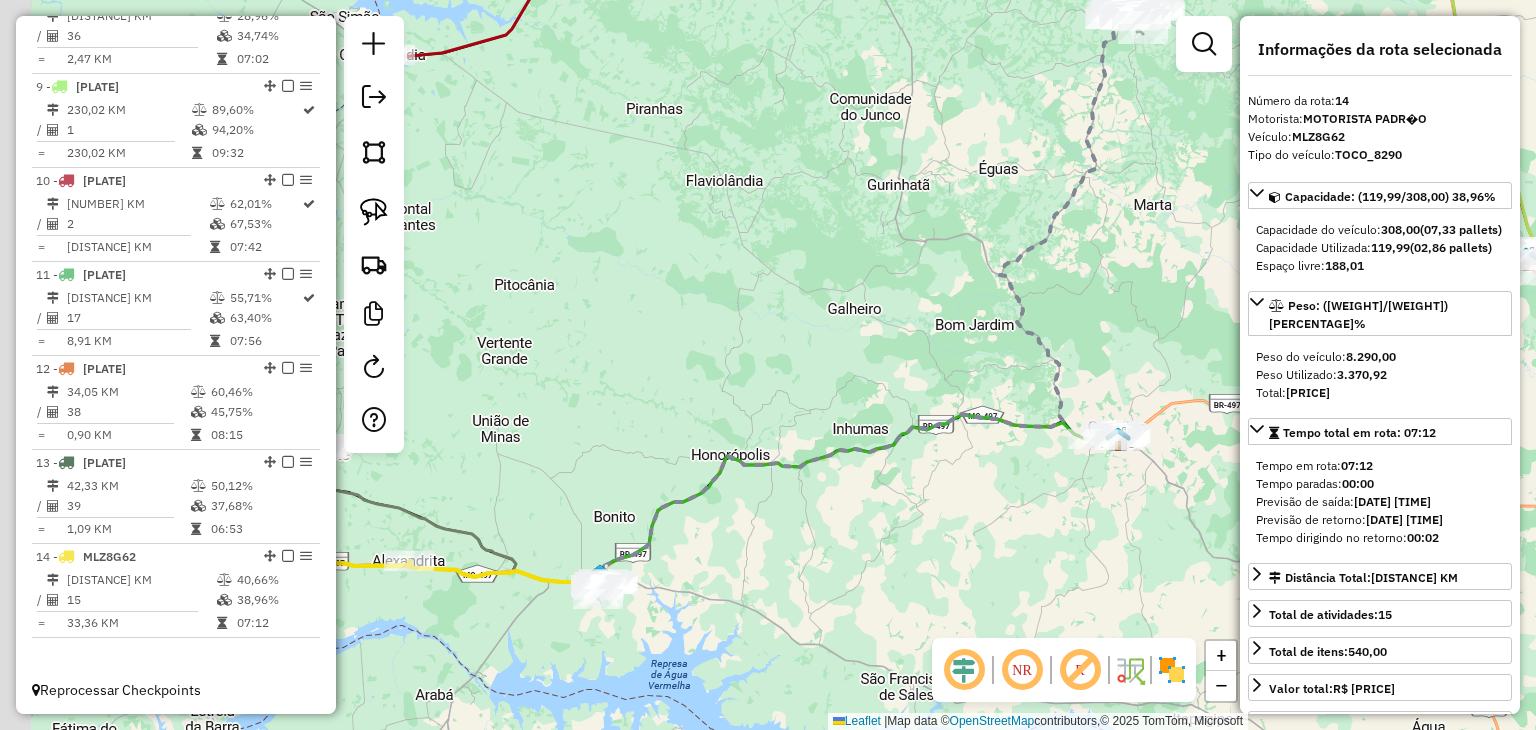 drag, startPoint x: 797, startPoint y: 529, endPoint x: 876, endPoint y: 460, distance: 104.89042 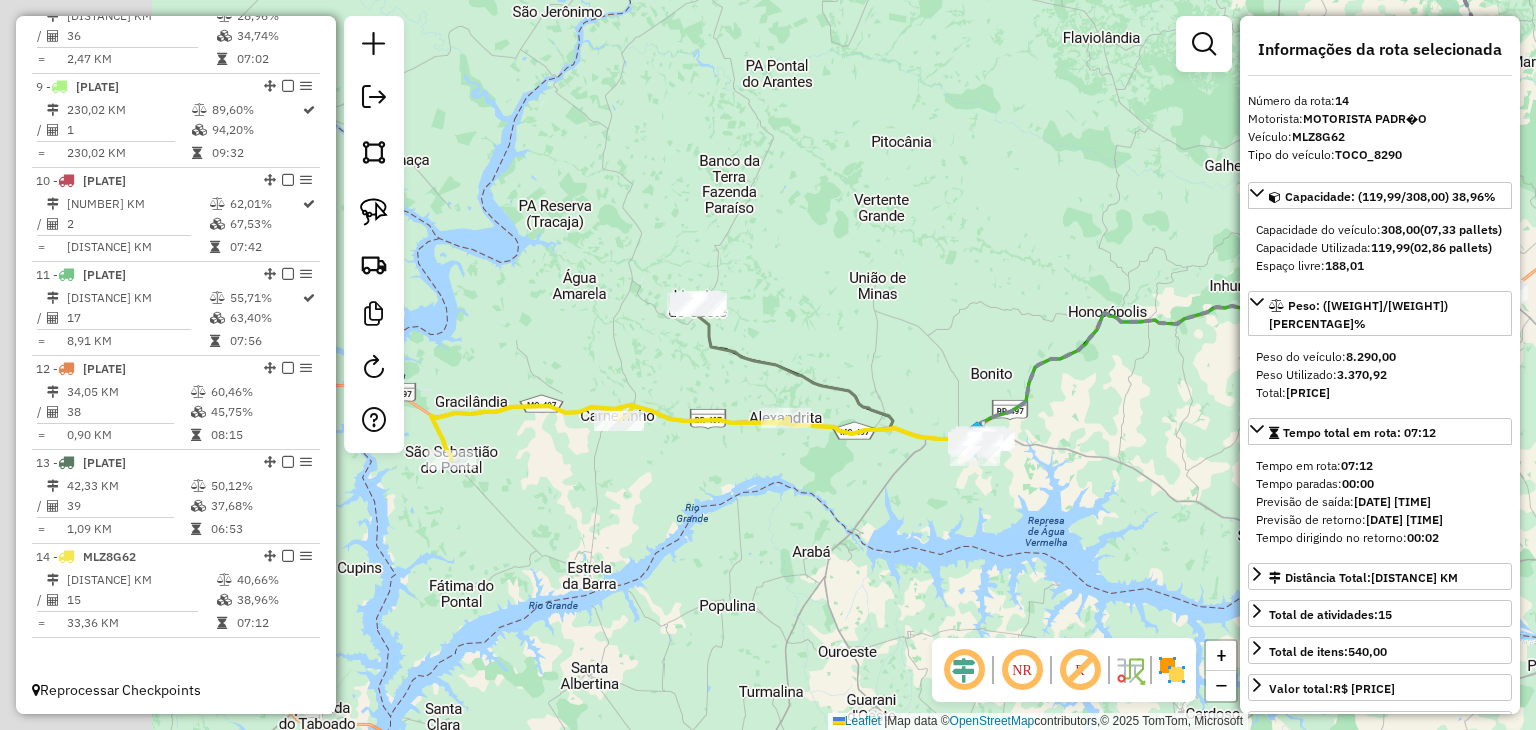 drag, startPoint x: 732, startPoint y: 605, endPoint x: 884, endPoint y: 540, distance: 165.31485 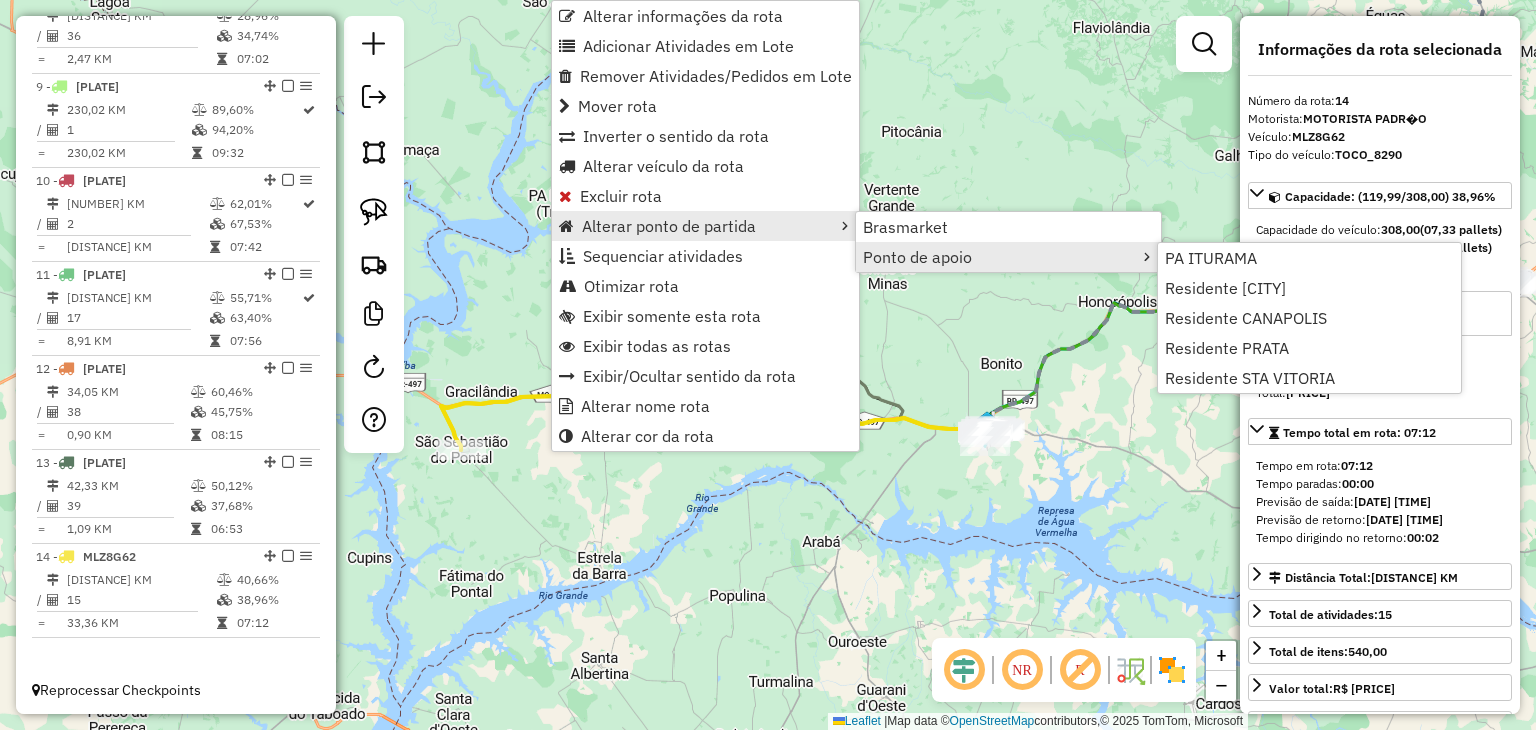 click on "Janela de atendimento Grade de atendimento Capacidade Transportadoras Veículos Cliente Pedidos  Rotas Selecione os dias de semana para filtrar as janelas de atendimento  Seg   Ter   Qua   Qui   Sex   Sáb   Dom  Informe o período da janela de atendimento: De: Até:  Filtrar exatamente a janela do cliente  Considerar janela de atendimento padrão  Selecione os dias de semana para filtrar as grades de atendimento  Seg   Ter   Qua   Qui   Sex   Sáb   Dom   Considerar clientes sem dia de atendimento cadastrado  Clientes fora do dia de atendimento selecionado Filtrar as atividades entre os valores definidos abaixo:  Peso mínimo:   Peso máximo:   Cubagem mínima:   Cubagem máxima:   De:   Até:  Filtrar as atividades entre o tempo de atendimento definido abaixo:  De:   Até:   Considerar capacidade total dos clientes não roteirizados Transportadora: Selecione um ou mais itens Tipo de veículo: Selecione um ou mais itens Veículo: Selecione um ou mais itens Motorista: Selecione um ou mais itens Nome: Rótulo:" 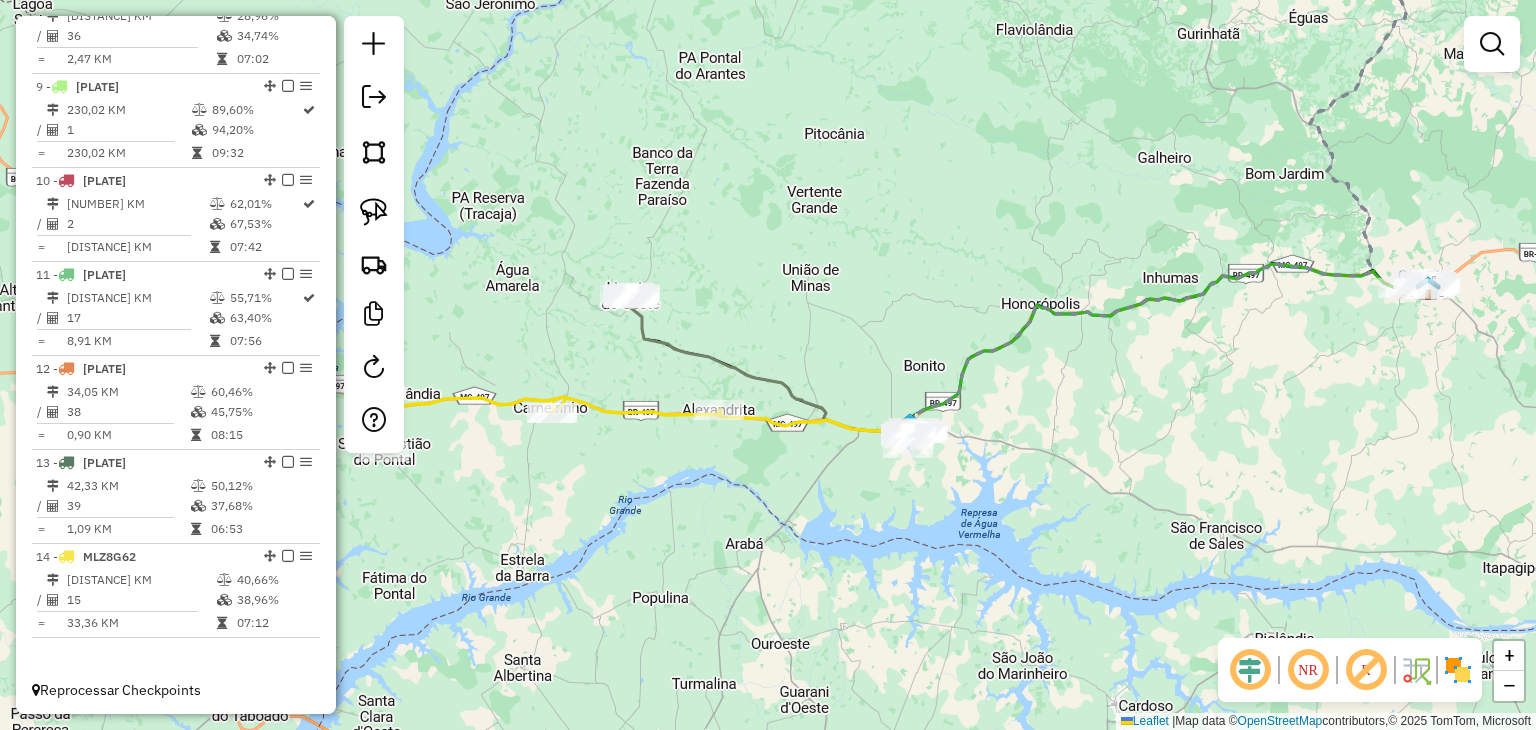 drag, startPoint x: 1308, startPoint y: 367, endPoint x: 1185, endPoint y: 357, distance: 123.40584 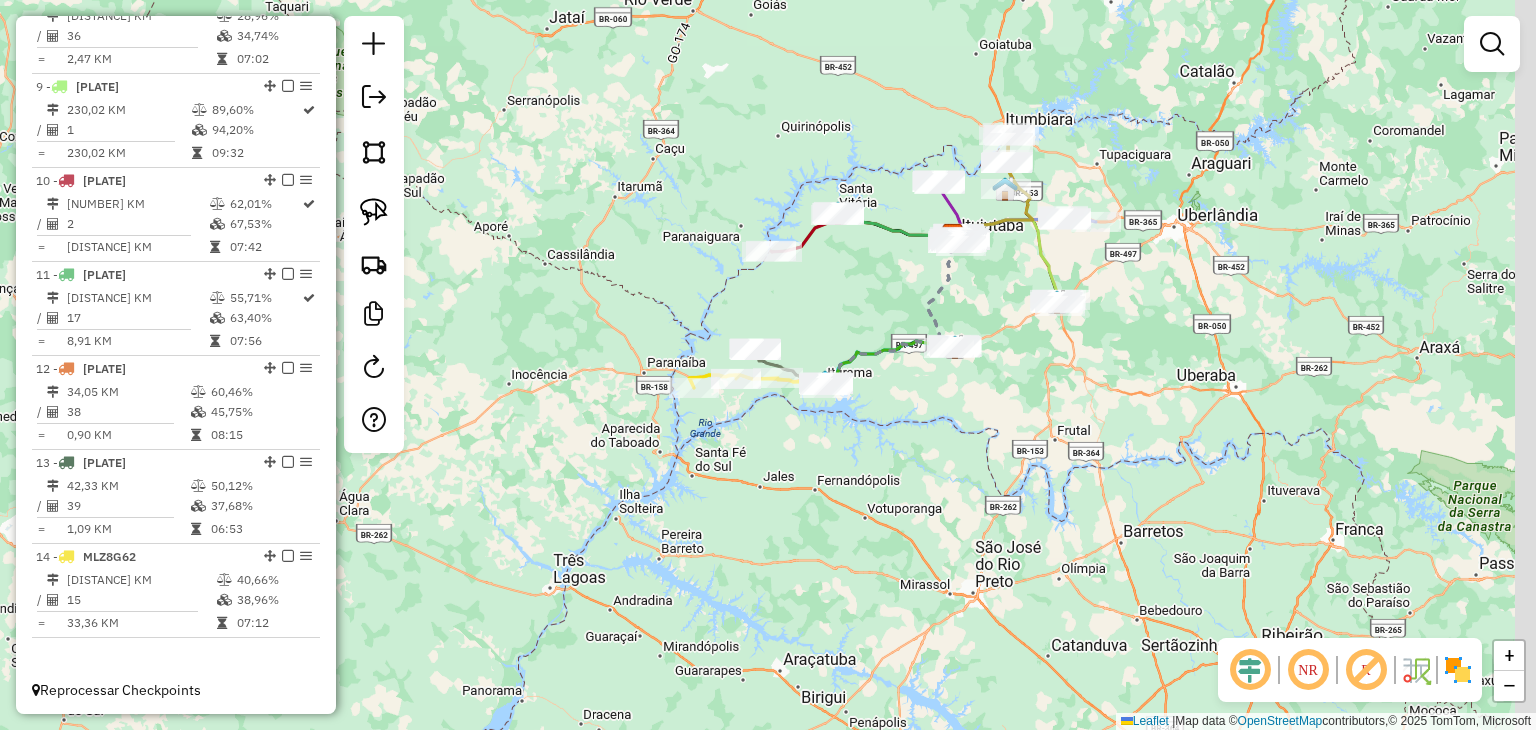 drag, startPoint x: 1334, startPoint y: 514, endPoint x: 1069, endPoint y: 536, distance: 265.91165 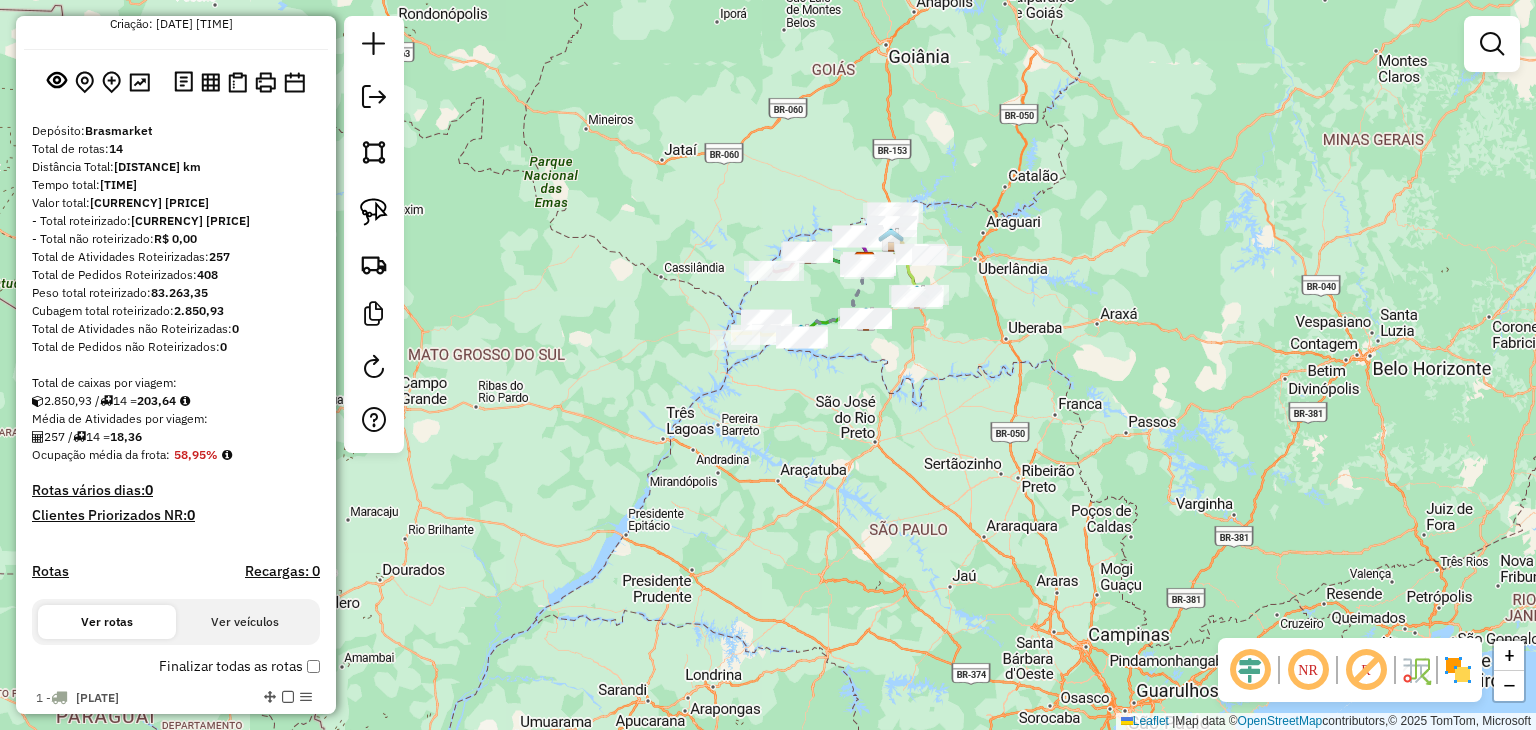 scroll, scrollTop: 0, scrollLeft: 0, axis: both 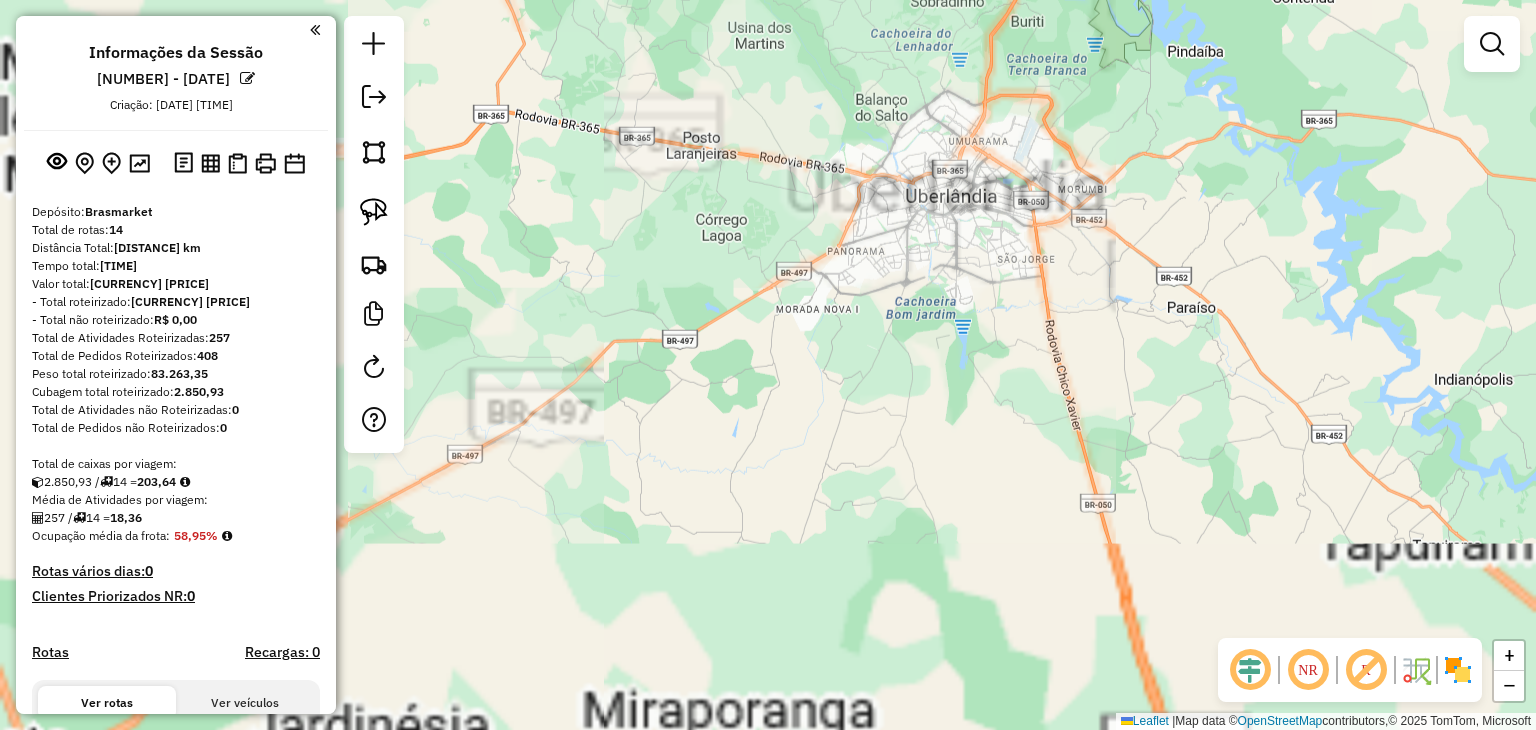 drag, startPoint x: 726, startPoint y: 561, endPoint x: 1258, endPoint y: 209, distance: 637.90906 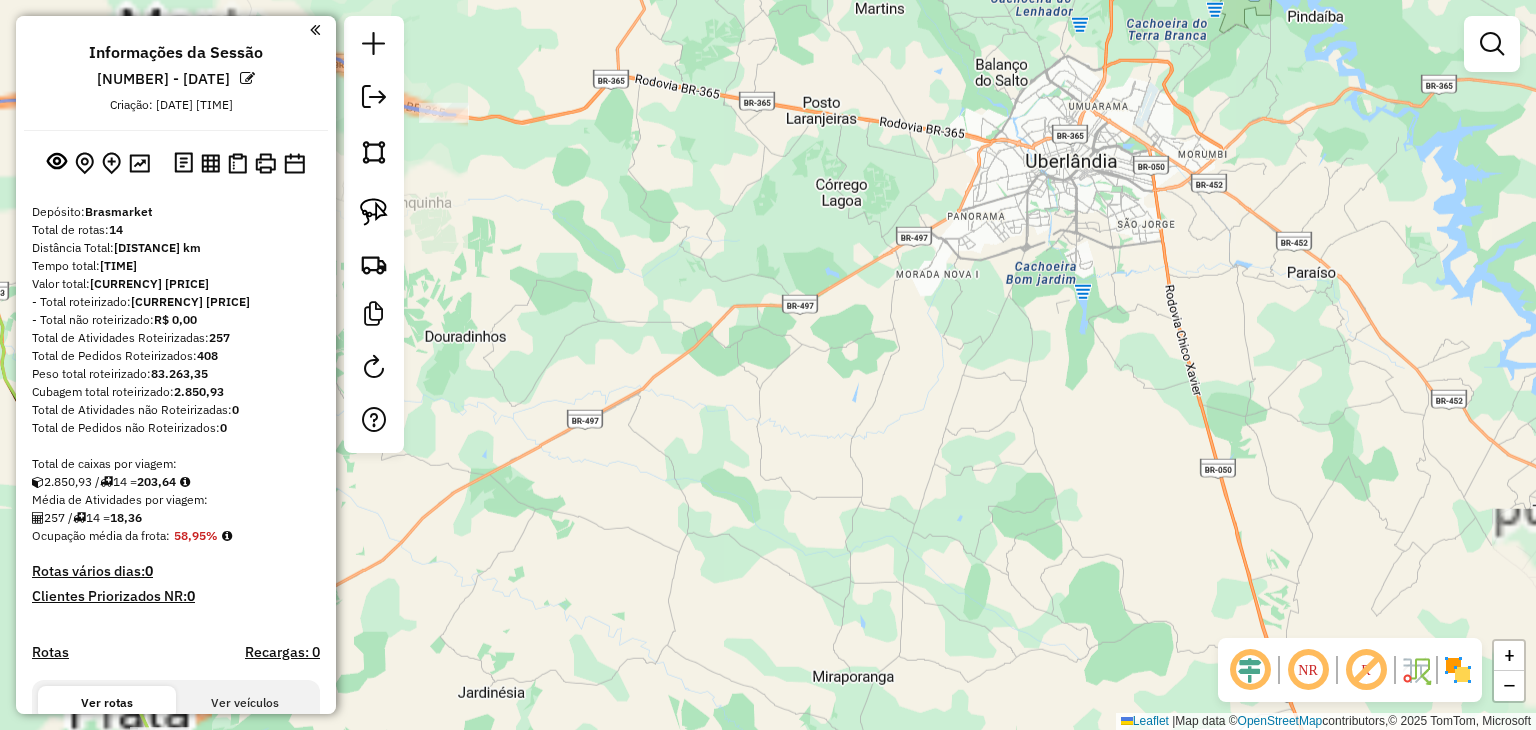 drag, startPoint x: 884, startPoint y: 453, endPoint x: 1179, endPoint y: 366, distance: 307.56137 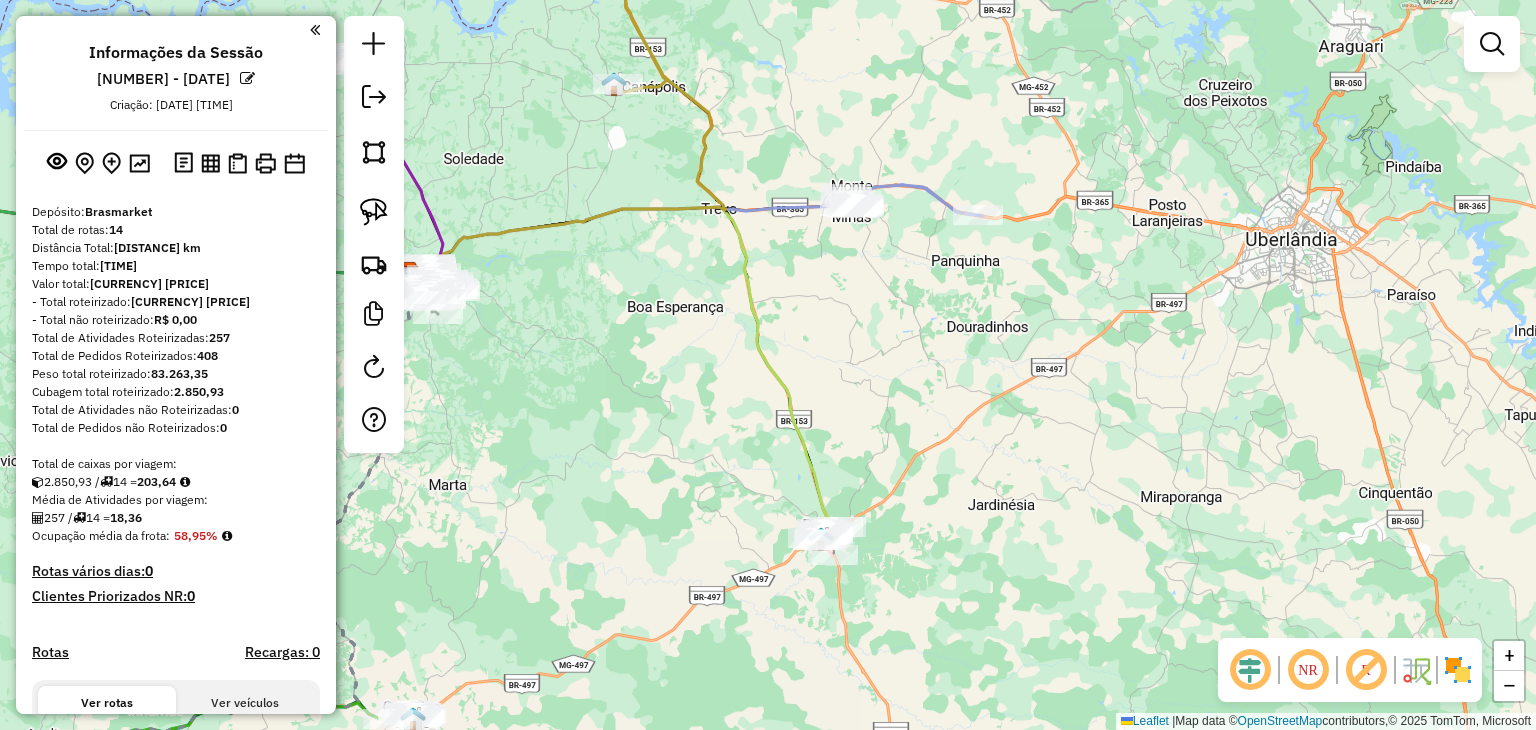 drag, startPoint x: 941, startPoint y: 252, endPoint x: 1020, endPoint y: 349, distance: 125.09996 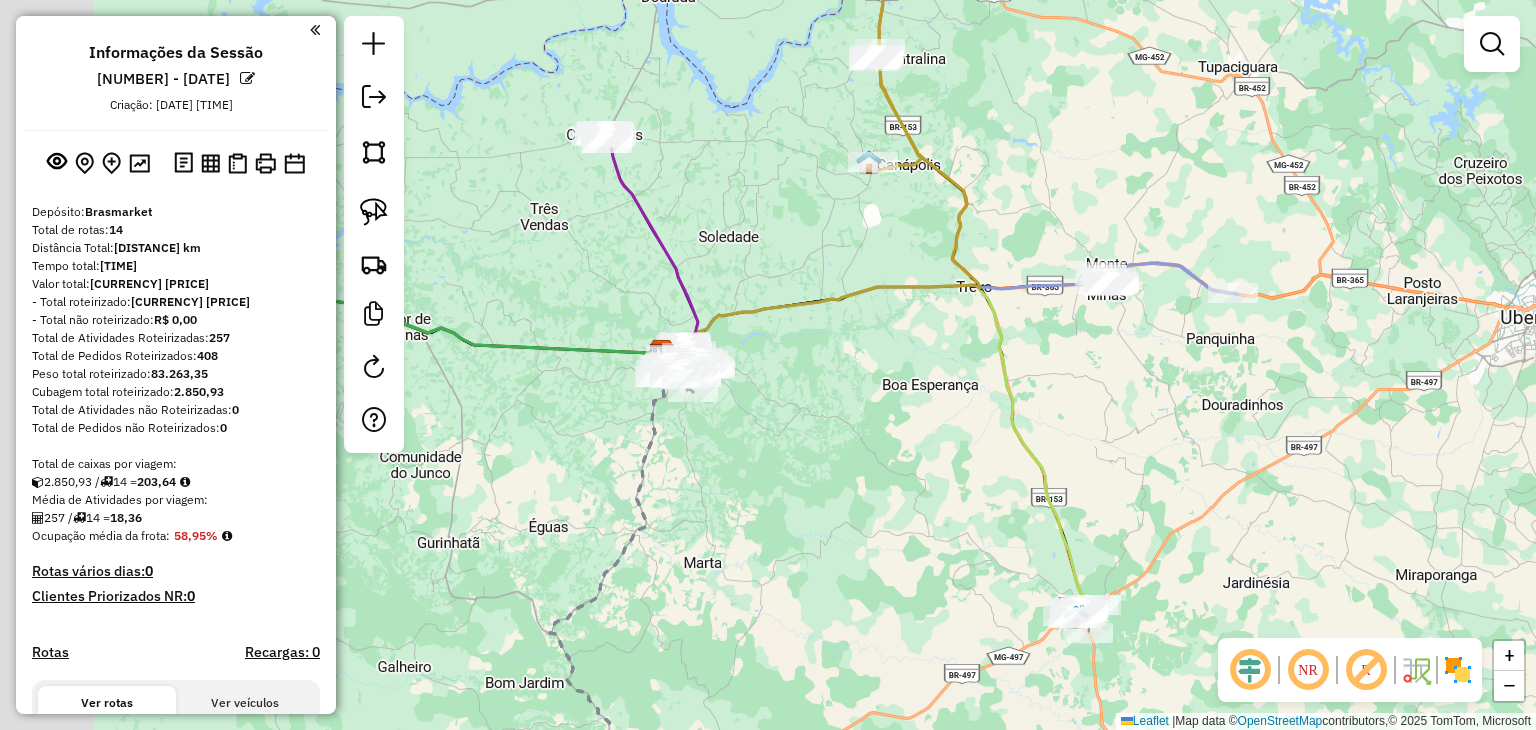 drag, startPoint x: 831, startPoint y: 202, endPoint x: 1017, endPoint y: 205, distance: 186.02419 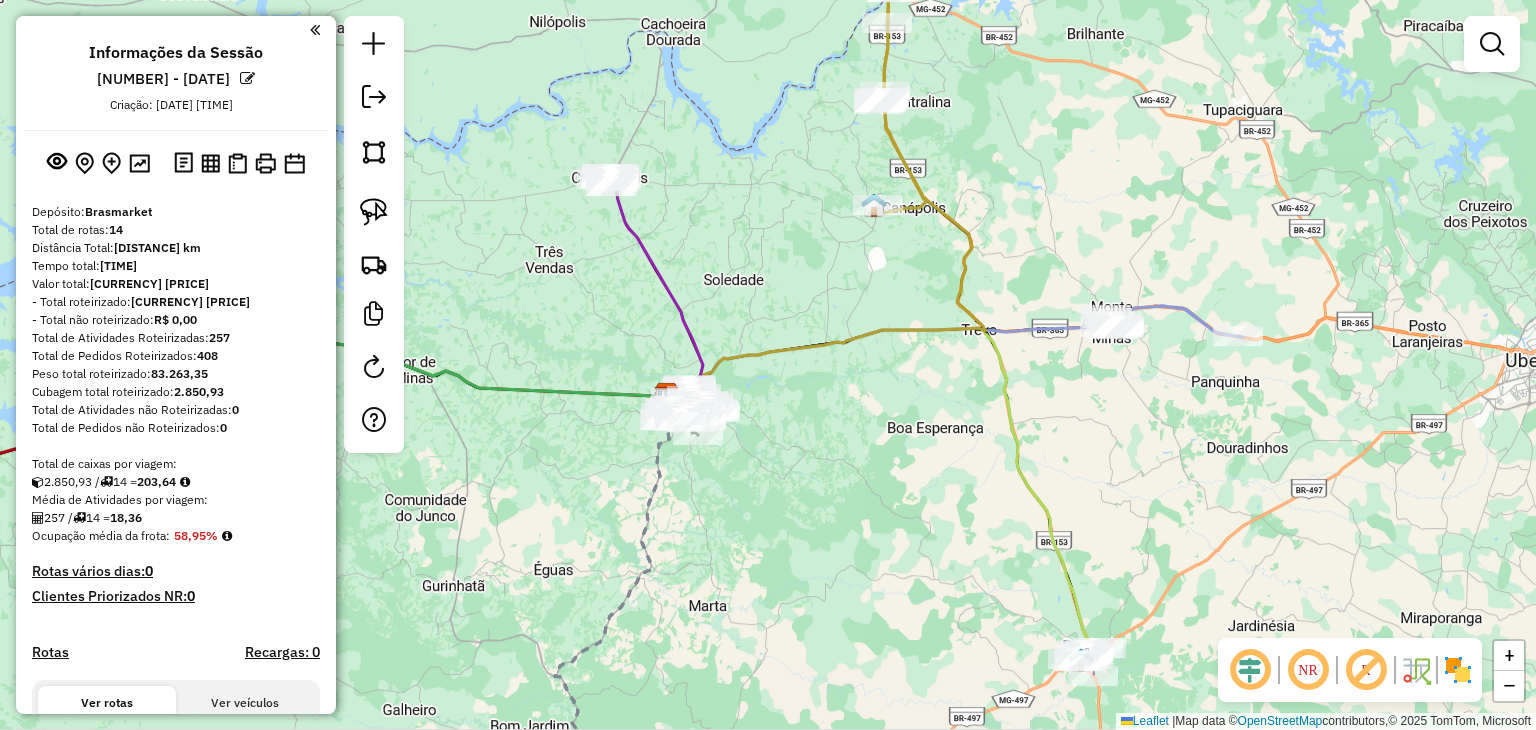 drag, startPoint x: 876, startPoint y: 282, endPoint x: 880, endPoint y: 329, distance: 47.169907 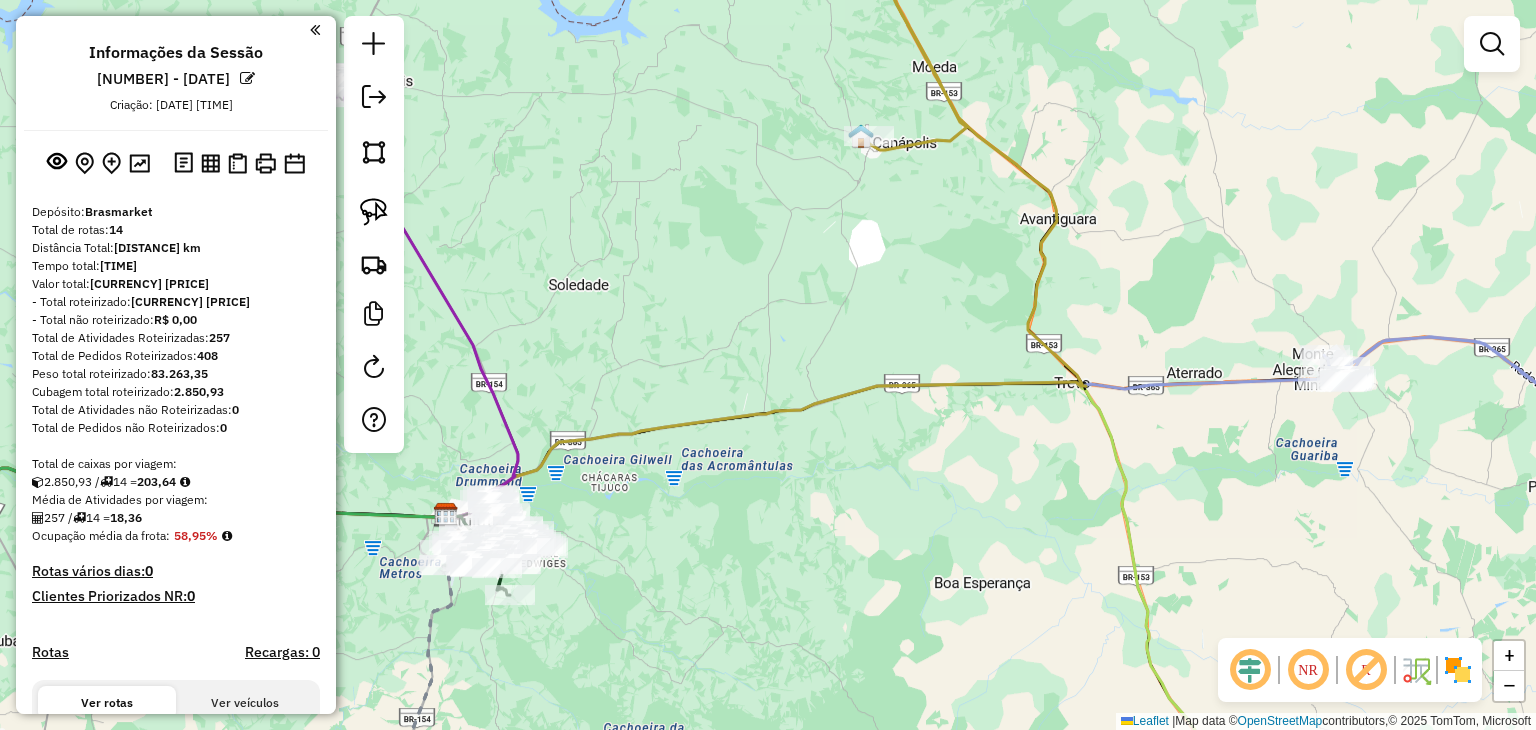drag, startPoint x: 828, startPoint y: 405, endPoint x: 812, endPoint y: 393, distance: 20 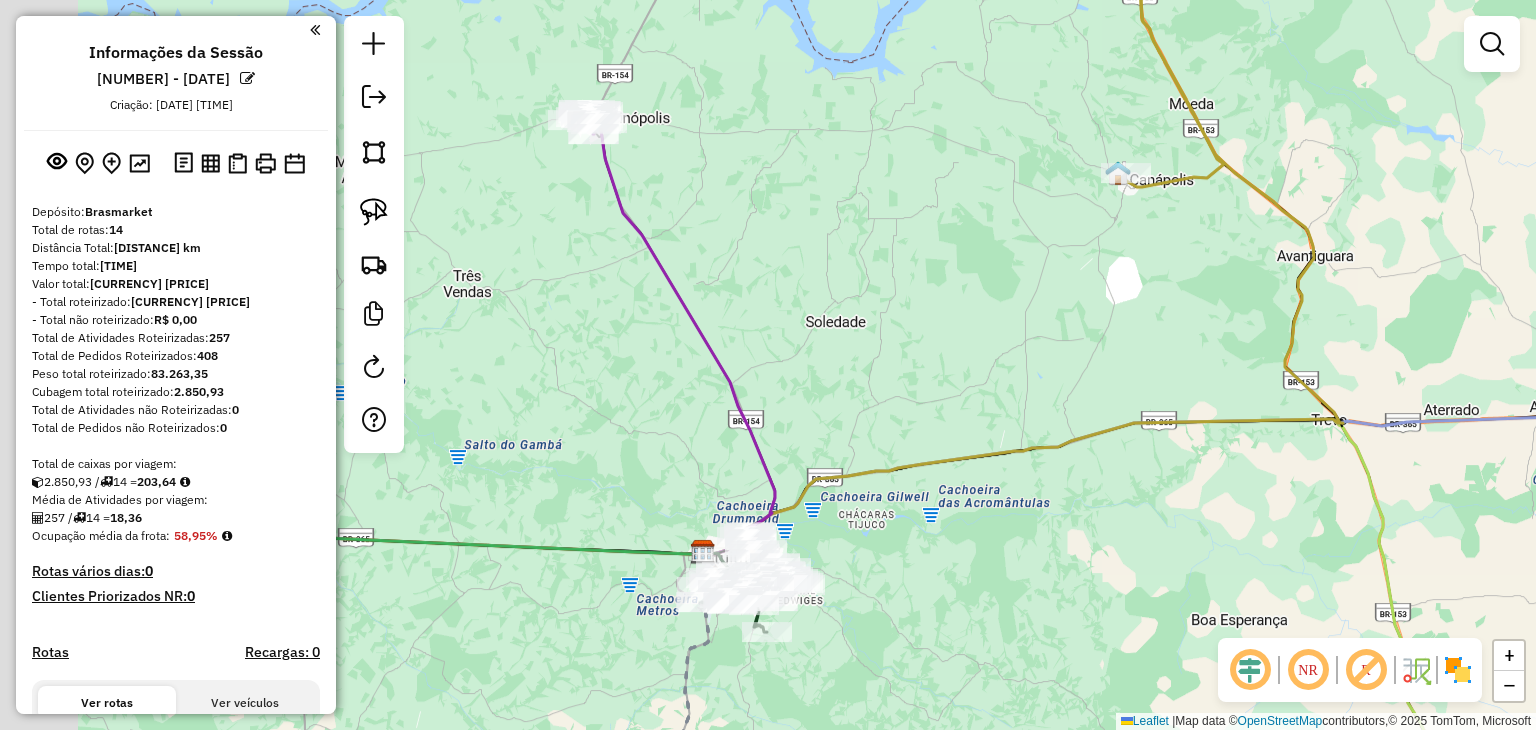 drag, startPoint x: 516, startPoint y: 234, endPoint x: 928, endPoint y: 237, distance: 412.01093 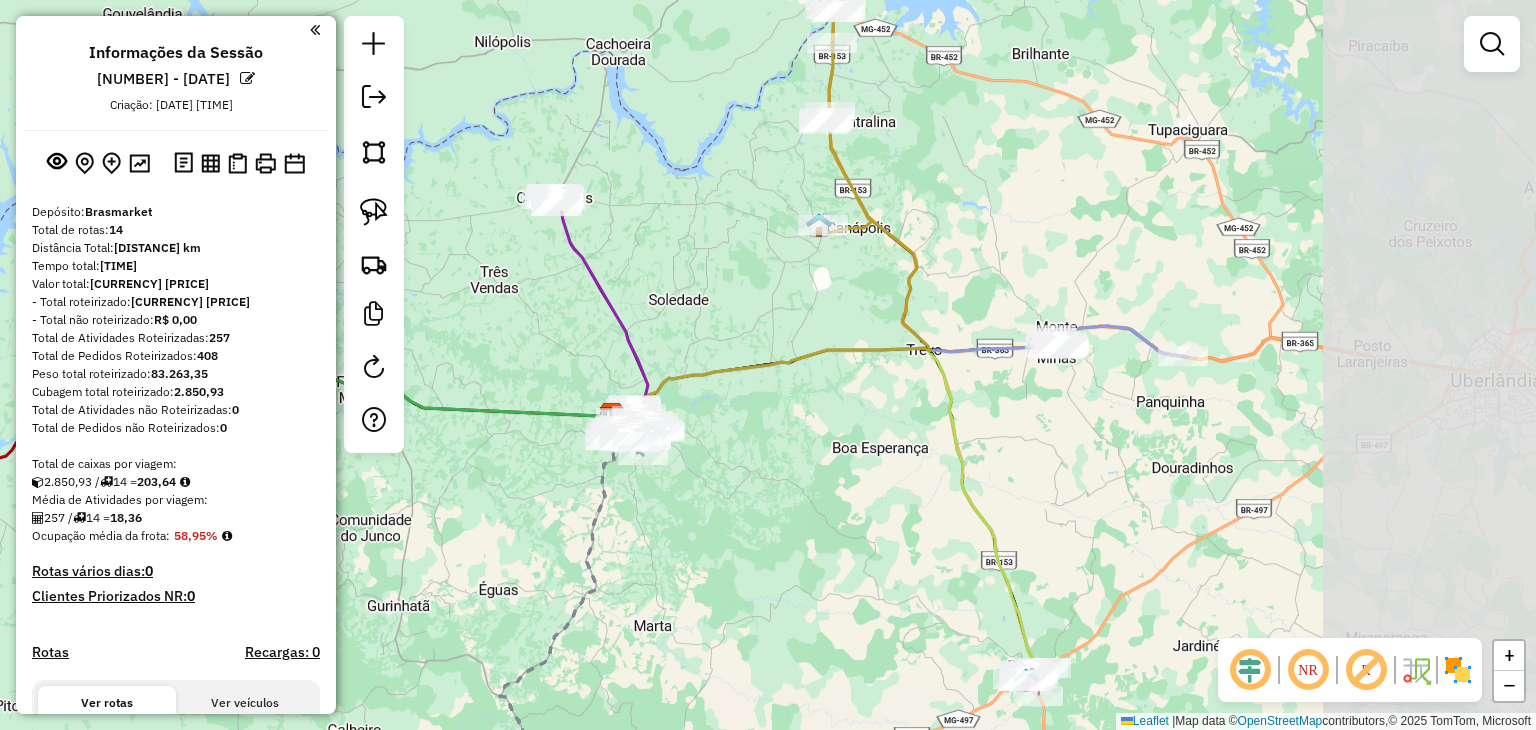 drag, startPoint x: 1070, startPoint y: 483, endPoint x: 810, endPoint y: 506, distance: 261.01532 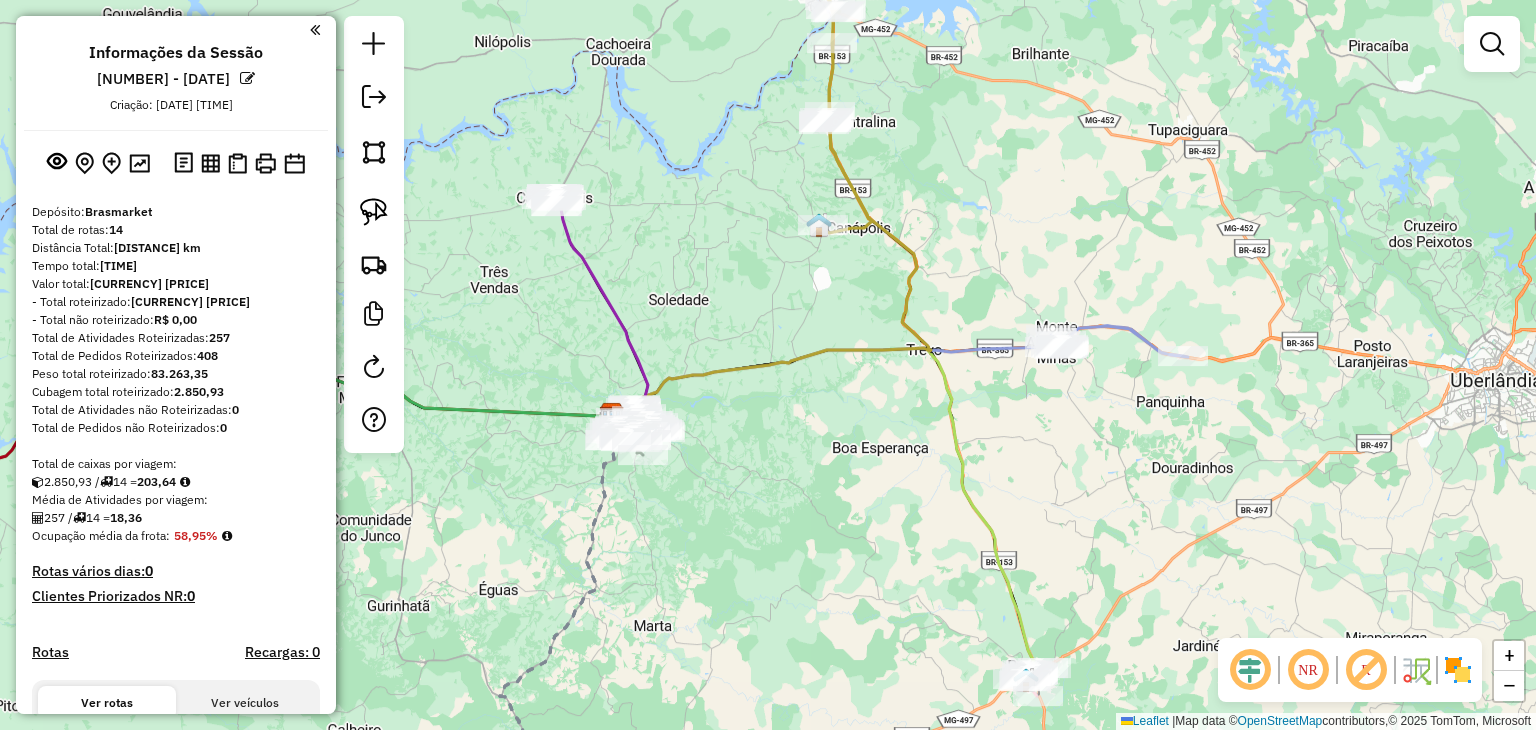 click 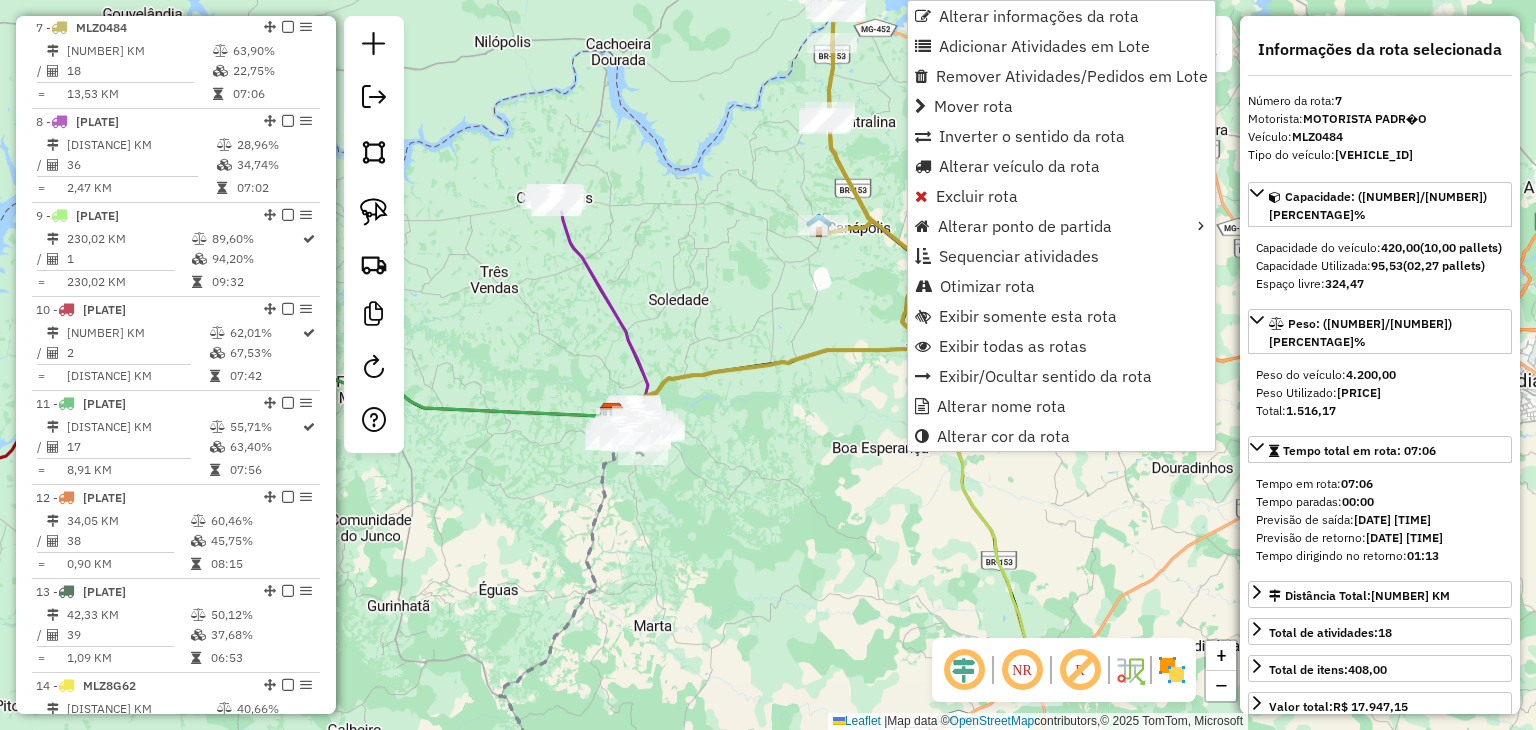 scroll, scrollTop: 1312, scrollLeft: 0, axis: vertical 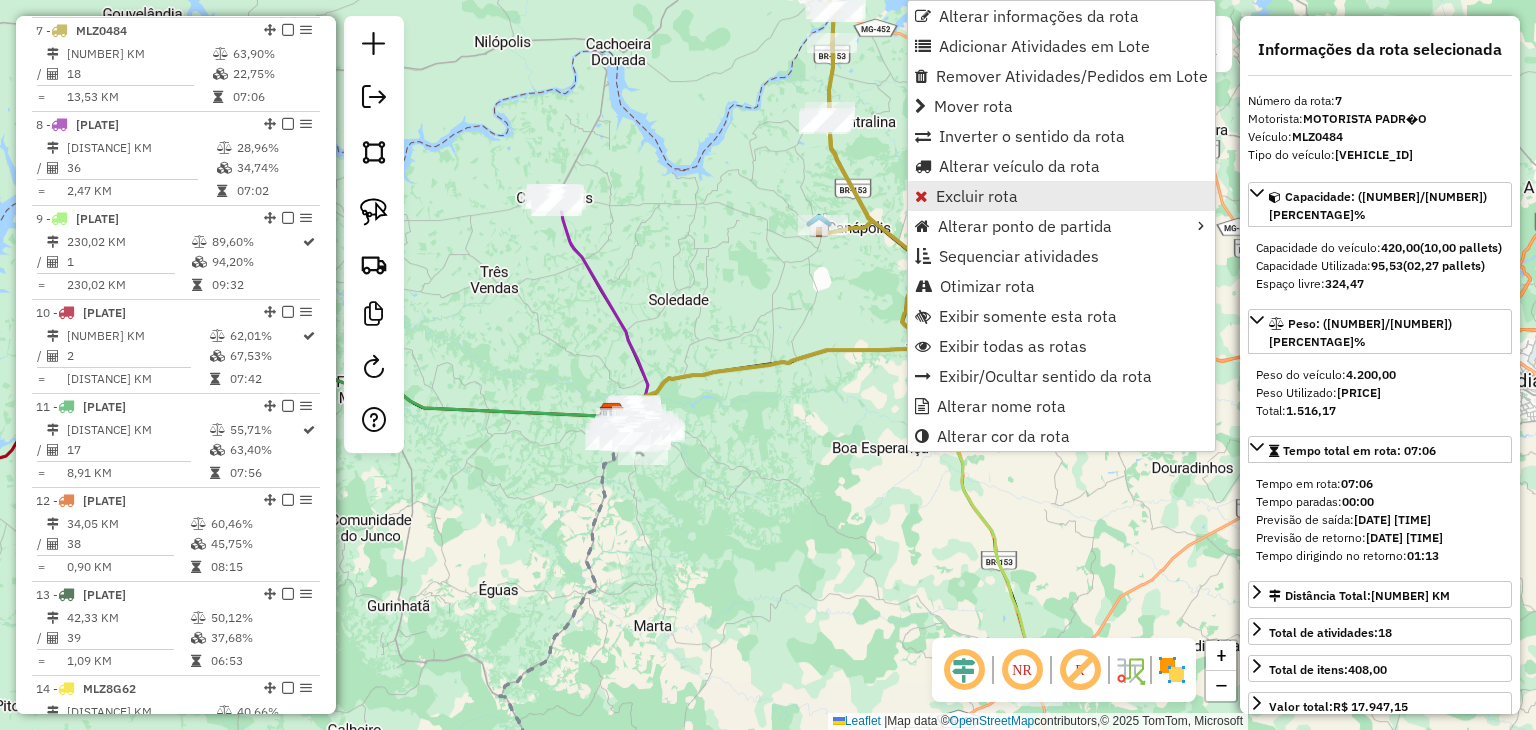 click on "Excluir rota" at bounding box center (977, 196) 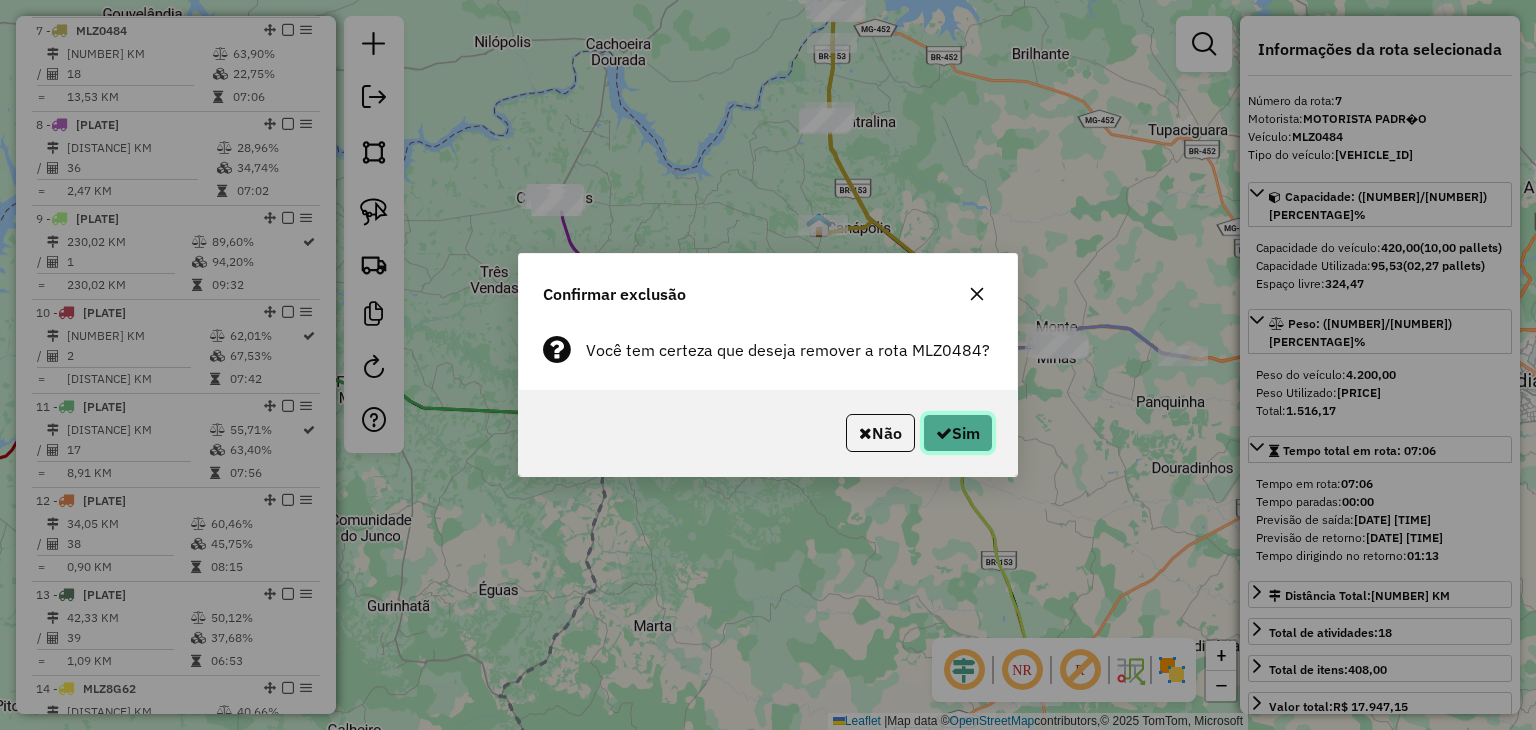 click on "Sim" 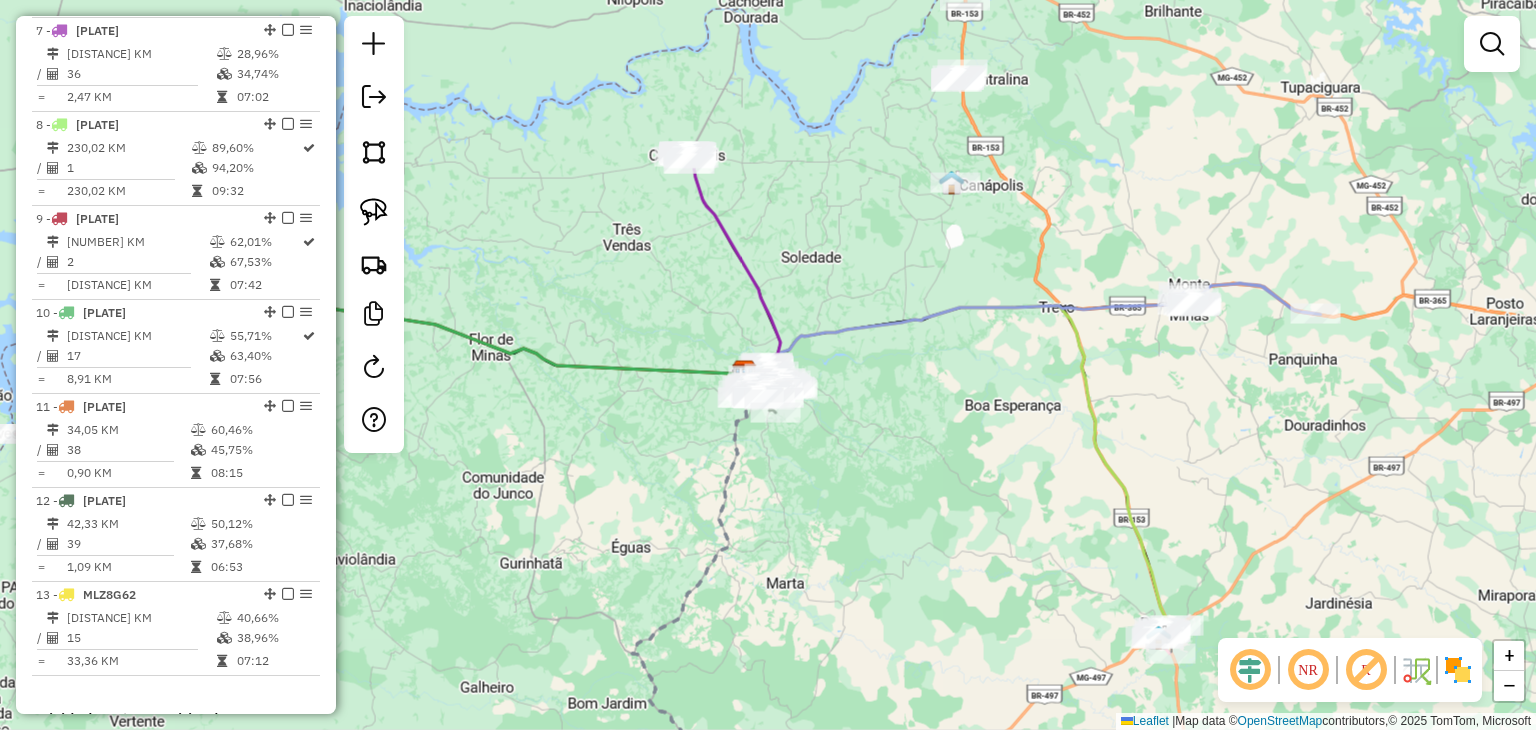 scroll, scrollTop: 1218, scrollLeft: 0, axis: vertical 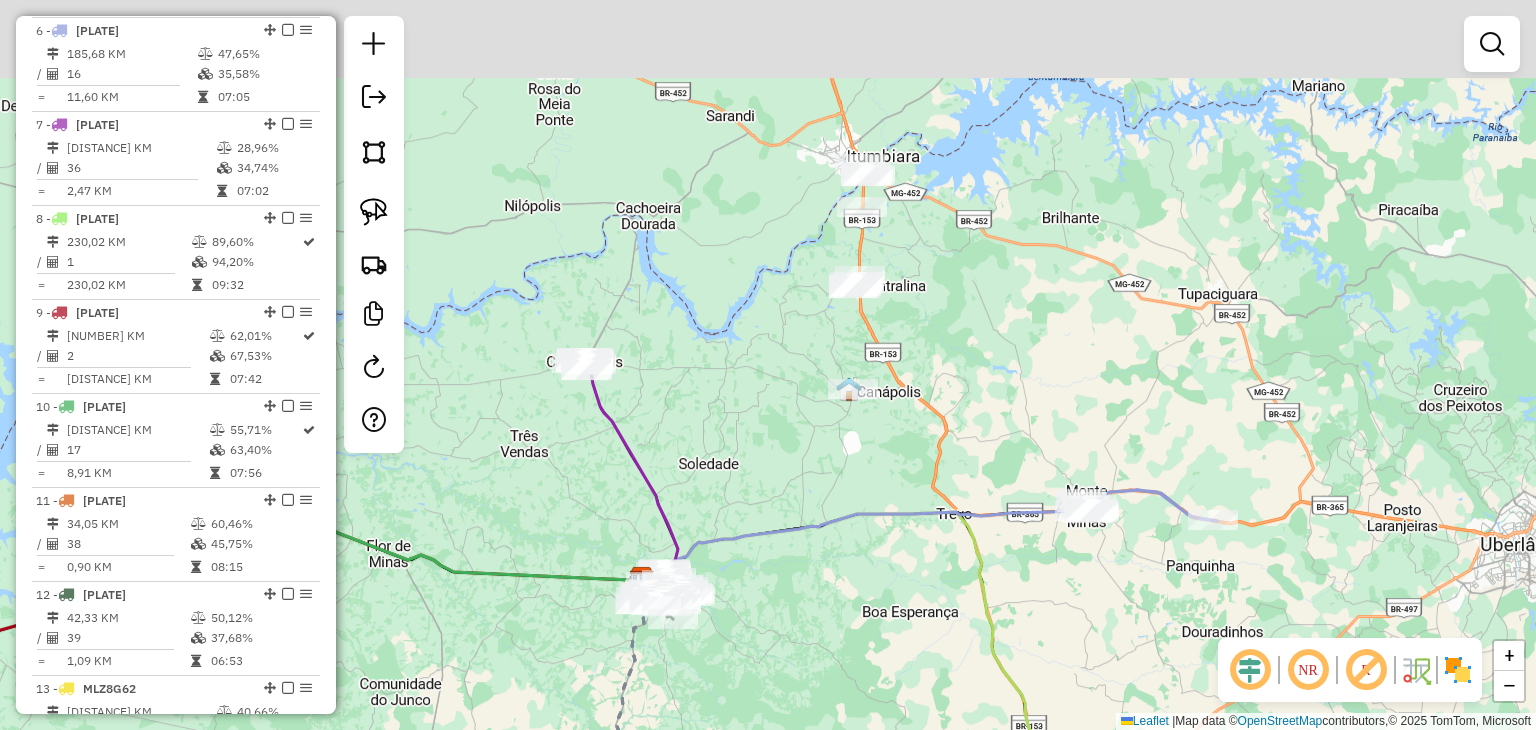drag, startPoint x: 1017, startPoint y: 260, endPoint x: 894, endPoint y: 465, distance: 239.06903 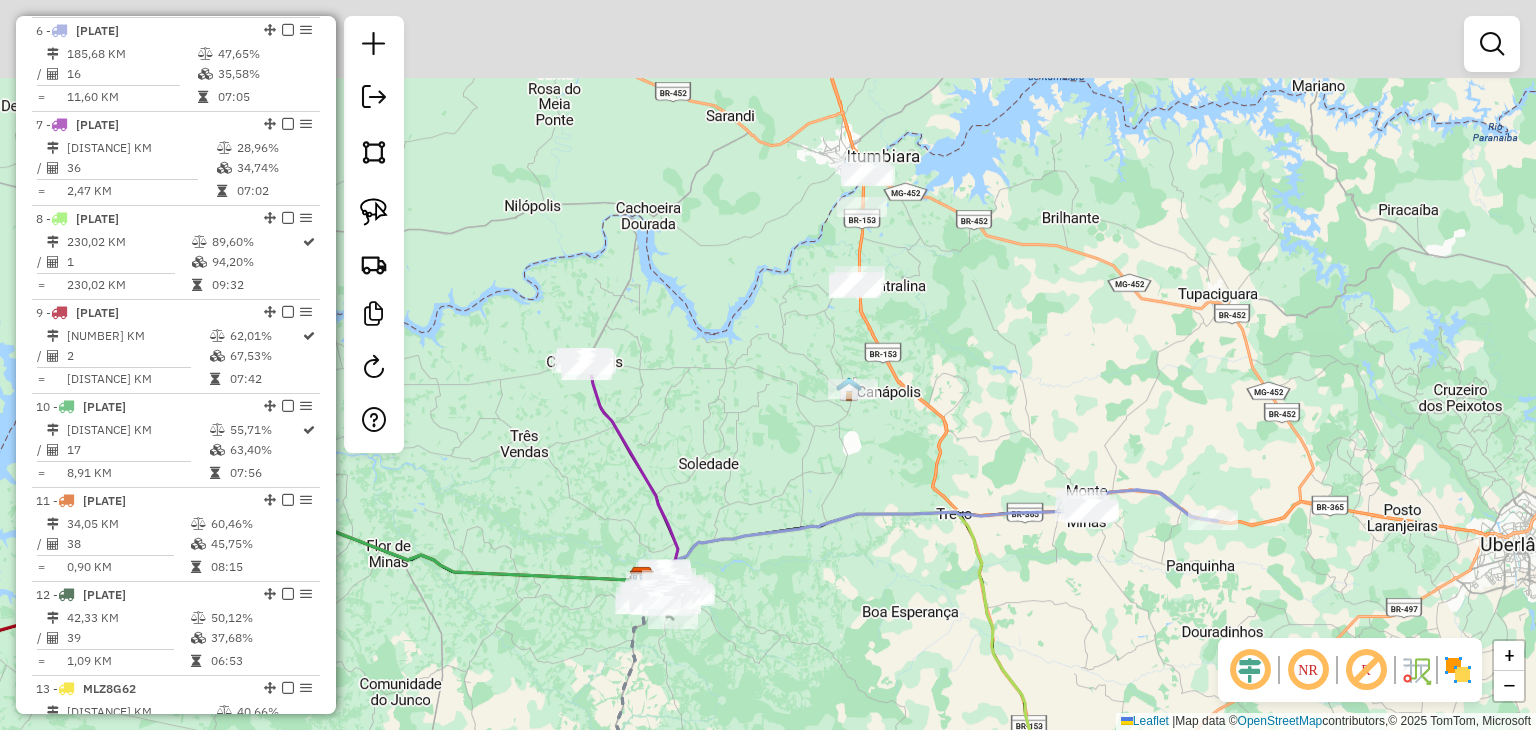click on "Janela de atendimento Grade de atendimento Capacidade Transportadoras Veículos Cliente Pedidos  Rotas Selecione os dias de semana para filtrar as janelas de atendimento  Seg   Ter   Qua   Qui   Sex   Sáb   Dom  Informe o período da janela de atendimento: De: Até:  Filtrar exatamente a janela do cliente  Considerar janela de atendimento padrão  Selecione os dias de semana para filtrar as grades de atendimento  Seg   Ter   Qua   Qui   Sex   Sáb   Dom   Considerar clientes sem dia de atendimento cadastrado  Clientes fora do dia de atendimento selecionado Filtrar as atividades entre os valores definidos abaixo:  Peso mínimo:   Peso máximo:   Cubagem mínima:   Cubagem máxima:   De:   Até:  Filtrar as atividades entre o tempo de atendimento definido abaixo:  De:   Até:   Considerar capacidade total dos clientes não roteirizados Transportadora: Selecione um ou mais itens Tipo de veículo: Selecione um ou mais itens Veículo: Selecione um ou mais itens Motorista: Selecione um ou mais itens Nome: Rótulo:" 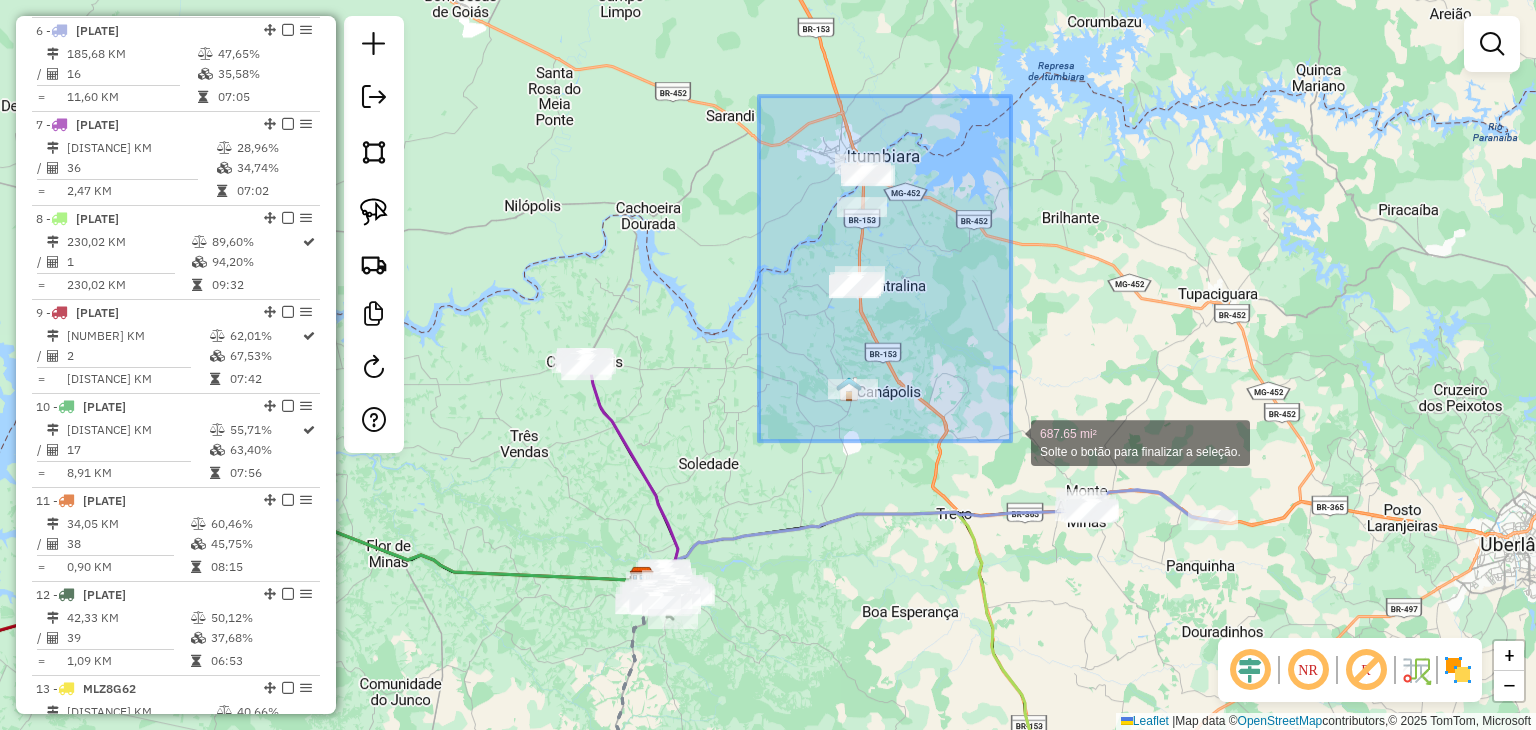 drag, startPoint x: 759, startPoint y: 96, endPoint x: 1035, endPoint y: 498, distance: 487.6269 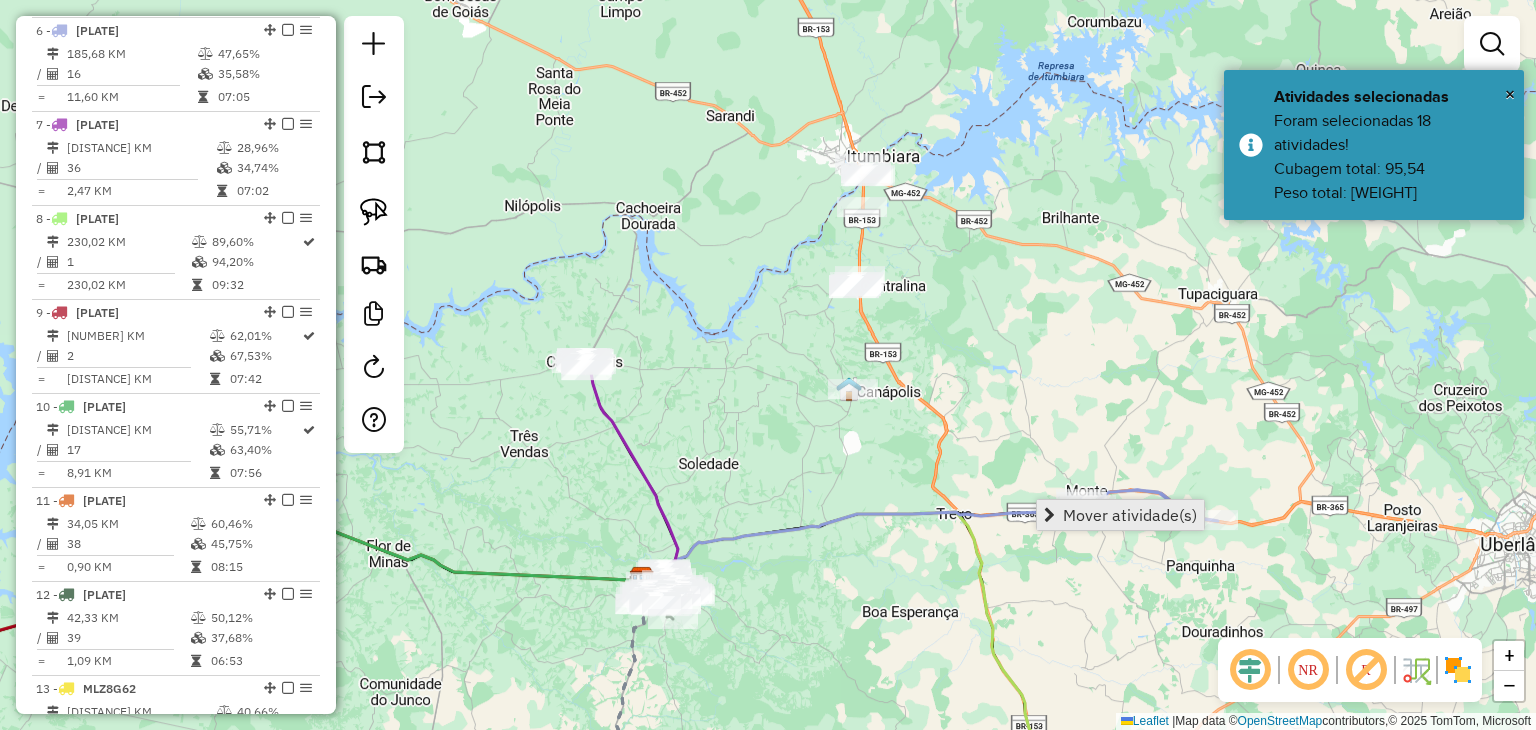 click on "Mover atividade(s)" at bounding box center [1130, 515] 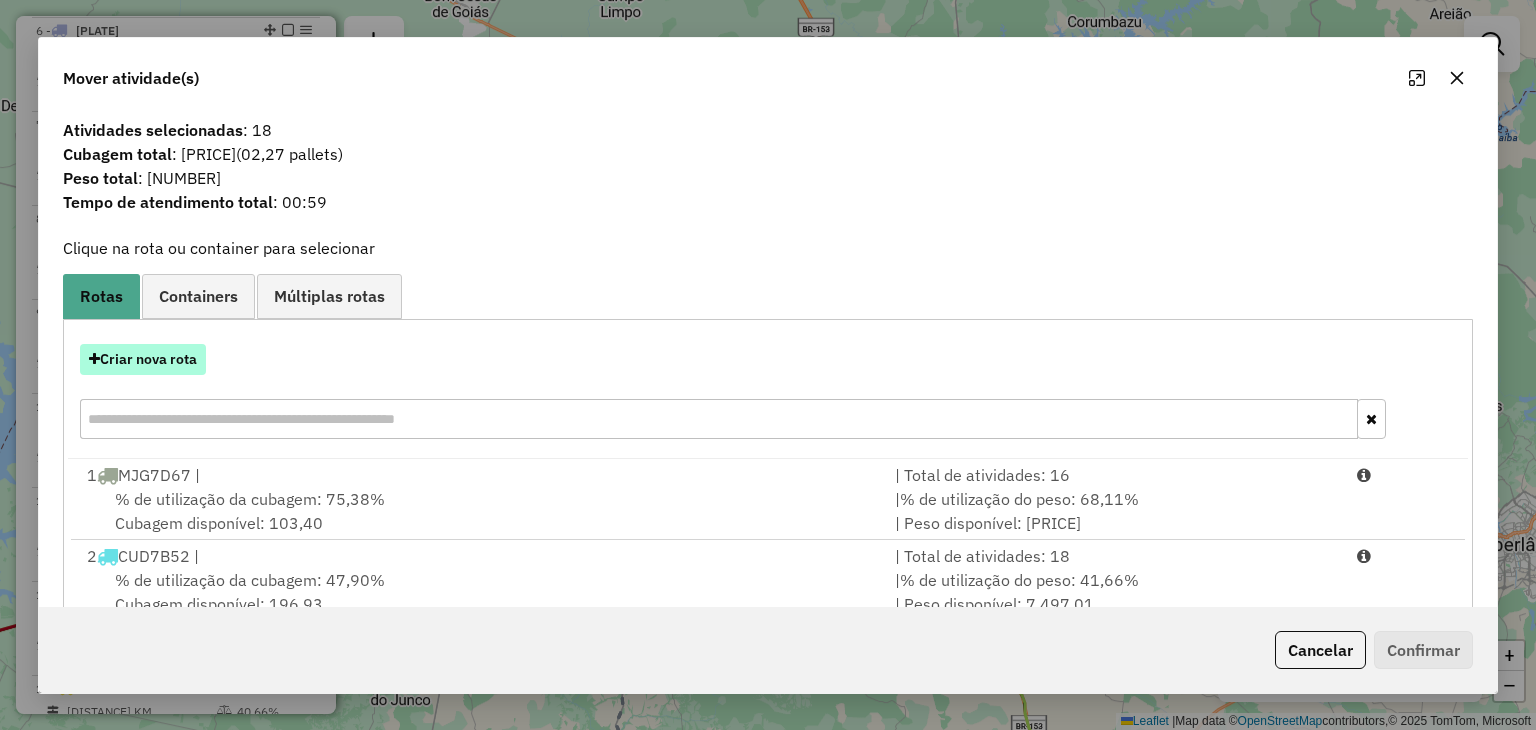 click on "Criar nova rota" at bounding box center (143, 359) 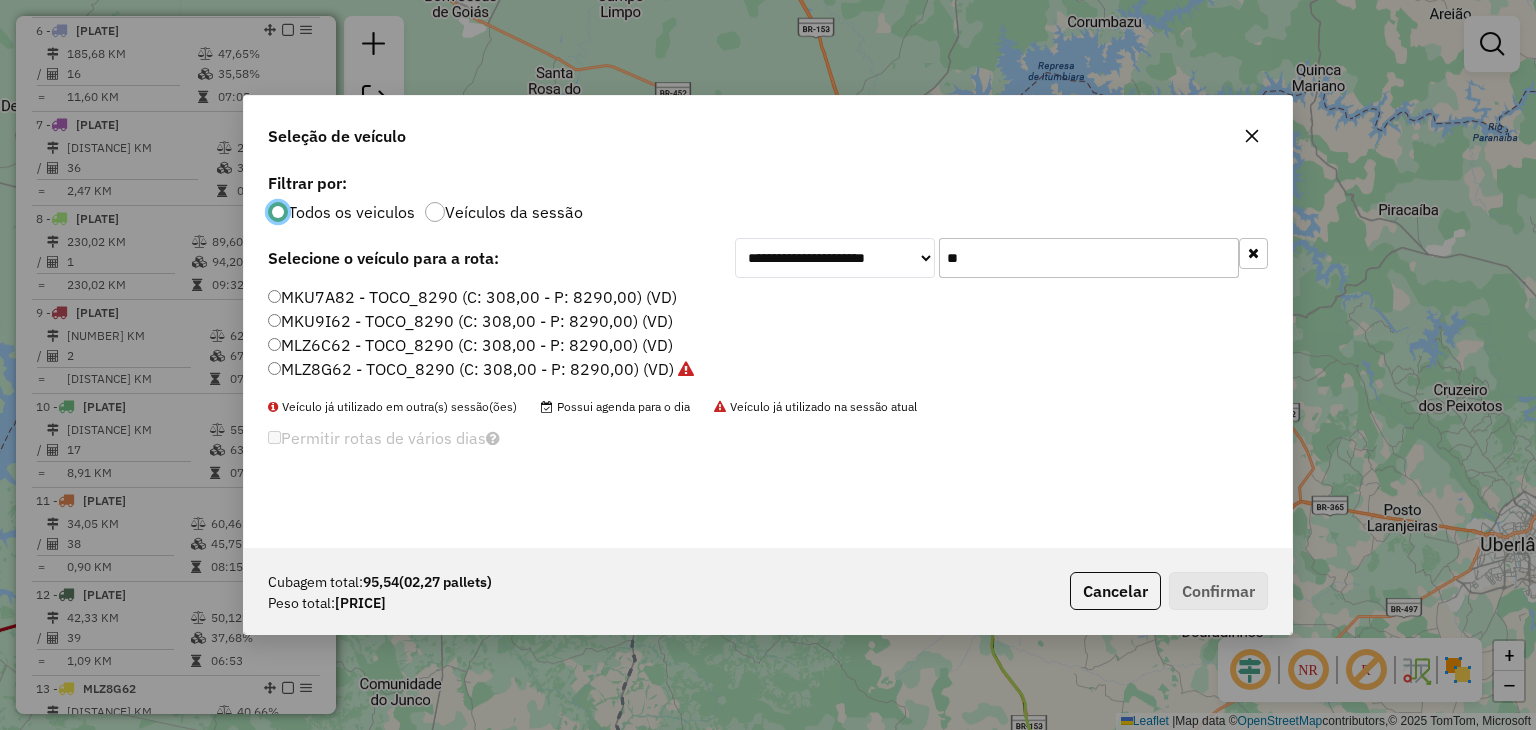 scroll, scrollTop: 10, scrollLeft: 6, axis: both 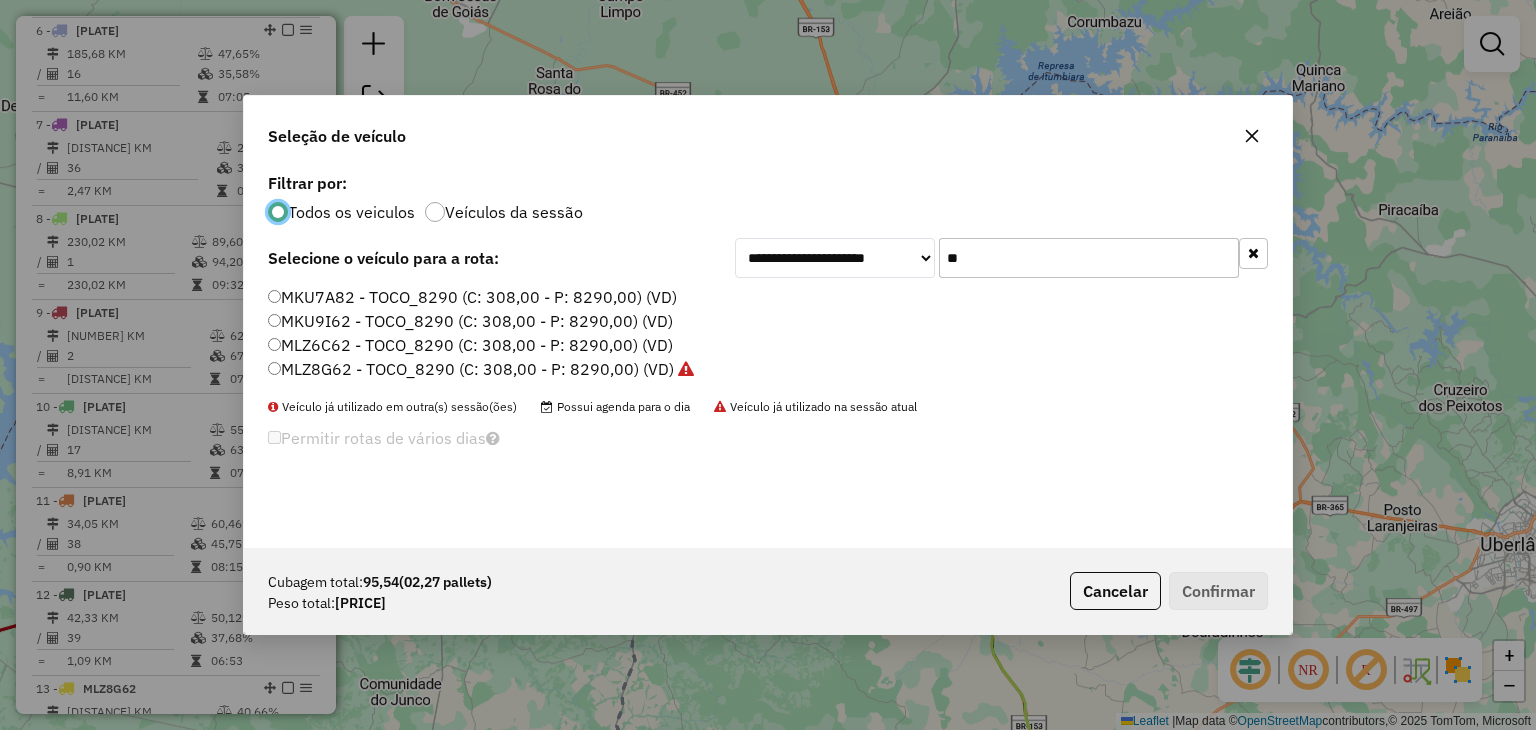 drag, startPoint x: 968, startPoint y: 268, endPoint x: 851, endPoint y: 257, distance: 117.51595 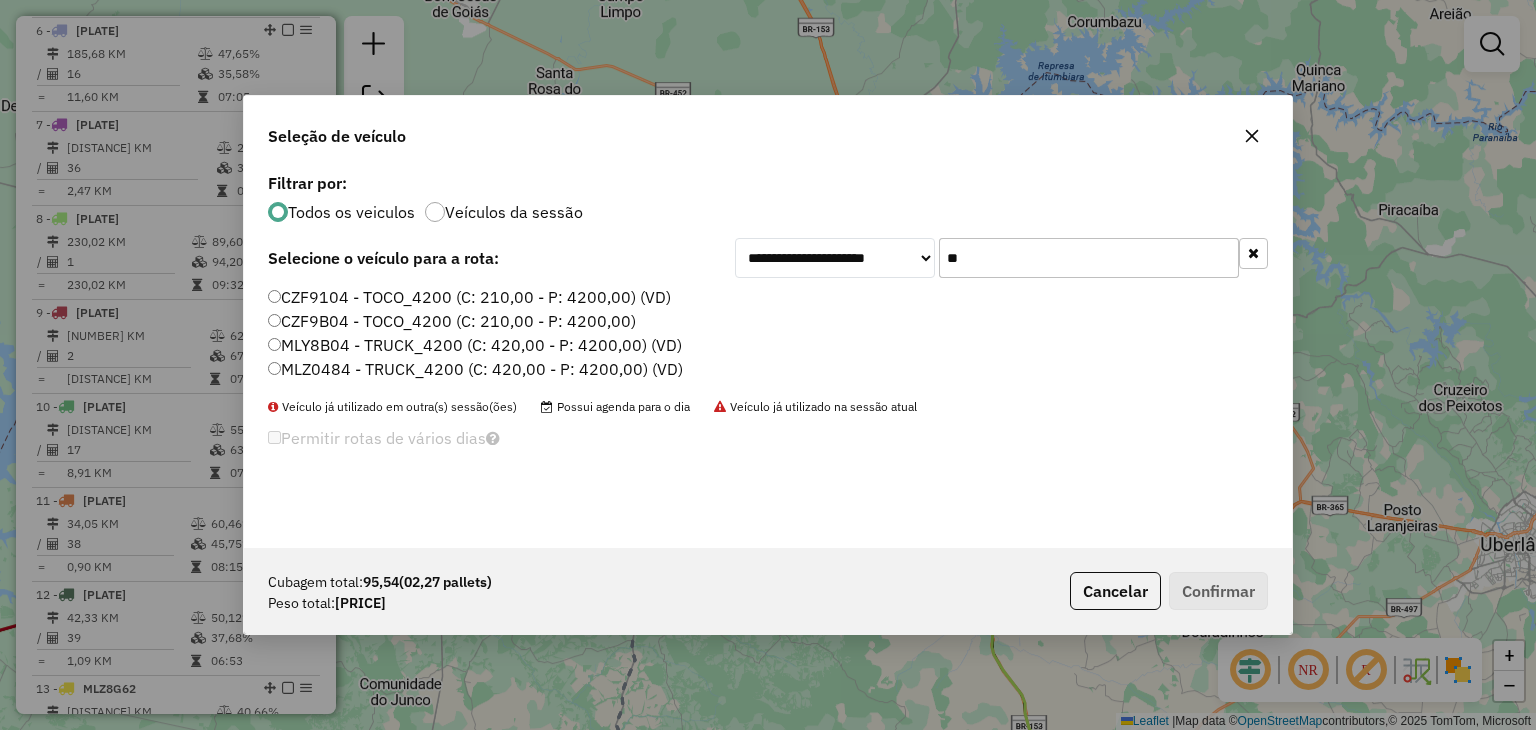 type on "**" 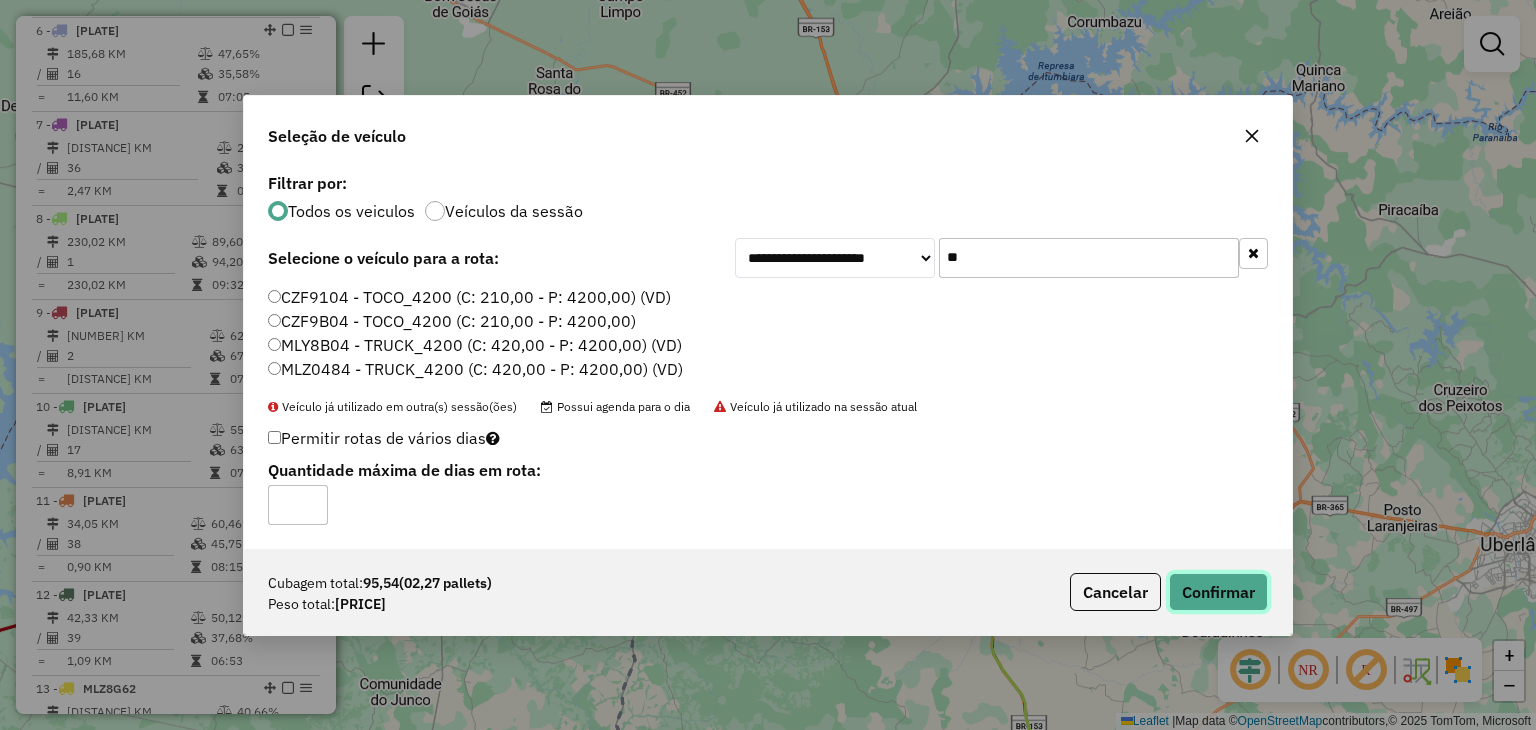 click on "Confirmar" 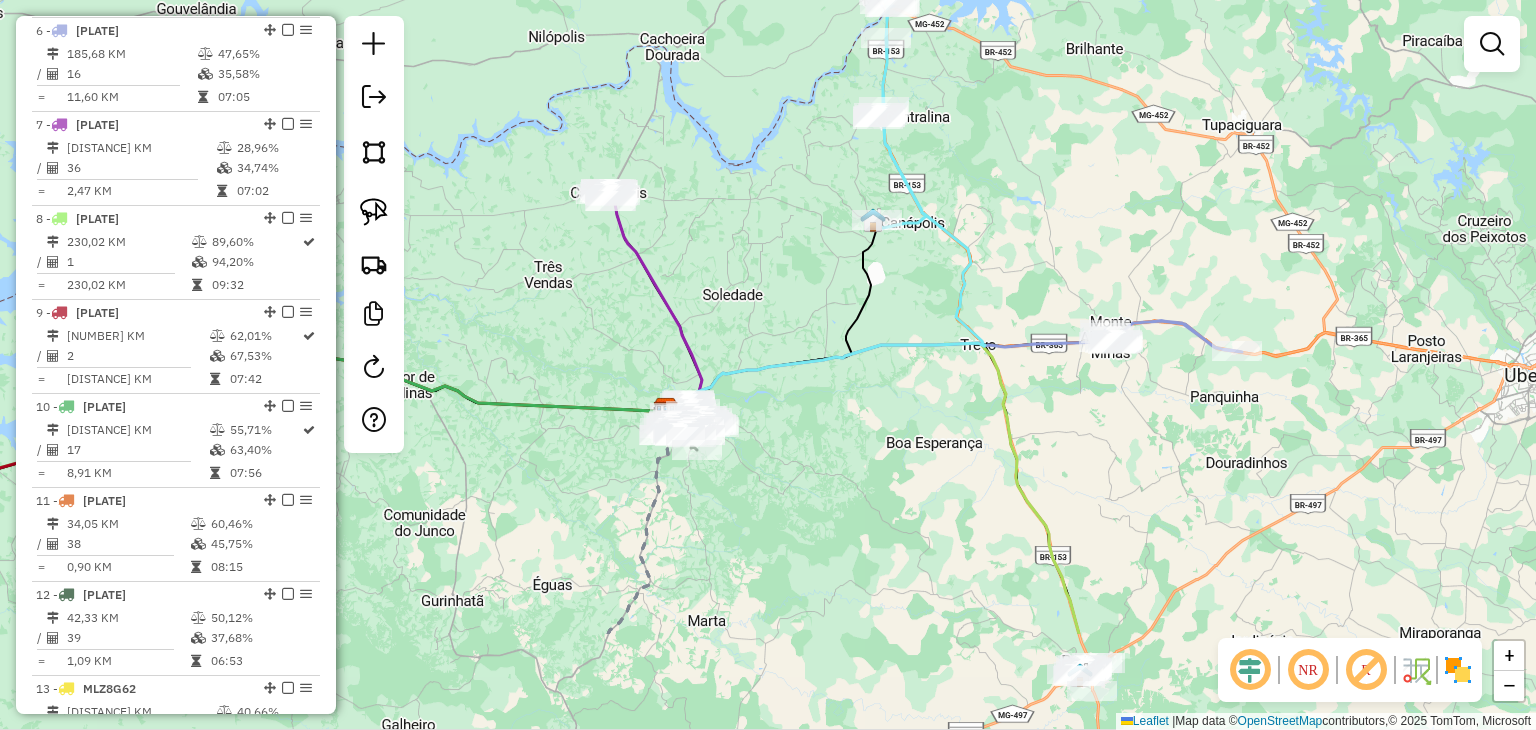 drag, startPoint x: 999, startPoint y: 422, endPoint x: 1023, endPoint y: 253, distance: 170.69563 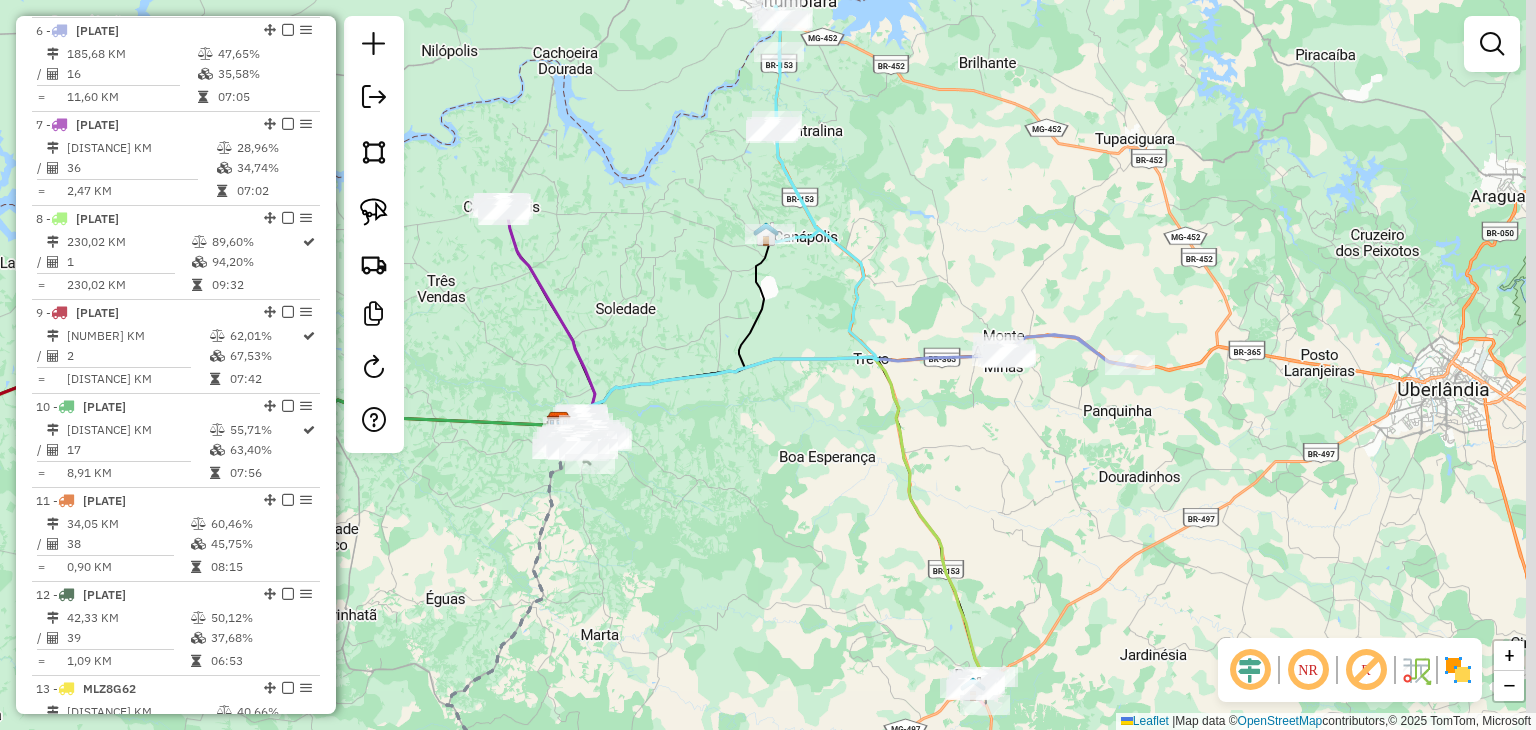 drag, startPoint x: 960, startPoint y: 517, endPoint x: 854, endPoint y: 531, distance: 106.92053 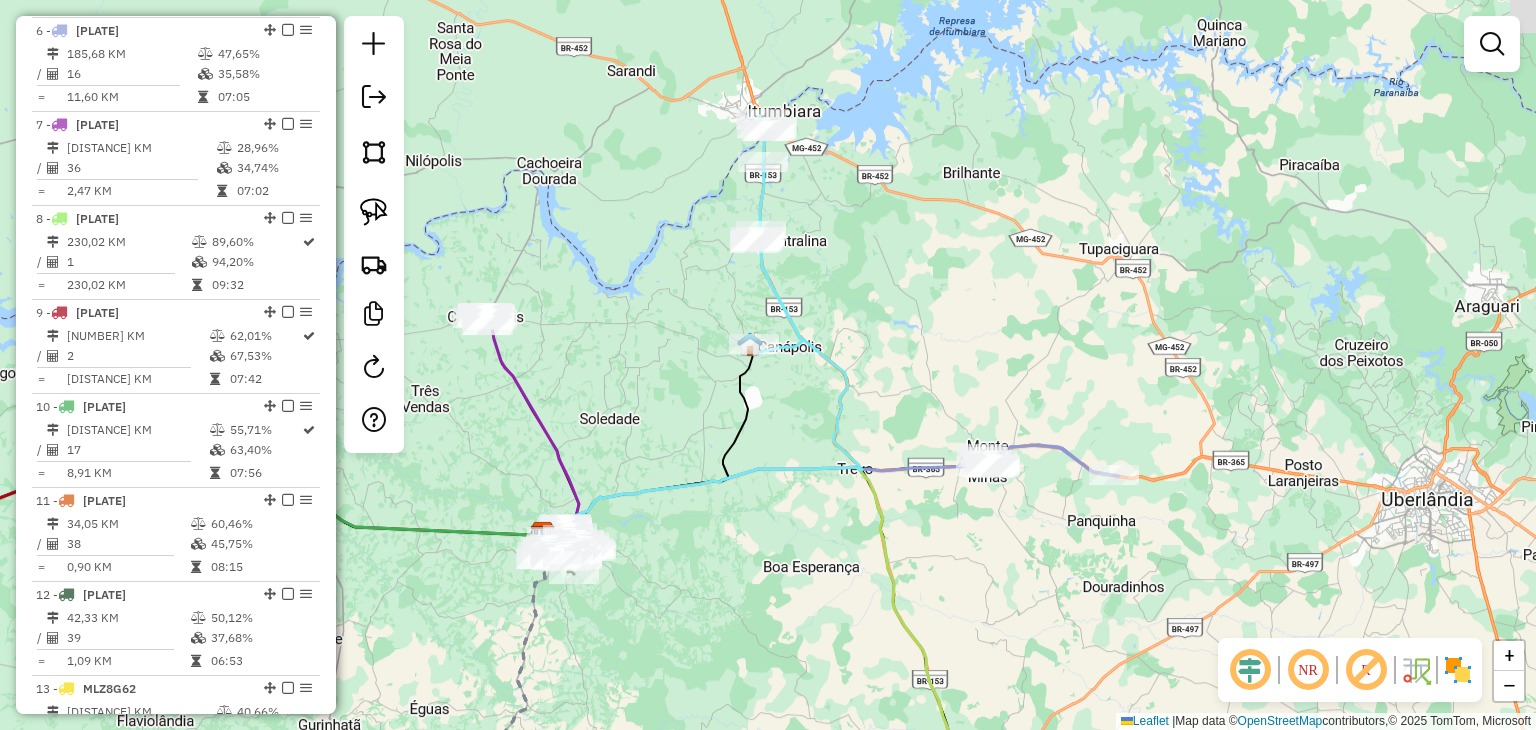 drag, startPoint x: 788, startPoint y: 317, endPoint x: 771, endPoint y: 445, distance: 129.12398 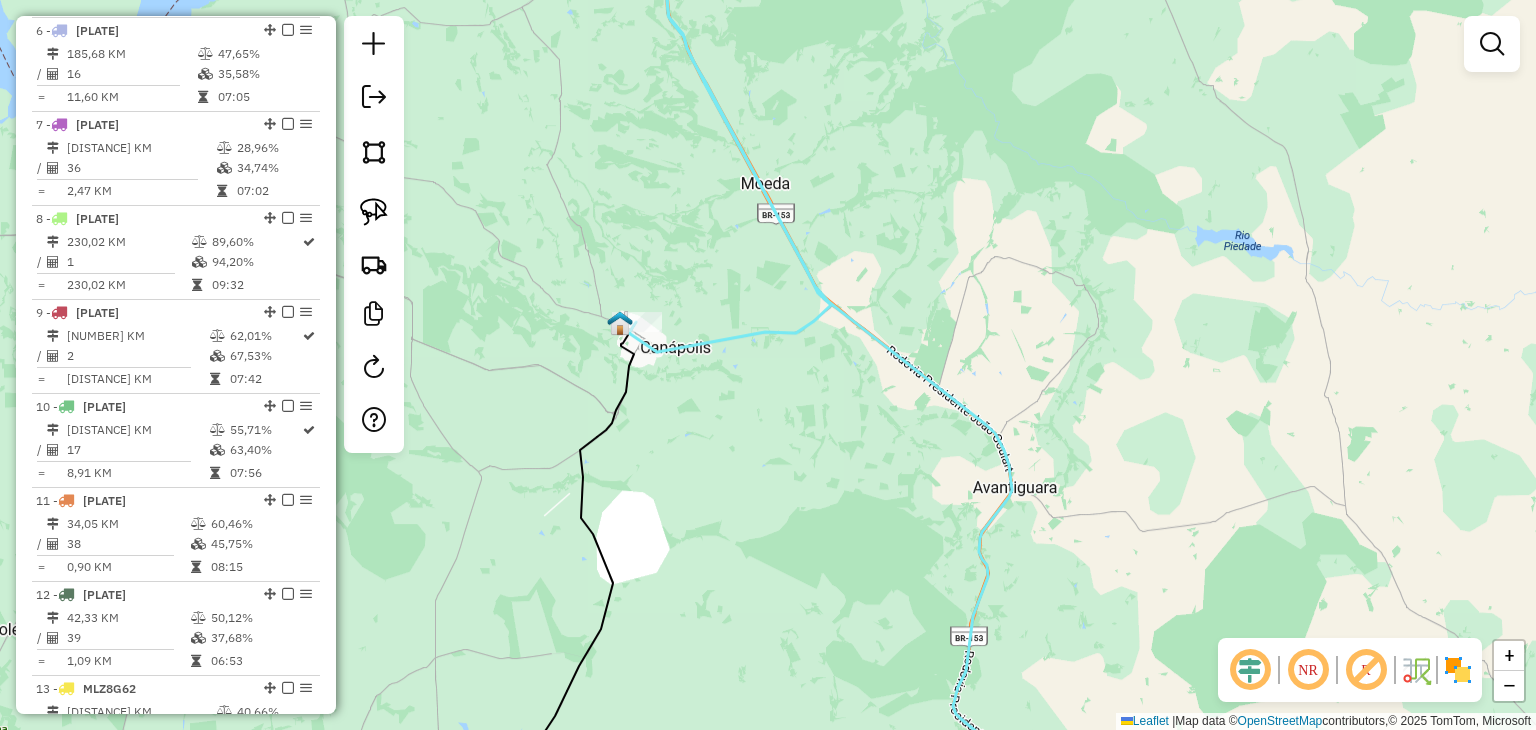 select on "**********" 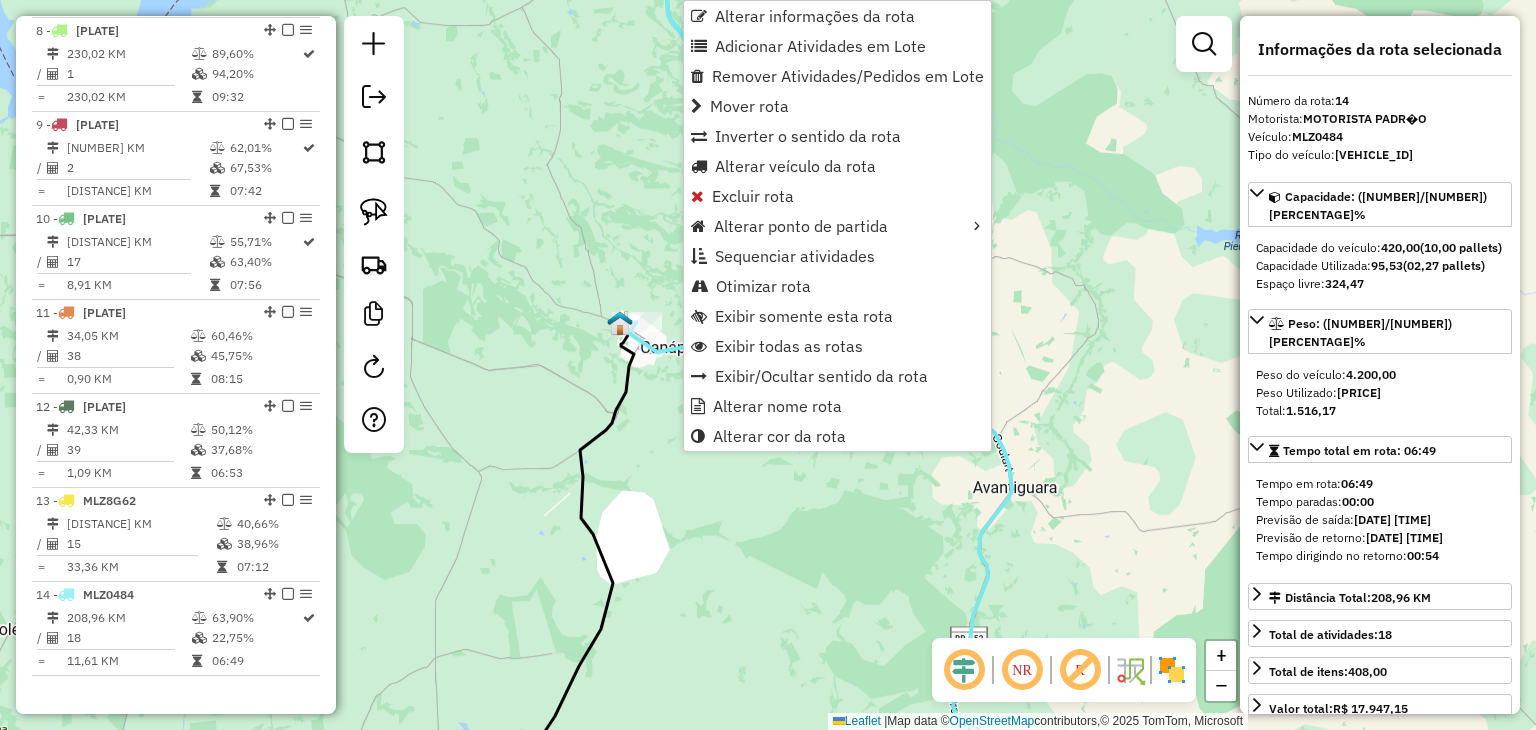 scroll, scrollTop: 1444, scrollLeft: 0, axis: vertical 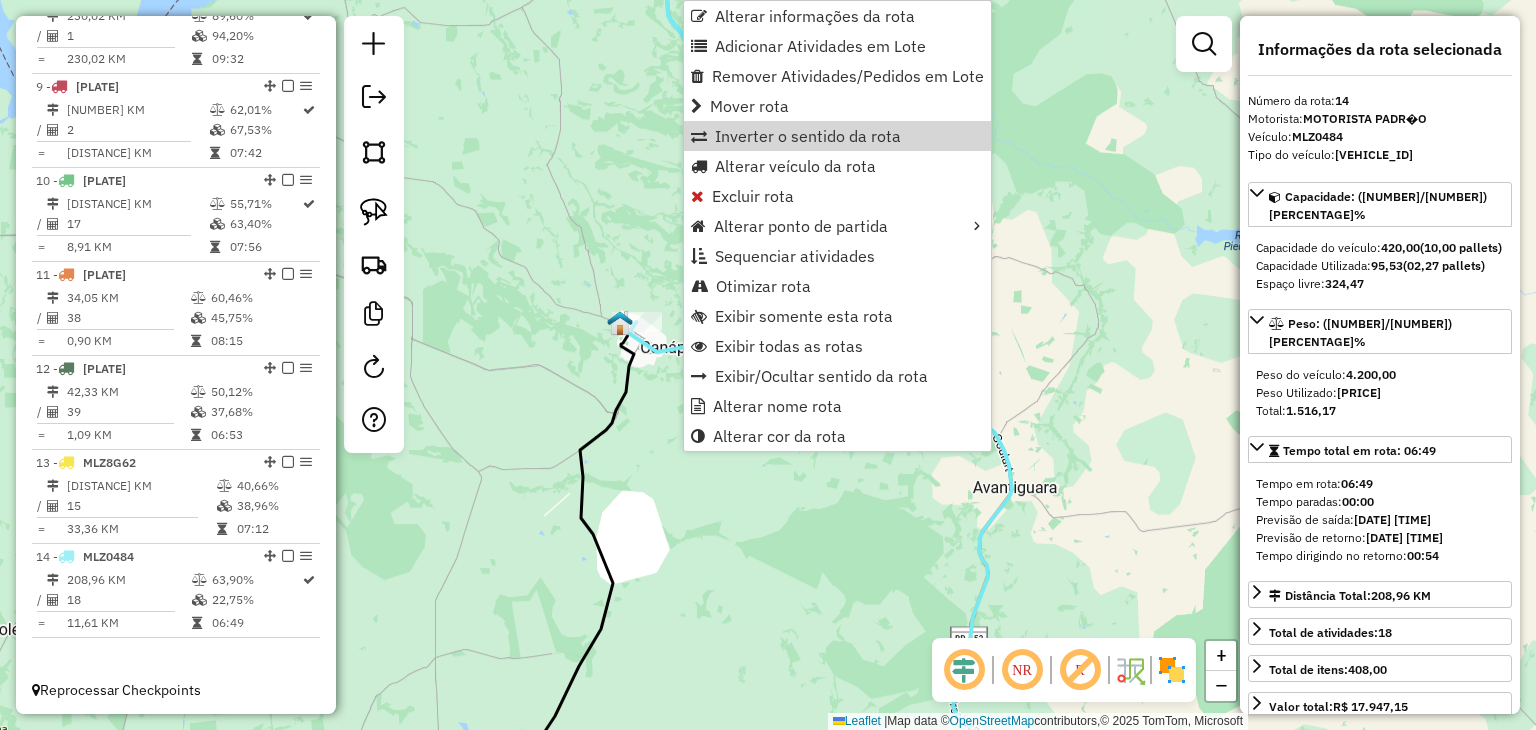click on "Janela de atendimento Grade de atendimento Capacidade Transportadoras Veículos Cliente Pedidos  Rotas Selecione os dias de semana para filtrar as janelas de atendimento  Seg   Ter   Qua   Qui   Sex   Sáb   Dom  Informe o período da janela de atendimento: De: Até:  Filtrar exatamente a janela do cliente  Considerar janela de atendimento padrão  Selecione os dias de semana para filtrar as grades de atendimento  Seg   Ter   Qua   Qui   Sex   Sáb   Dom   Considerar clientes sem dia de atendimento cadastrado  Clientes fora do dia de atendimento selecionado Filtrar as atividades entre os valores definidos abaixo:  Peso mínimo:   Peso máximo:   Cubagem mínima:   Cubagem máxima:   De:   Até:  Filtrar as atividades entre o tempo de atendimento definido abaixo:  De:   Até:   Considerar capacidade total dos clientes não roteirizados Transportadora: Selecione um ou mais itens Tipo de veículo: Selecione um ou mais itens Veículo: Selecione um ou mais itens Motorista: Selecione um ou mais itens Nome: Rótulo:" 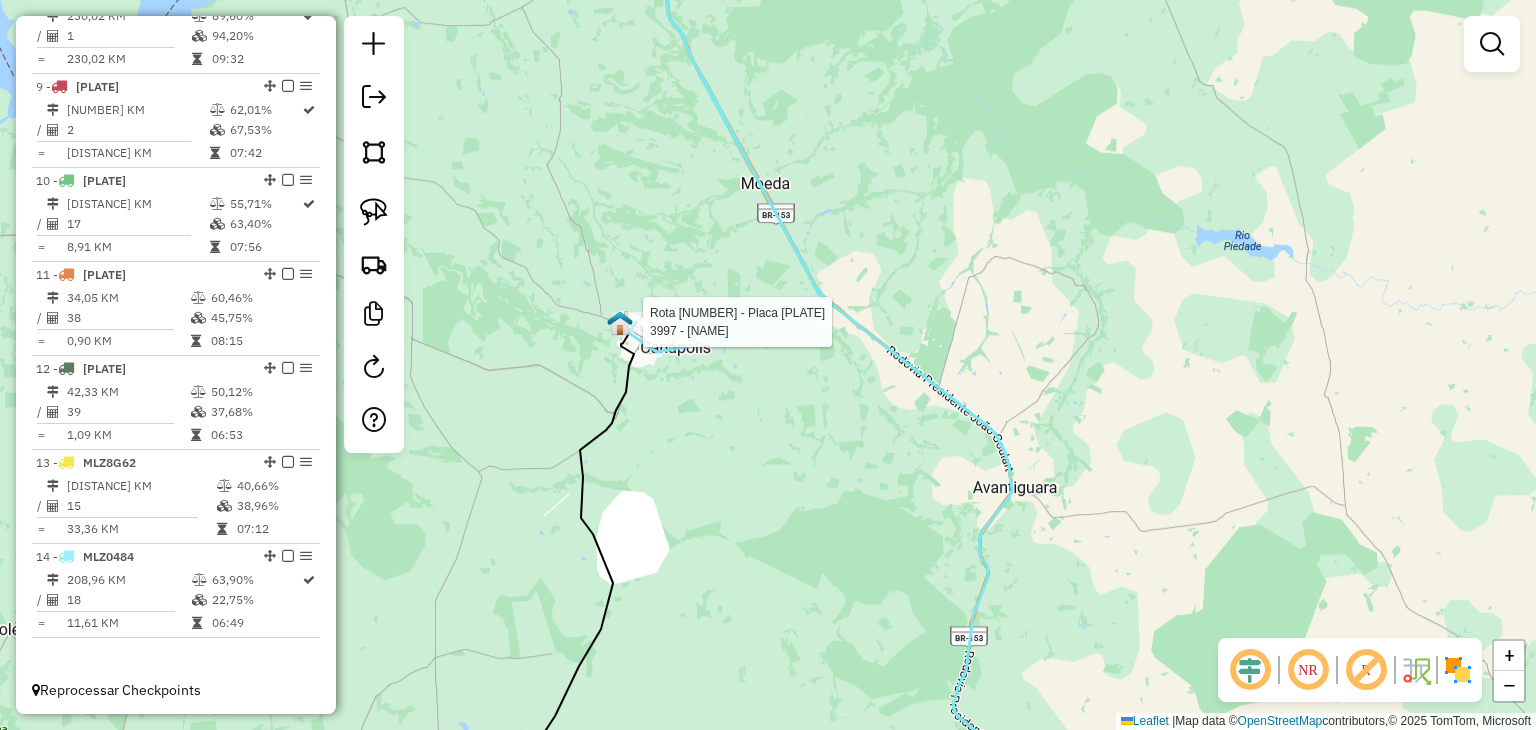 select on "**********" 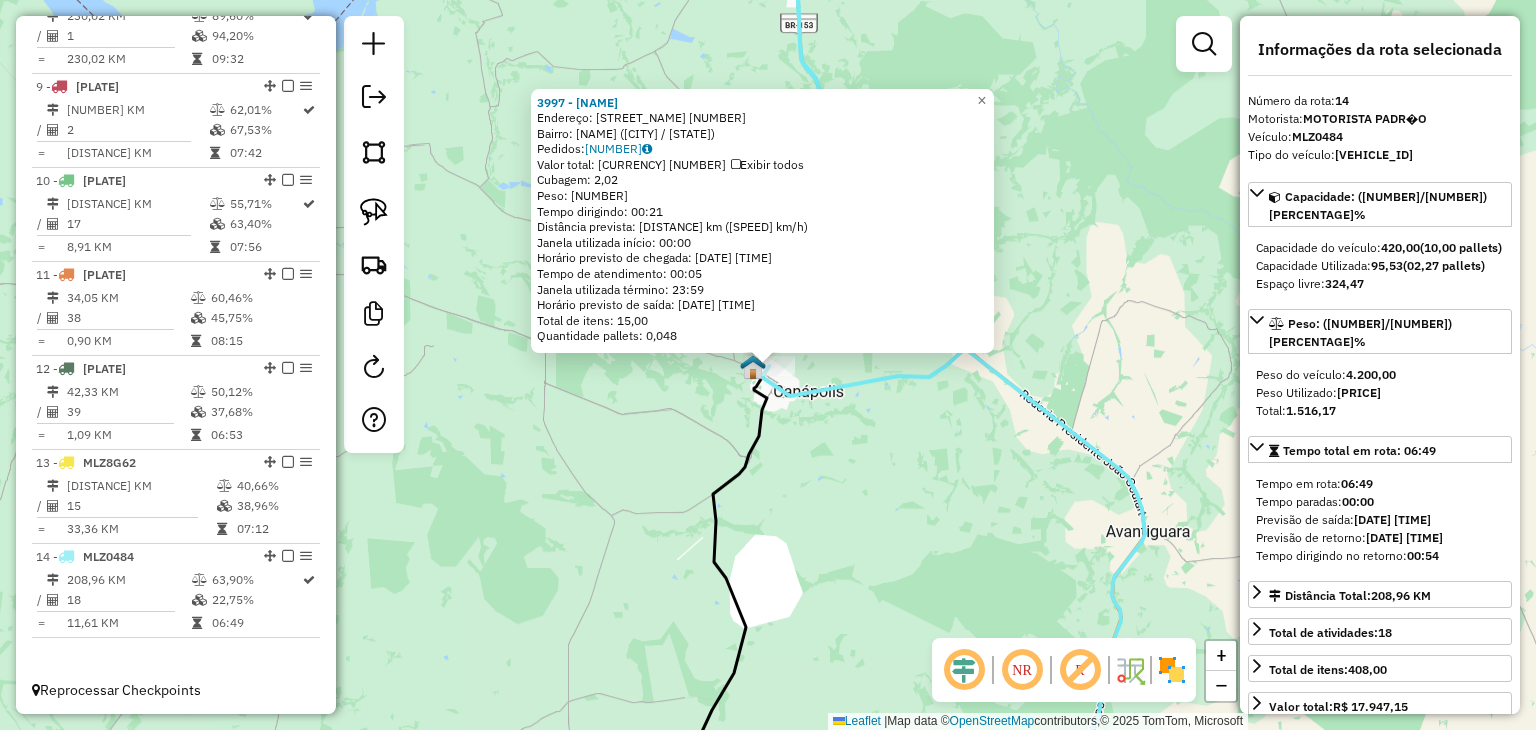 drag, startPoint x: 663, startPoint y: 313, endPoint x: 1060, endPoint y: 392, distance: 404.7839 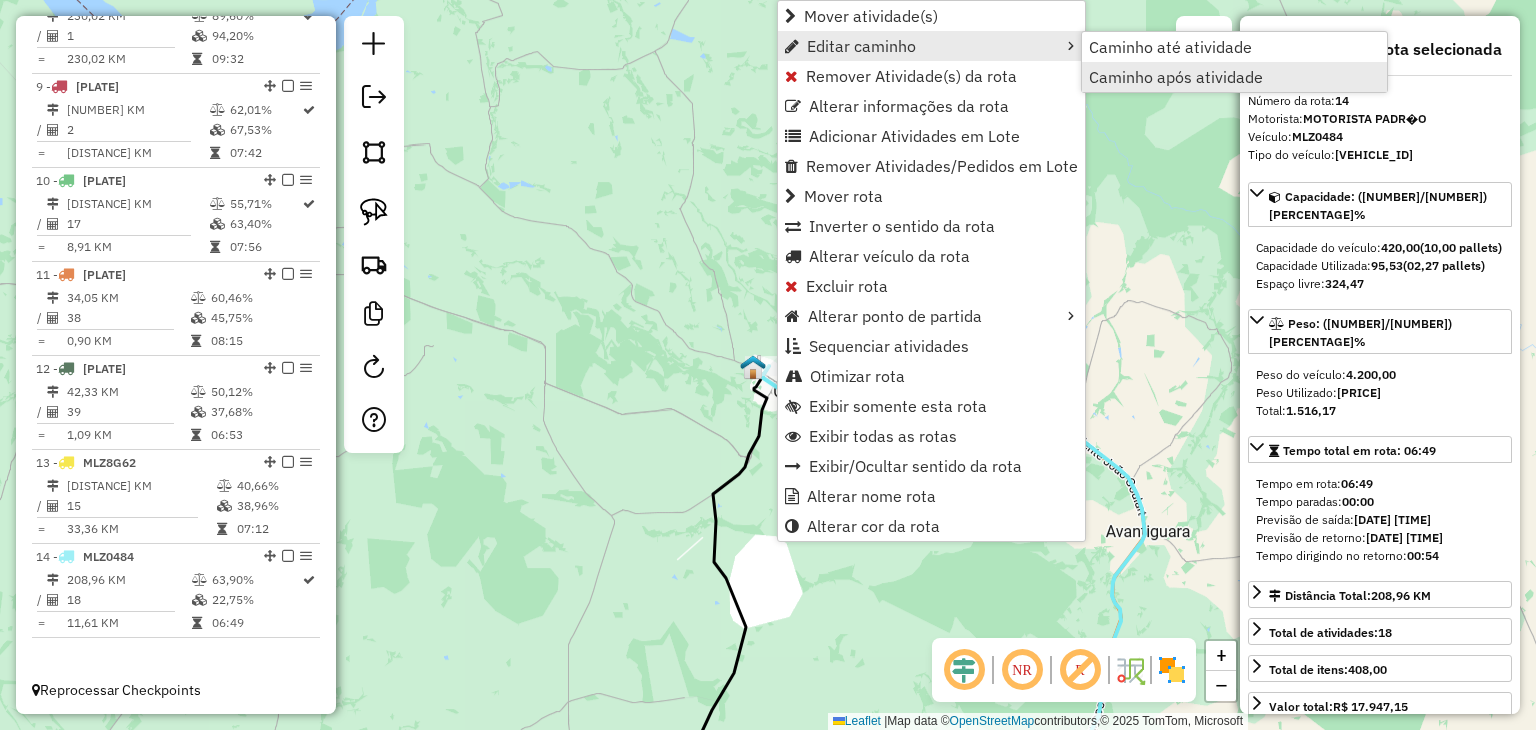 click on "Caminho após atividade" at bounding box center (1176, 77) 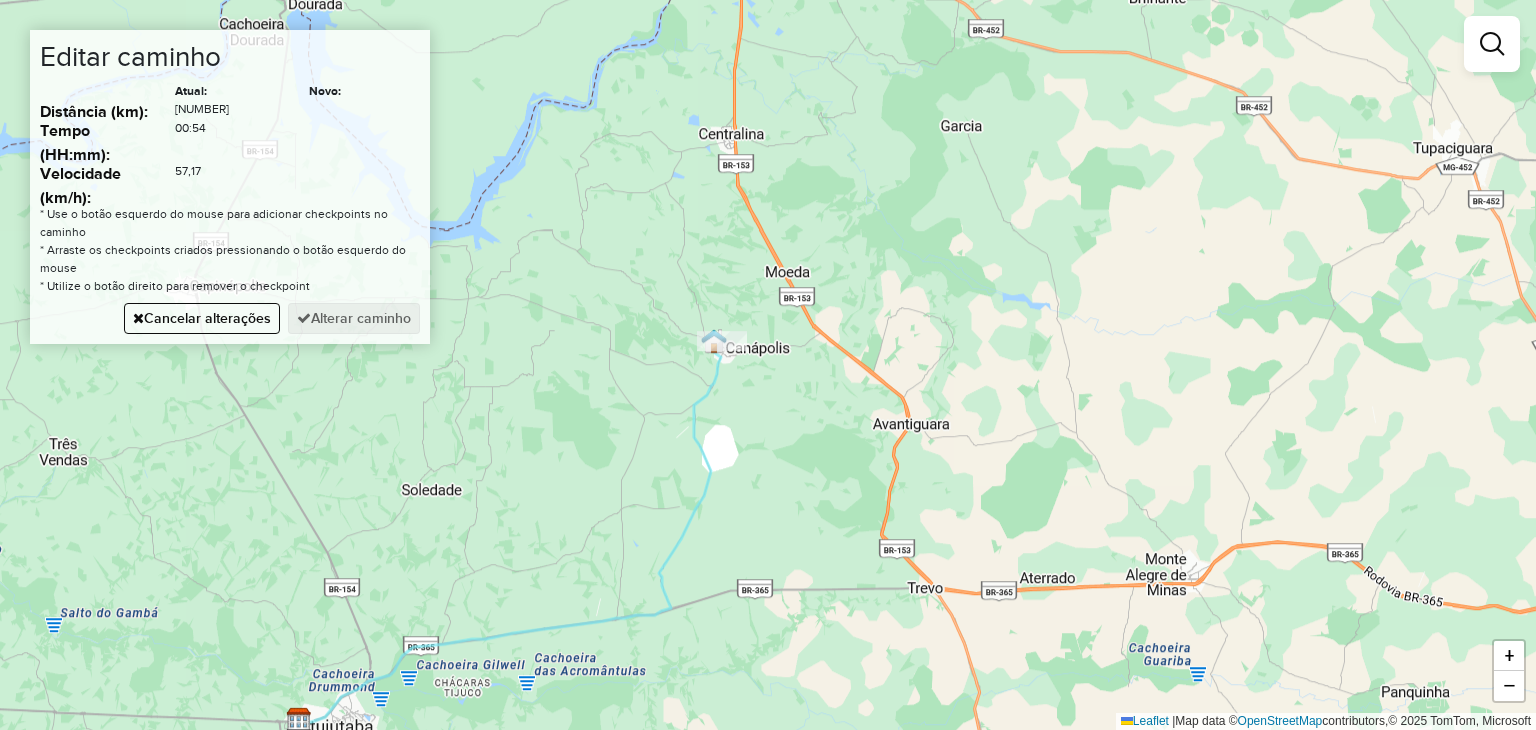 drag, startPoint x: 1229, startPoint y: 210, endPoint x: 972, endPoint y: 376, distance: 305.94934 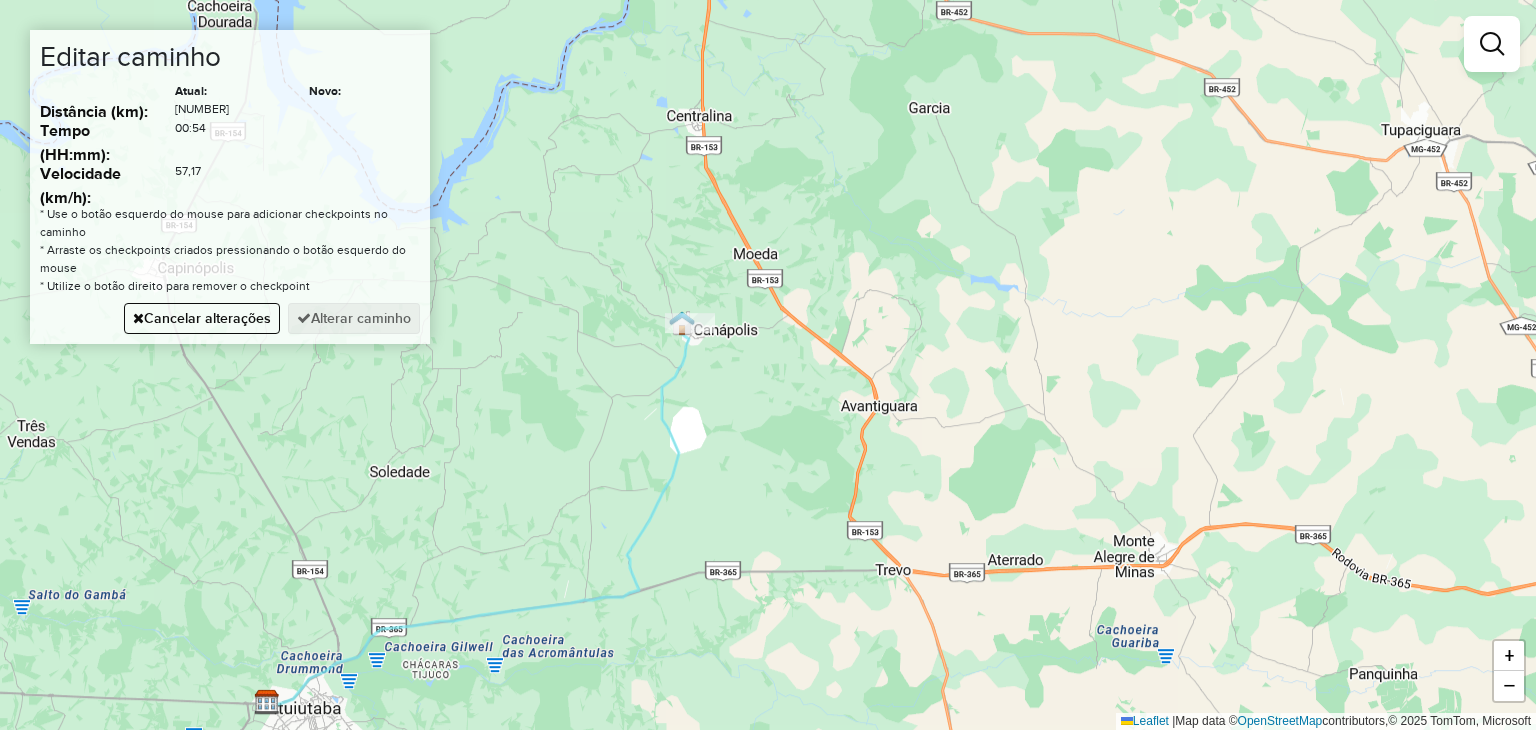 drag, startPoint x: 972, startPoint y: 375, endPoint x: 944, endPoint y: 358, distance: 32.75668 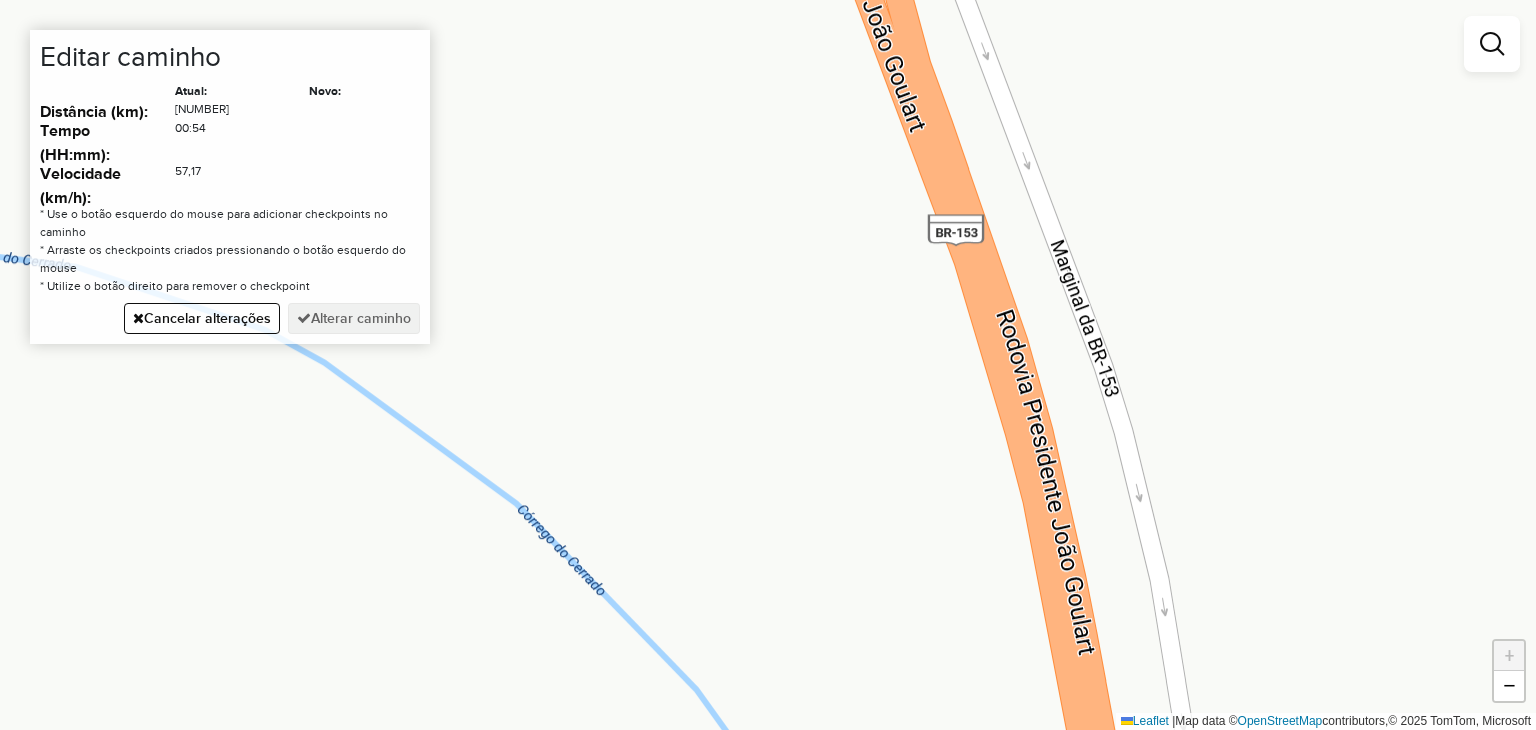 click on "Janela de atendimento Grade de atendimento Capacidade Transportadoras Veículos Cliente Pedidos  Rotas Selecione os dias de semana para filtrar as janelas de atendimento  Seg   Ter   Qua   Qui   Sex   Sáb   Dom  Informe o período da janela de atendimento: De: Até:  Filtrar exatamente a janela do cliente  Considerar janela de atendimento padrão  Selecione os dias de semana para filtrar as grades de atendimento  Seg   Ter   Qua   Qui   Sex   Sáb   Dom   Considerar clientes sem dia de atendimento cadastrado  Clientes fora do dia de atendimento selecionado Filtrar as atividades entre os valores definidos abaixo:  Peso mínimo:   Peso máximo:   Cubagem mínima:   Cubagem máxima:   De:   Até:  Filtrar as atividades entre o tempo de atendimento definido abaixo:  De:   Até:   Considerar capacidade total dos clientes não roteirizados Transportadora: Selecione um ou mais itens Tipo de veículo: Selecione um ou mais itens Veículo: Selecione um ou mais itens Motorista: Selecione um ou mais itens Nome: Rótulo:" 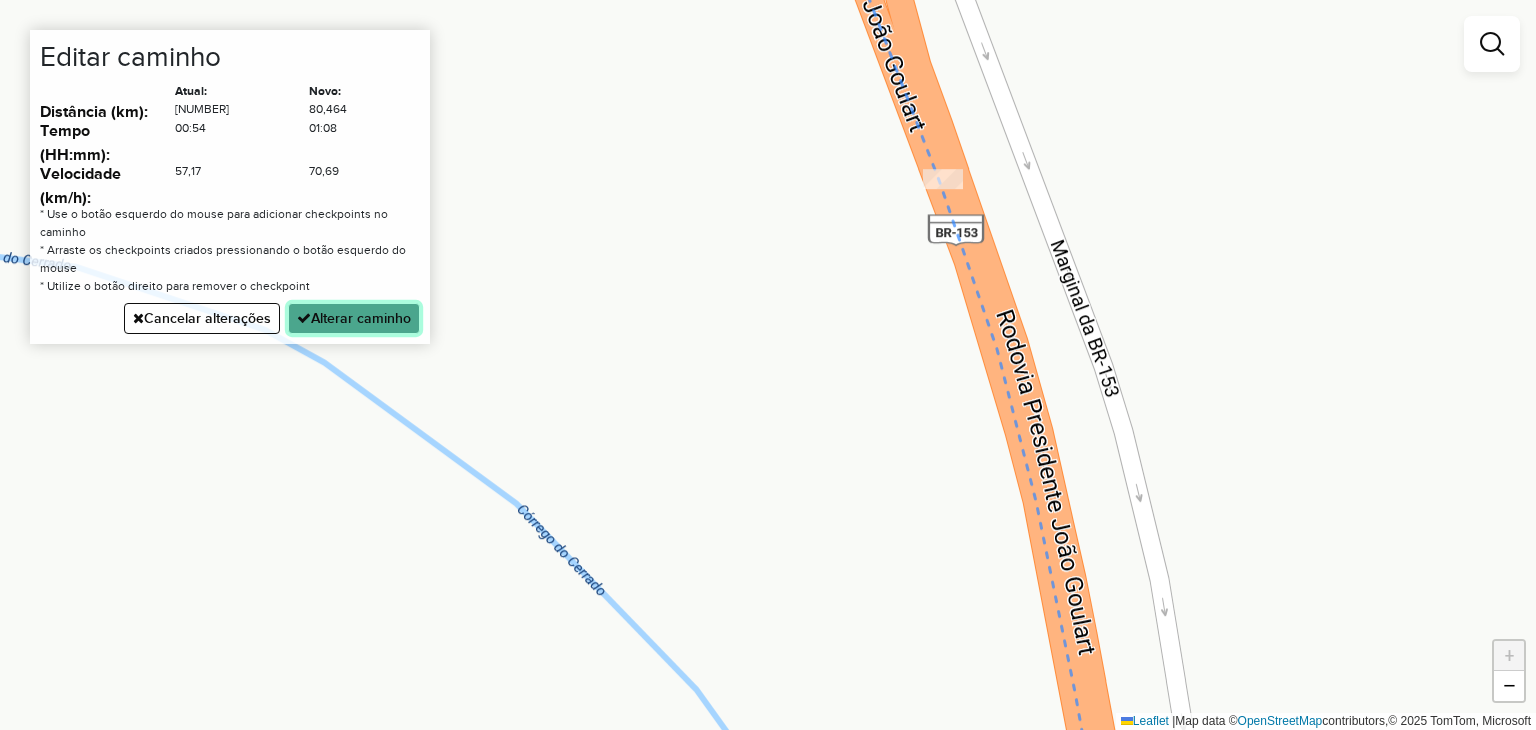 click on "Alterar caminho" at bounding box center [354, 318] 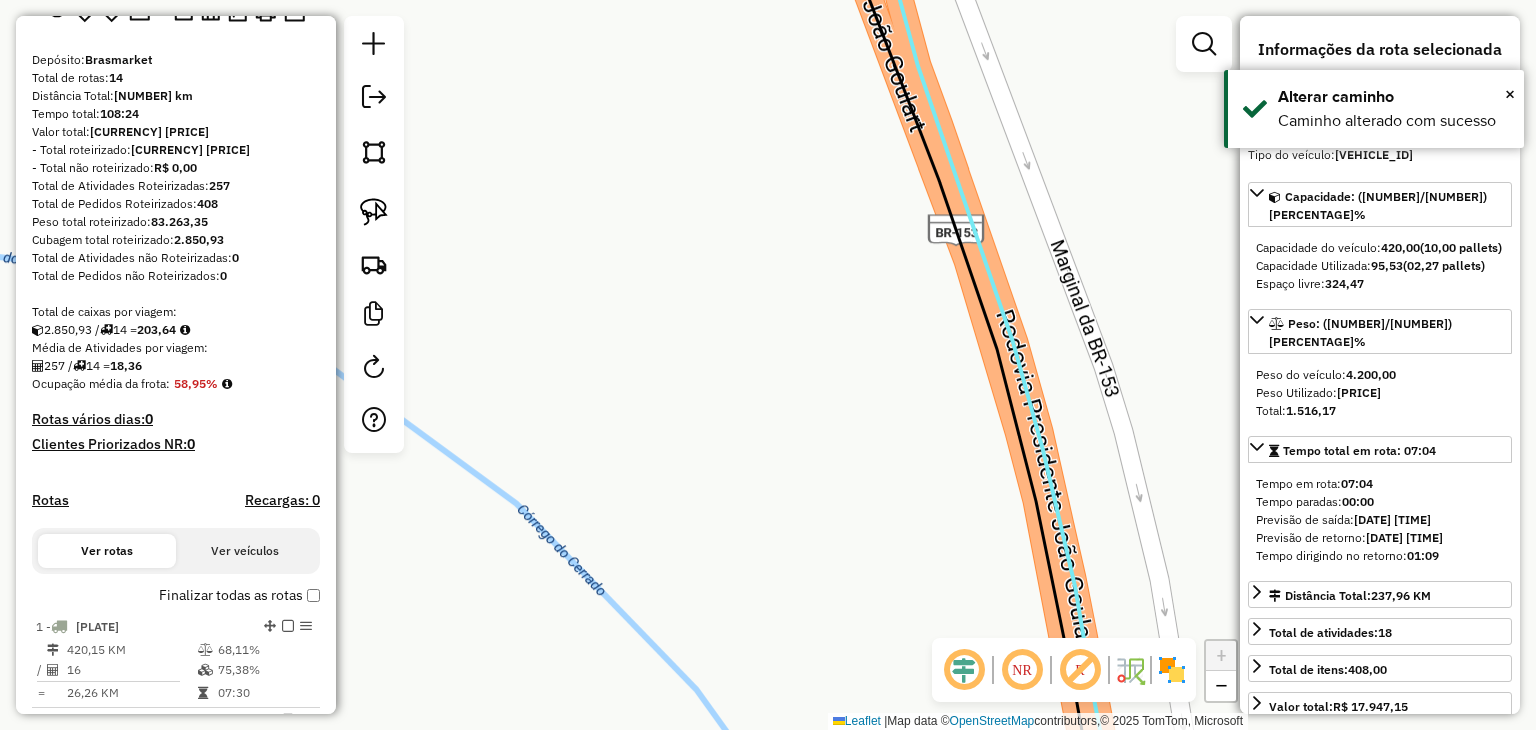 scroll, scrollTop: 0, scrollLeft: 0, axis: both 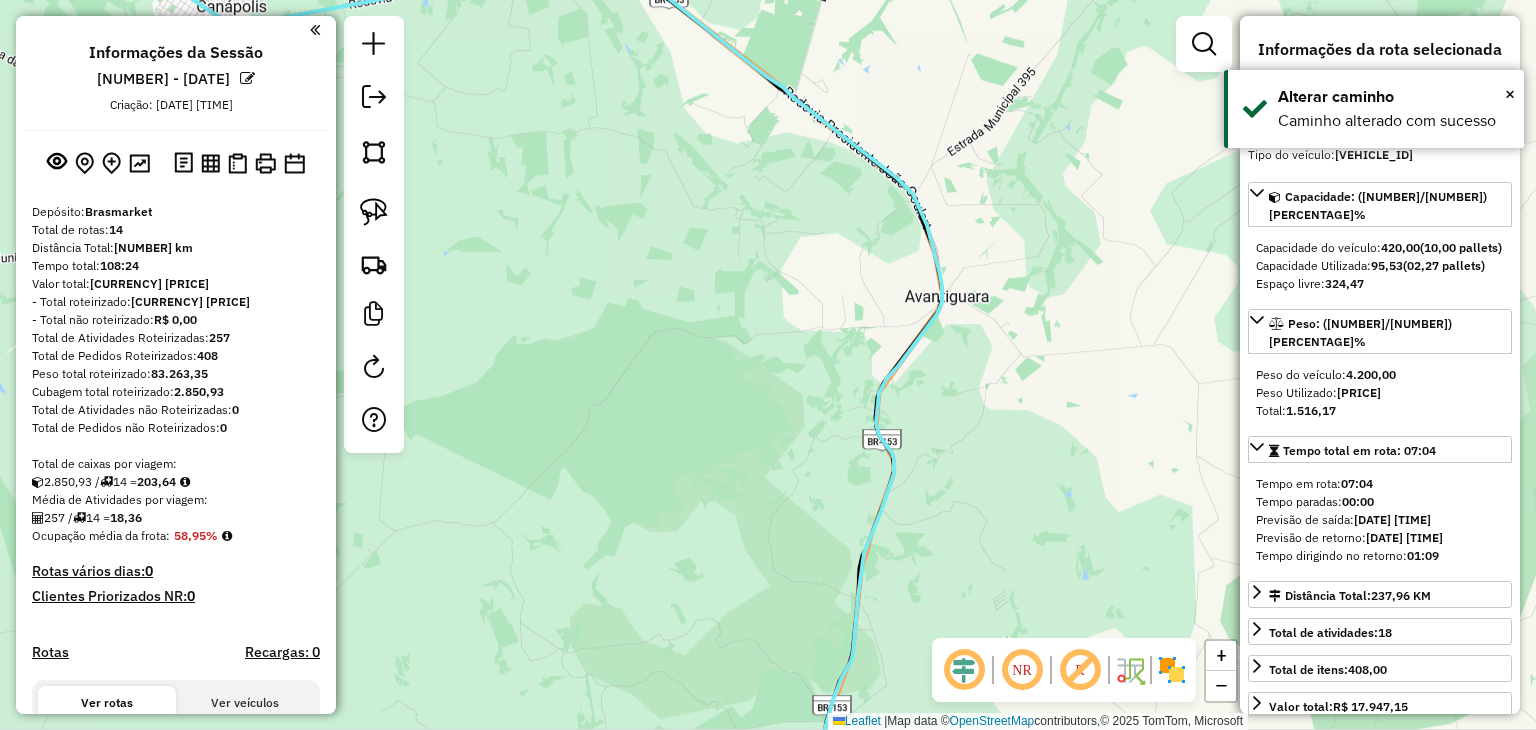 drag, startPoint x: 705, startPoint y: 419, endPoint x: 1153, endPoint y: 252, distance: 478.114 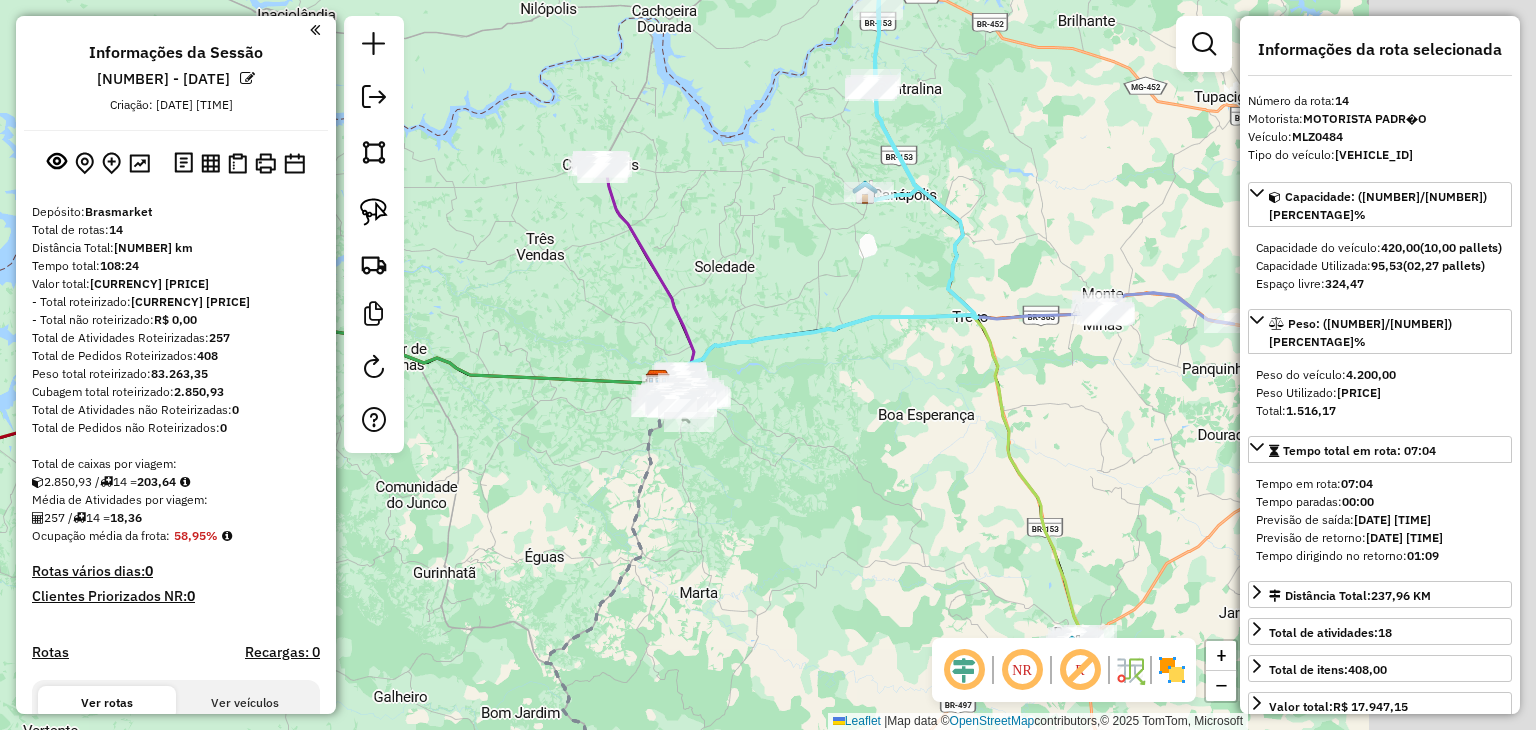 drag, startPoint x: 1056, startPoint y: 271, endPoint x: 768, endPoint y: 242, distance: 289.4564 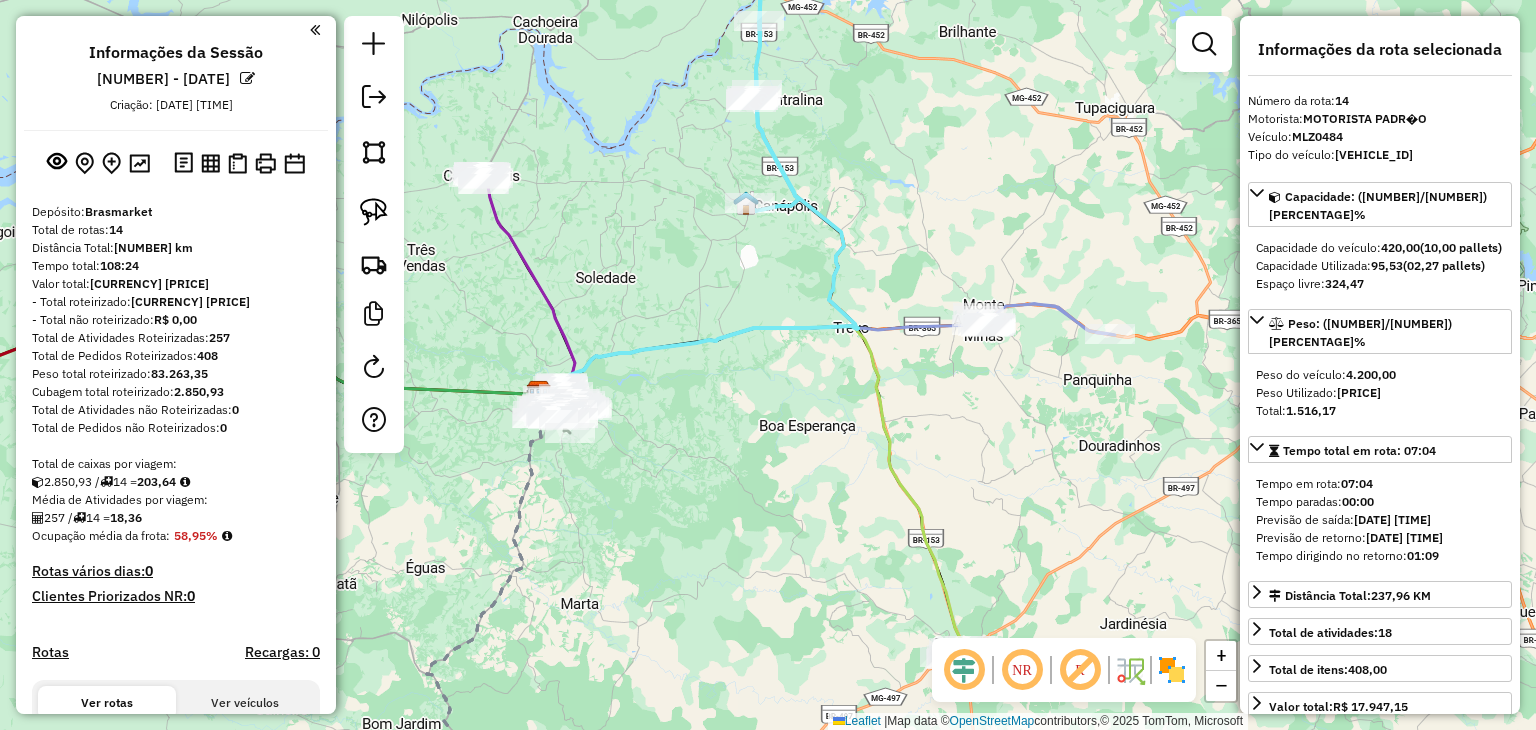 drag, startPoint x: 787, startPoint y: 280, endPoint x: 777, endPoint y: 314, distance: 35.44009 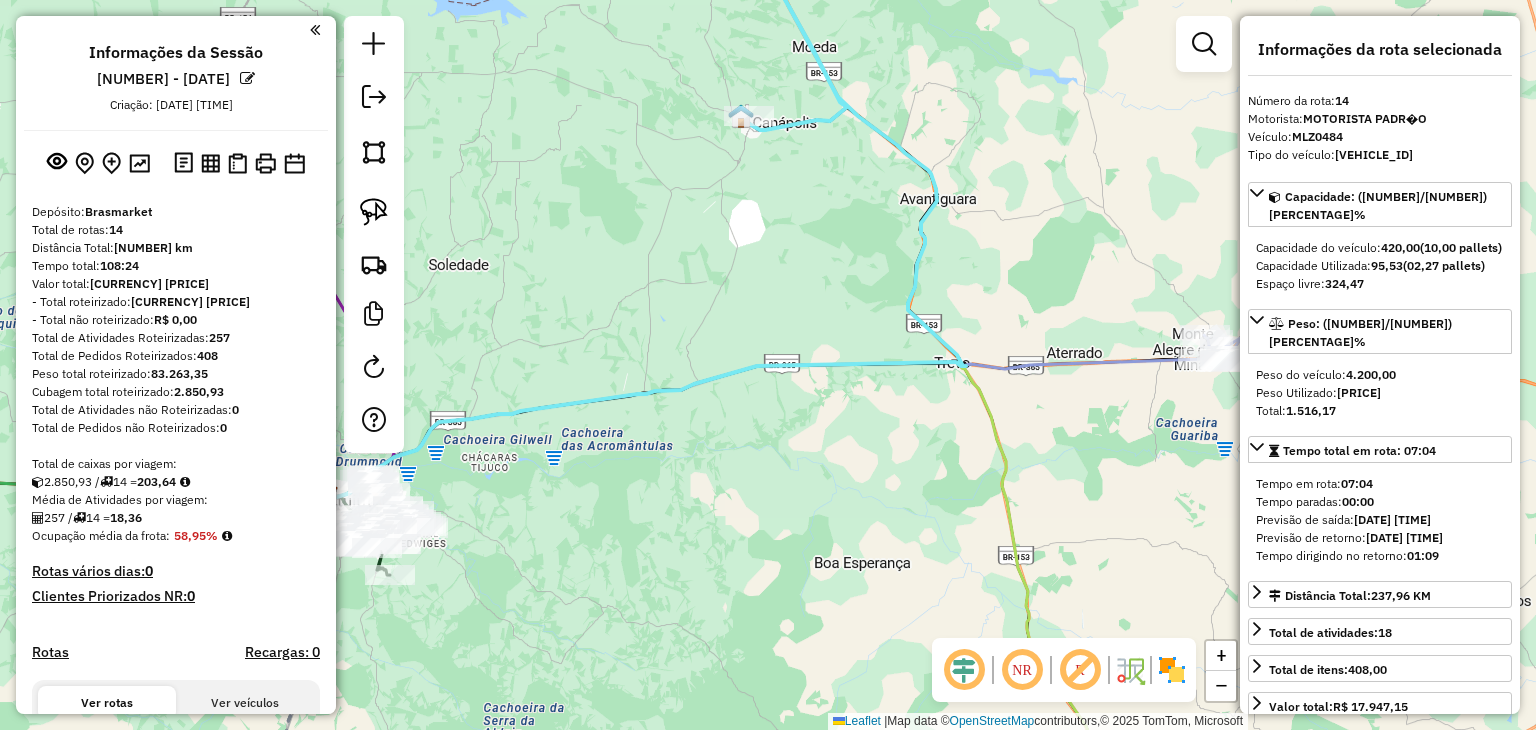 drag, startPoint x: 648, startPoint y: 313, endPoint x: 1044, endPoint y: 323, distance: 396.12625 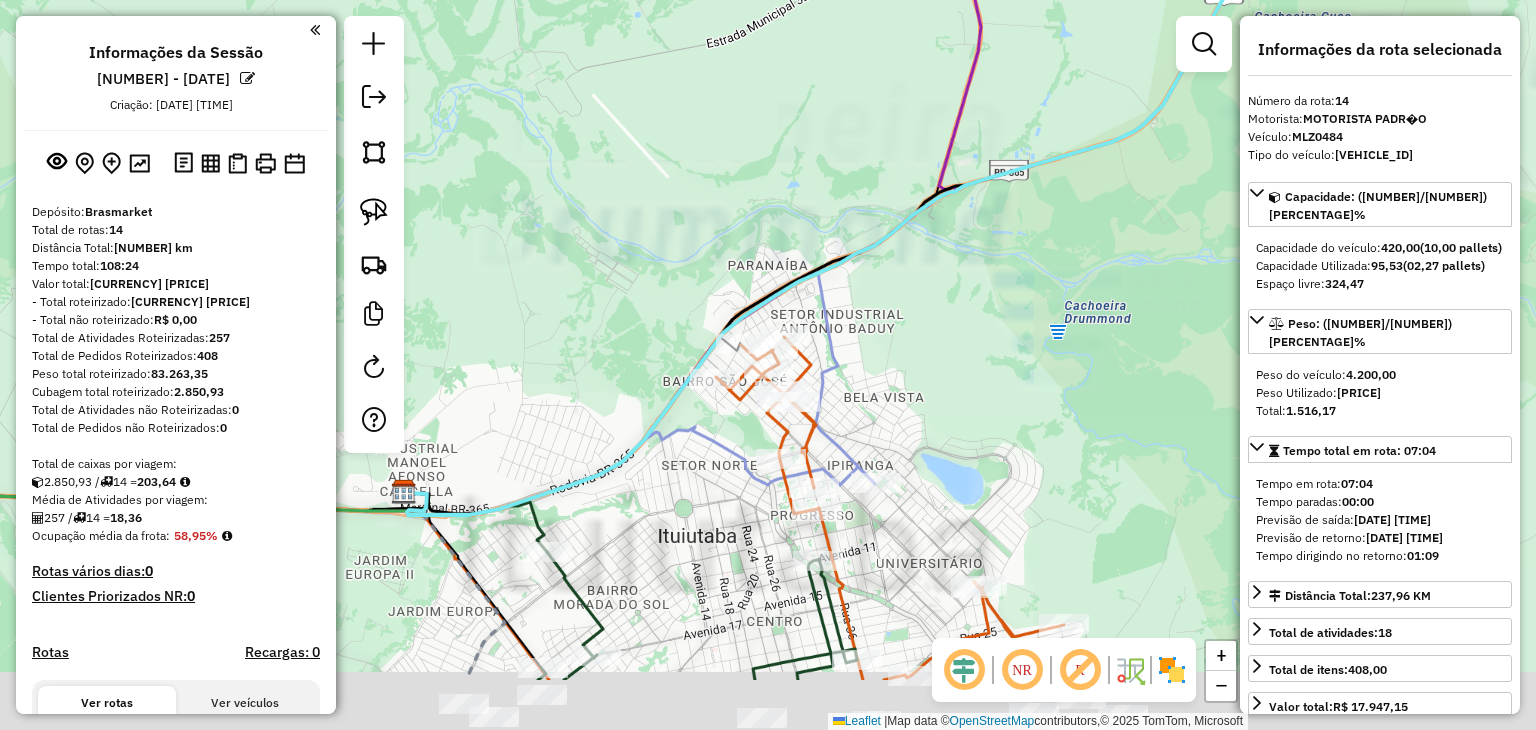 drag, startPoint x: 988, startPoint y: 496, endPoint x: 985, endPoint y: 334, distance: 162.02777 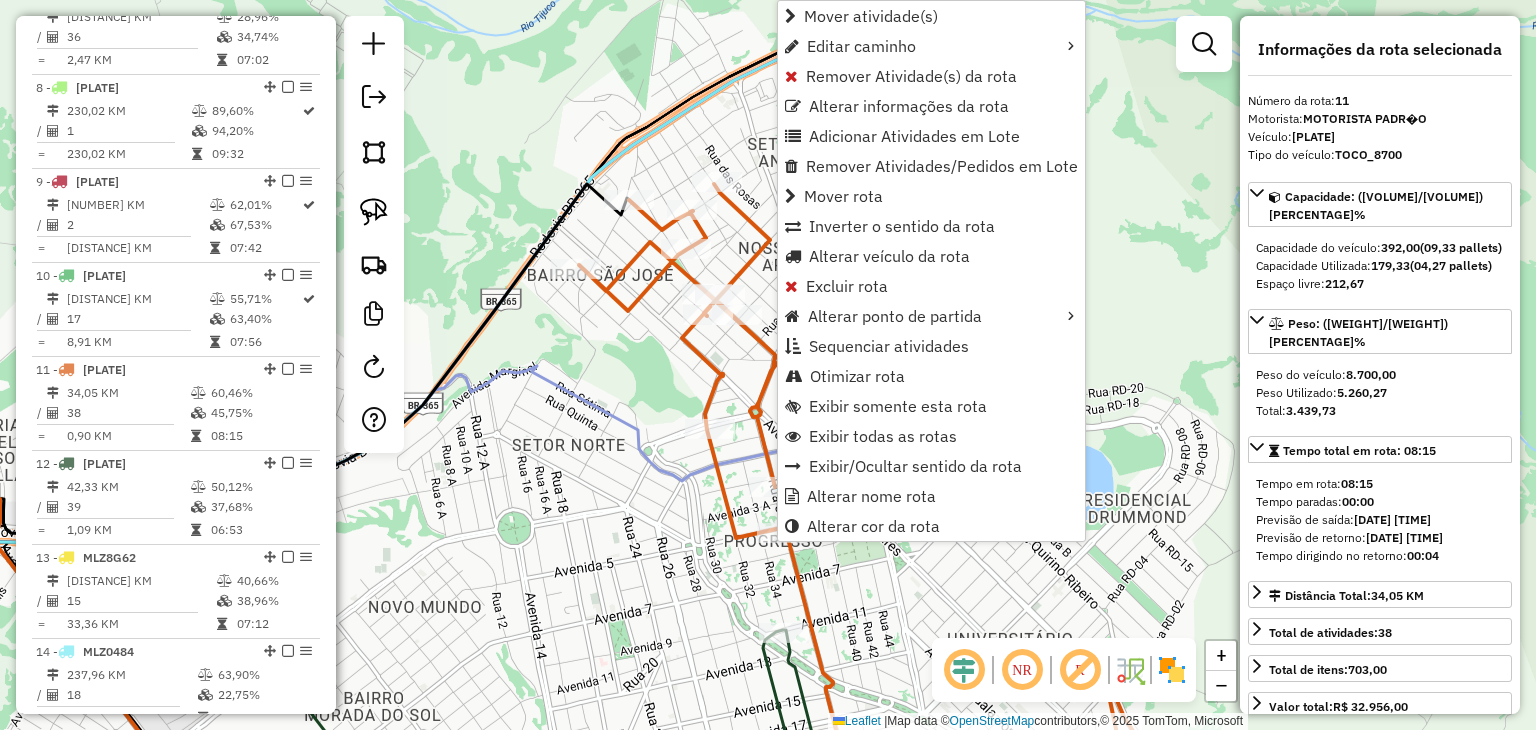 scroll, scrollTop: 1444, scrollLeft: 0, axis: vertical 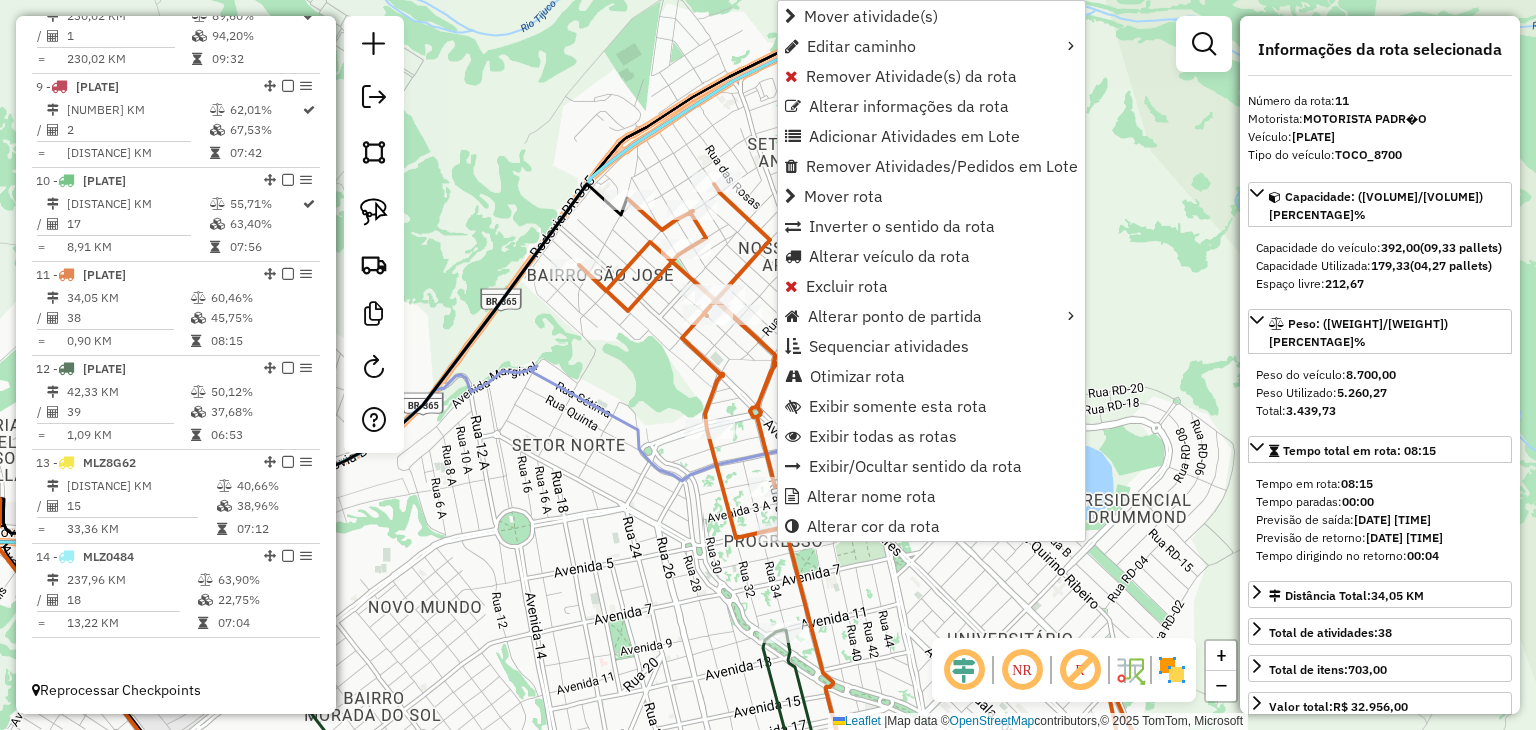 click on "Janela de atendimento Grade de atendimento Capacidade Transportadoras Veículos Cliente Pedidos  Rotas Selecione os dias de semana para filtrar as janelas de atendimento  Seg   Ter   Qua   Qui   Sex   Sáb   Dom  Informe o período da janela de atendimento: De: Até:  Filtrar exatamente a janela do cliente  Considerar janela de atendimento padrão  Selecione os dias de semana para filtrar as grades de atendimento  Seg   Ter   Qua   Qui   Sex   Sáb   Dom   Considerar clientes sem dia de atendimento cadastrado  Clientes fora do dia de atendimento selecionado Filtrar as atividades entre os valores definidos abaixo:  Peso mínimo:   Peso máximo:   Cubagem mínima:   Cubagem máxima:   De:   Até:  Filtrar as atividades entre o tempo de atendimento definido abaixo:  De:   Até:   Considerar capacidade total dos clientes não roteirizados Transportadora: Selecione um ou mais itens Tipo de veículo: Selecione um ou mais itens Veículo: Selecione um ou mais itens Motorista: Selecione um ou mais itens Nome: Rótulo:" 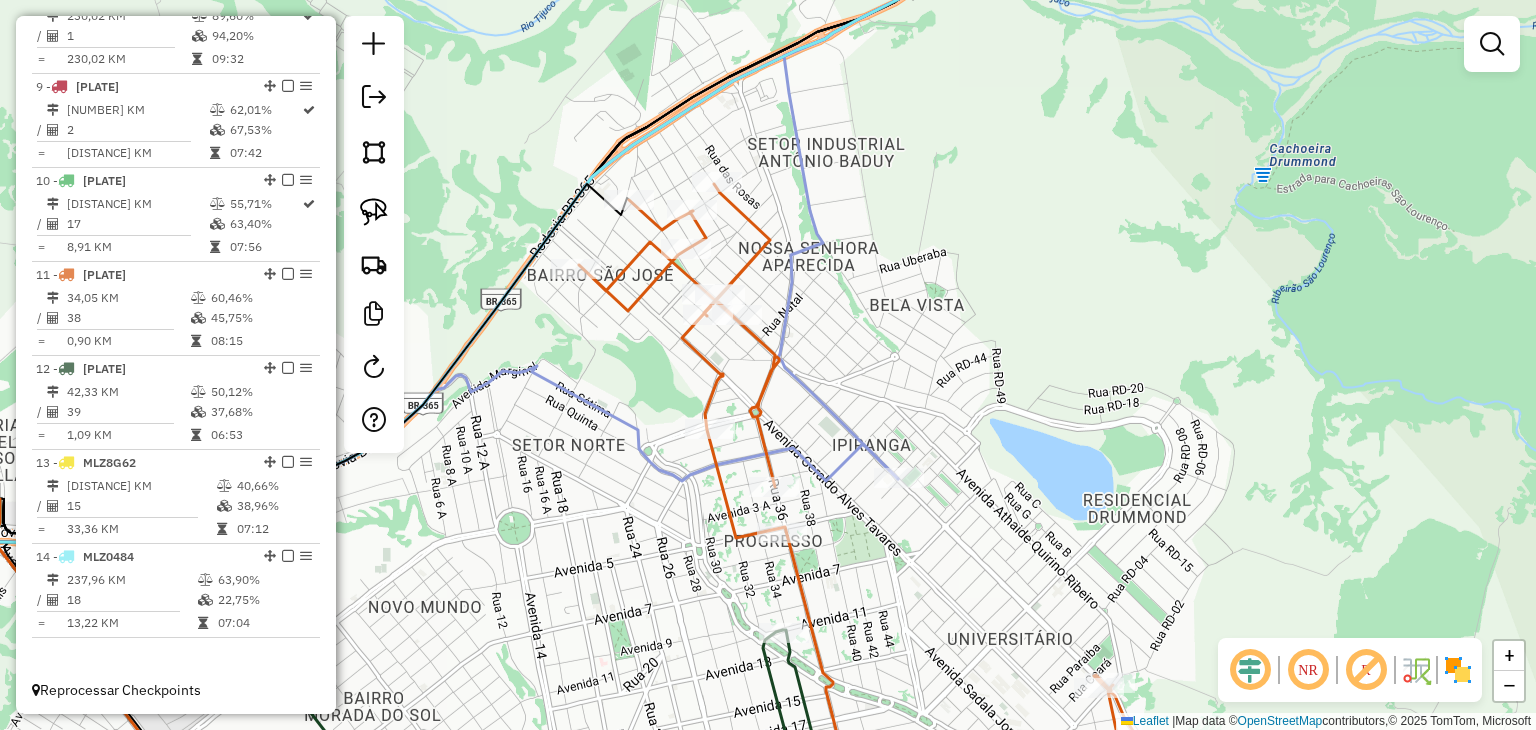 click 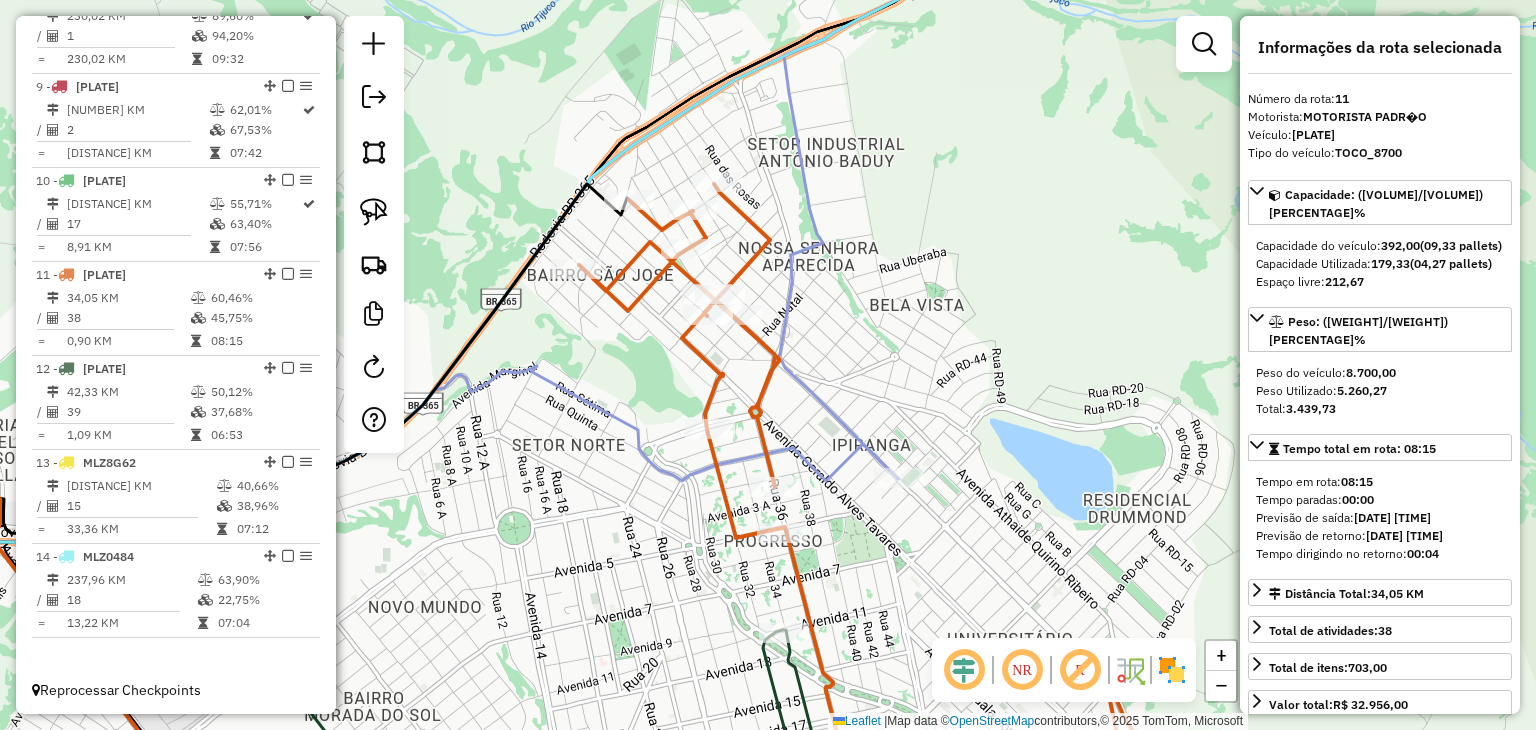 scroll, scrollTop: 0, scrollLeft: 0, axis: both 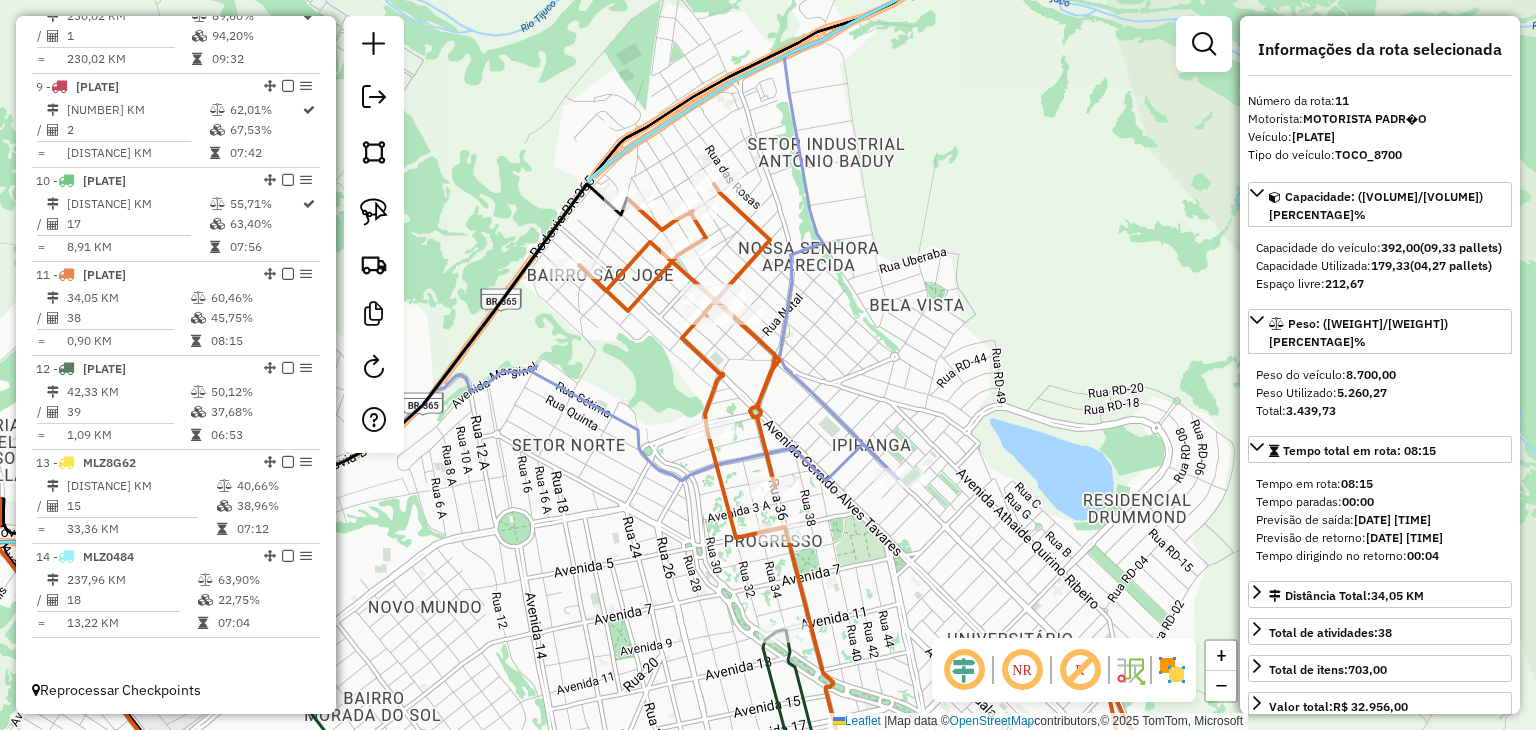 click on "11" at bounding box center [1342, 100] 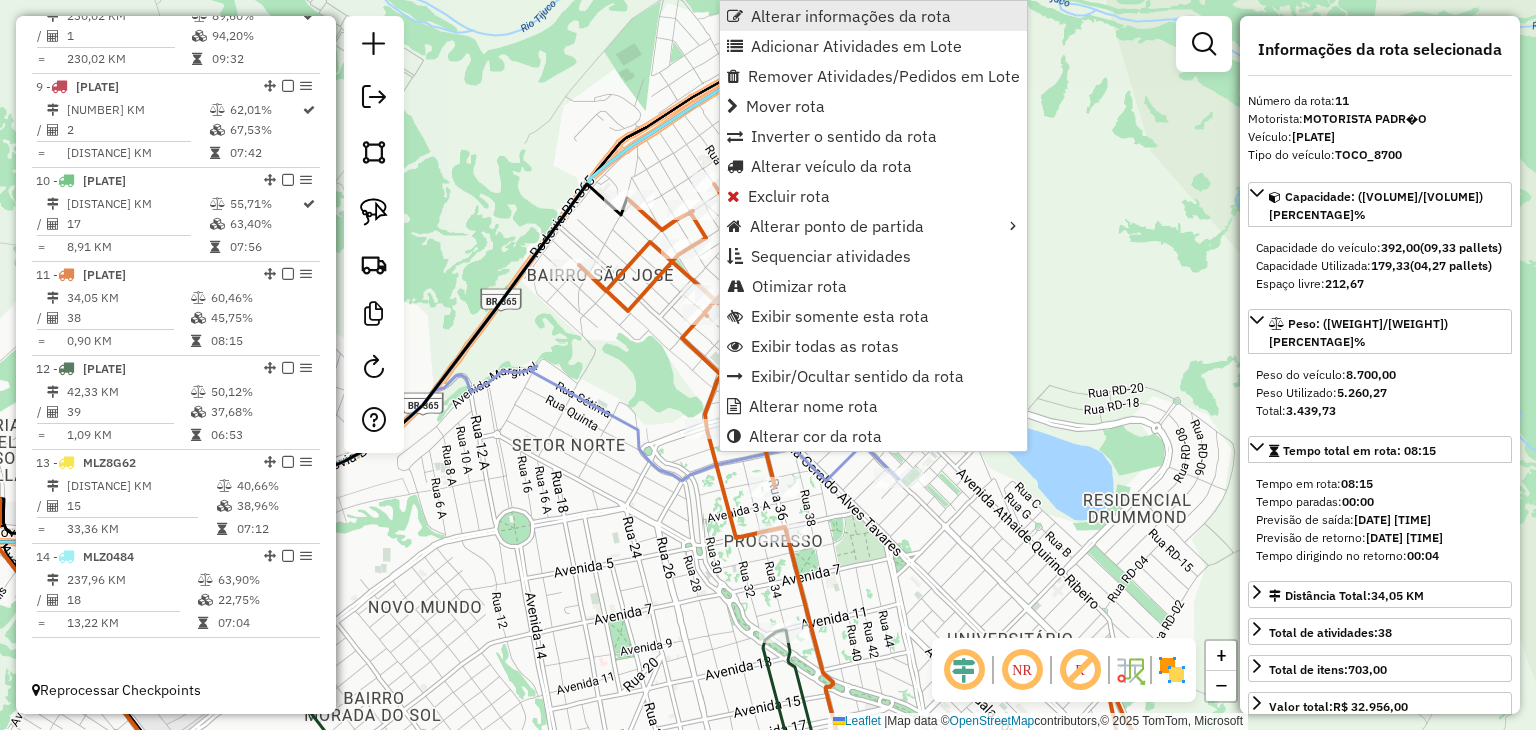 click on "Alterar informações da rota" at bounding box center (851, 16) 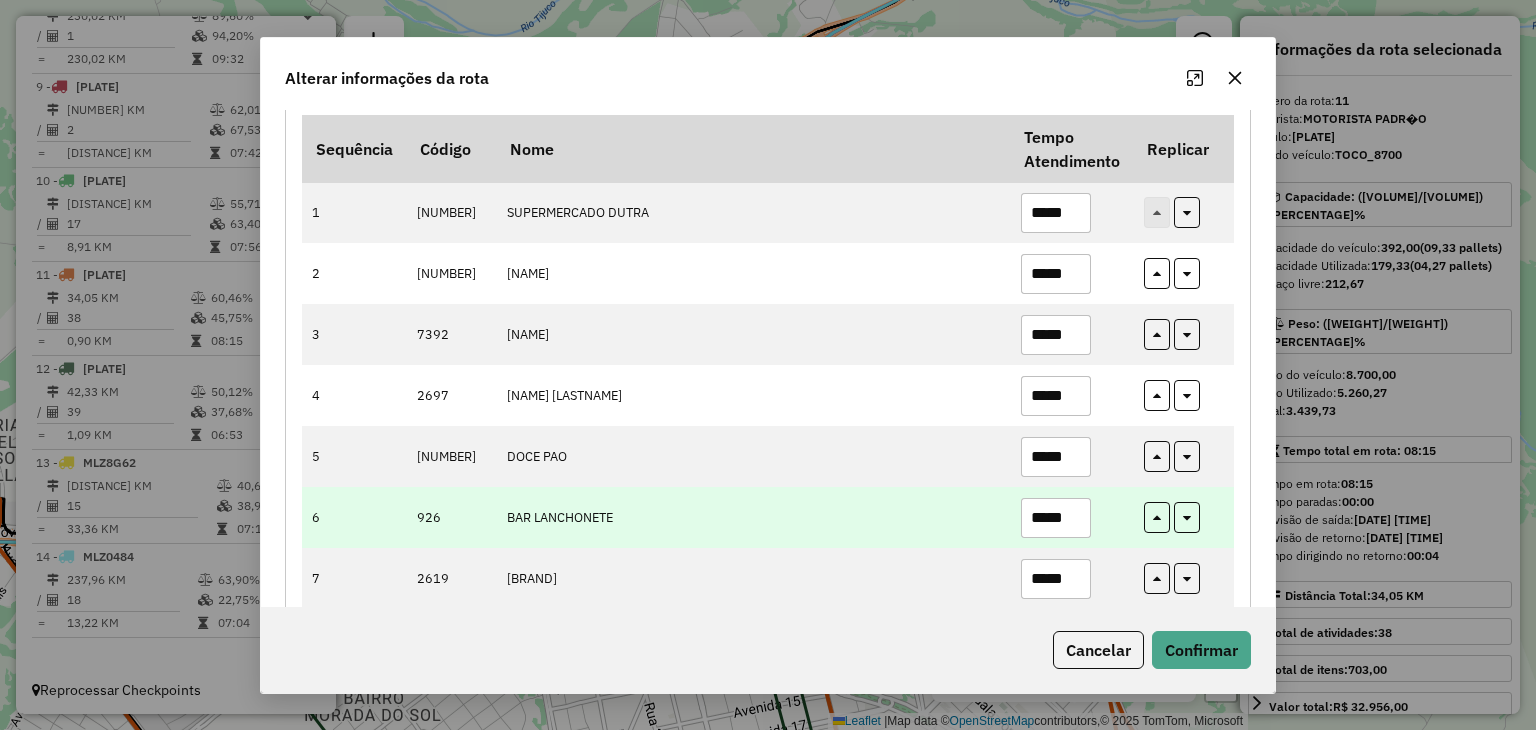 scroll, scrollTop: 200, scrollLeft: 0, axis: vertical 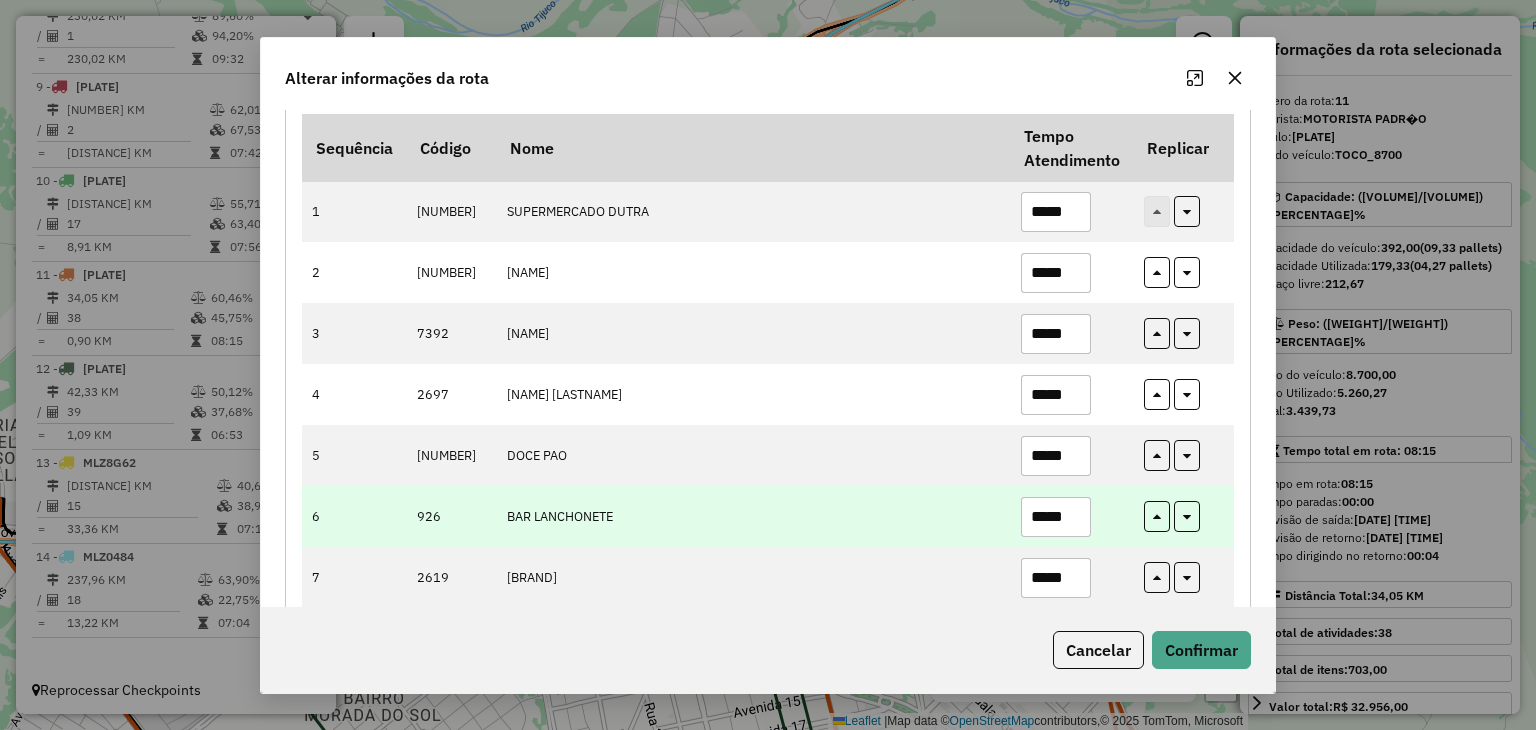 drag, startPoint x: 1076, startPoint y: 494, endPoint x: 1052, endPoint y: 489, distance: 24.5153 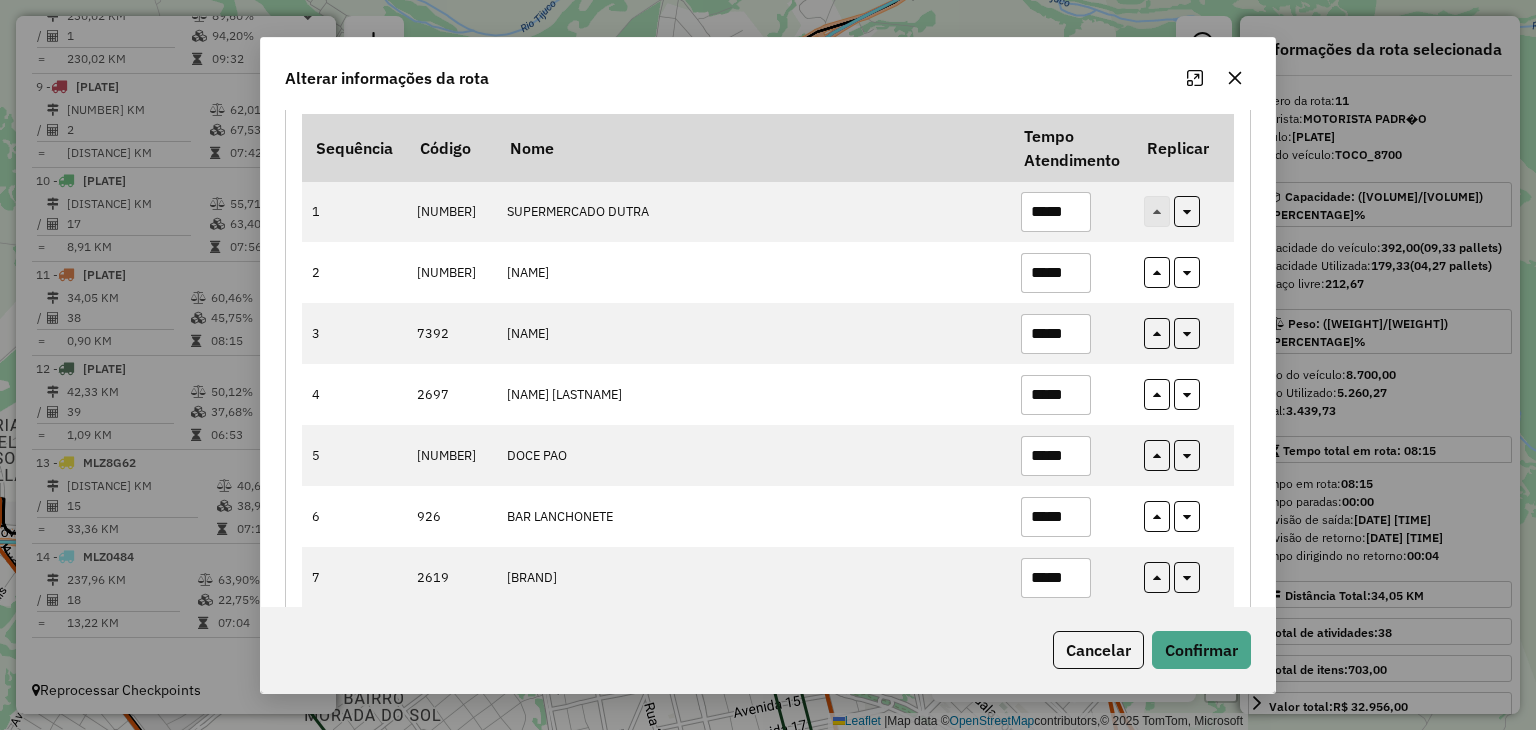 click 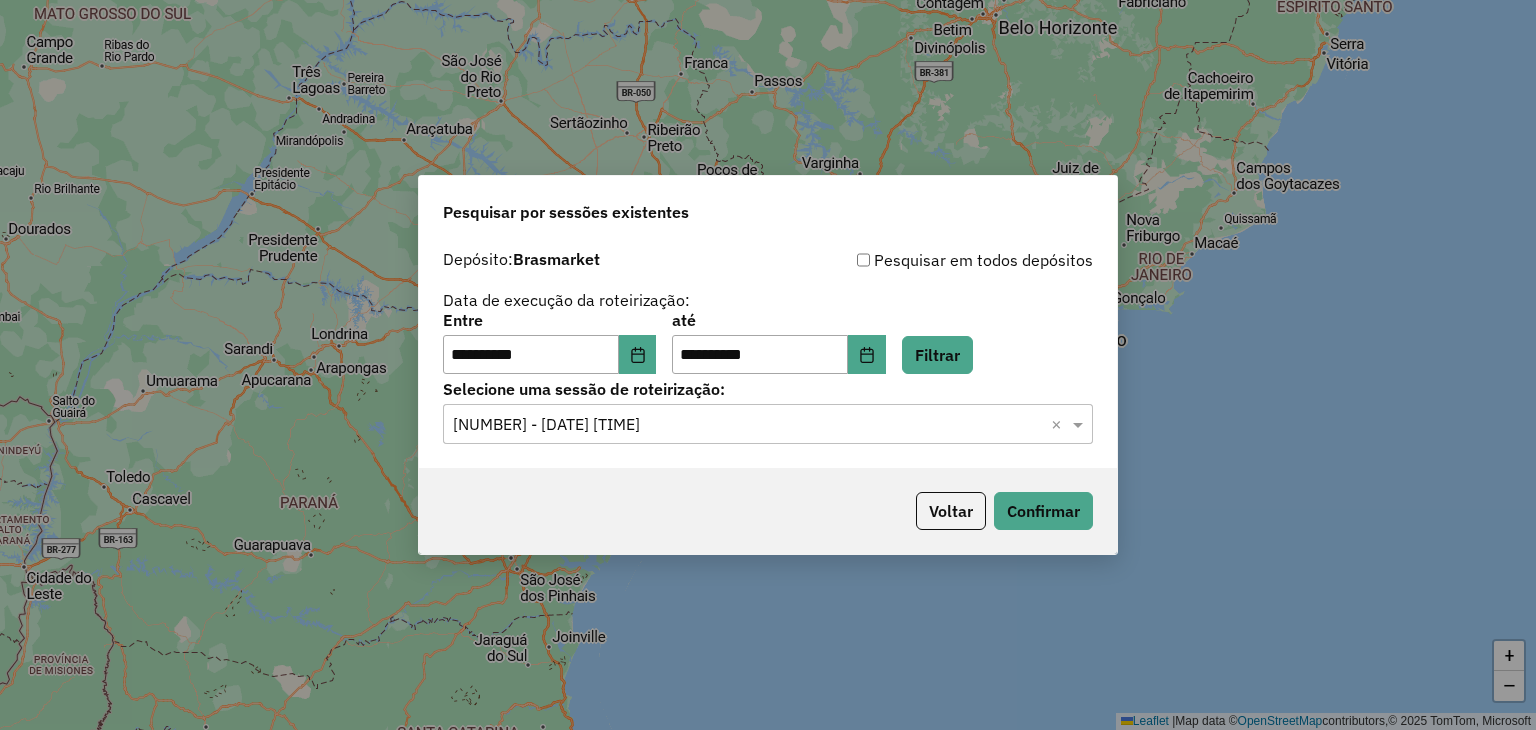 scroll, scrollTop: 0, scrollLeft: 0, axis: both 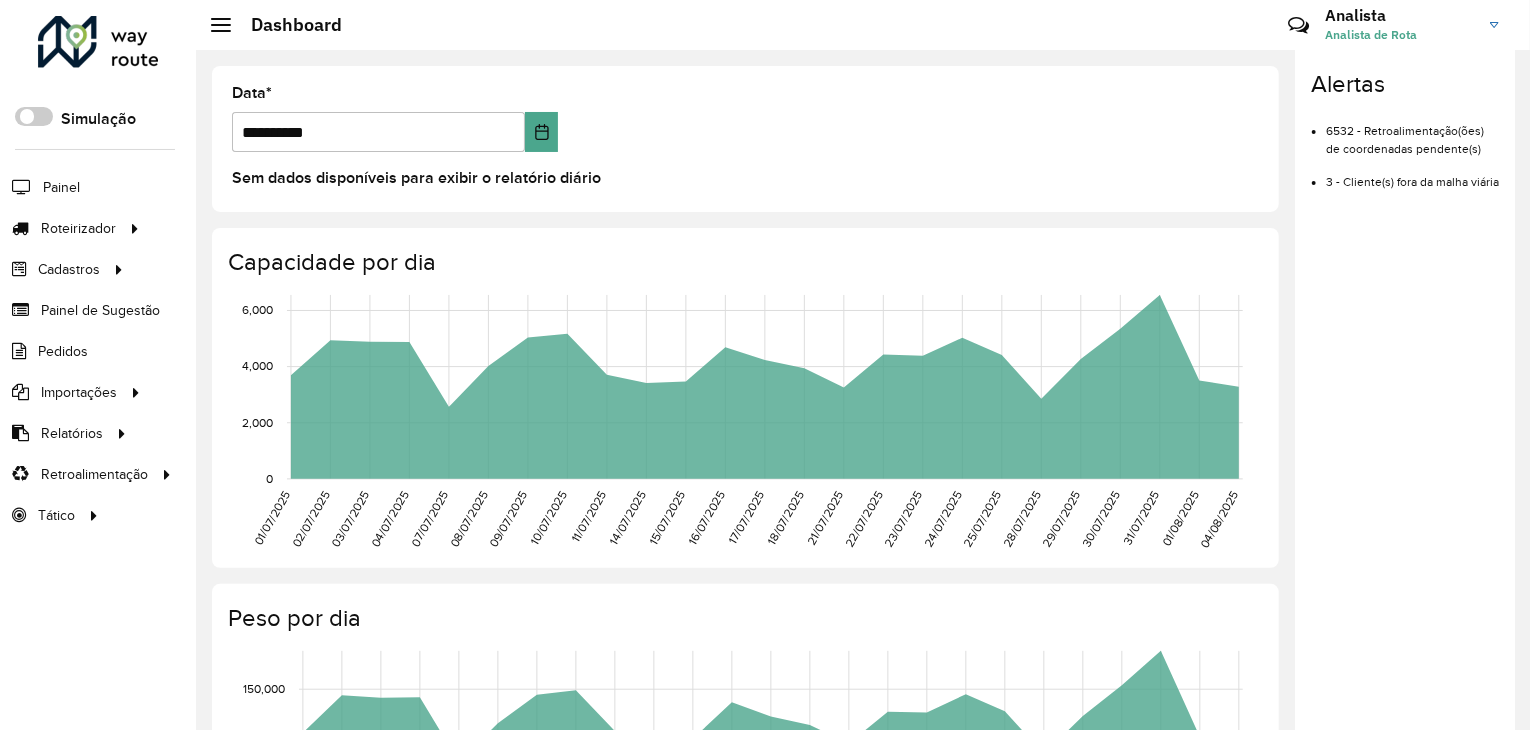 click on "Analista" 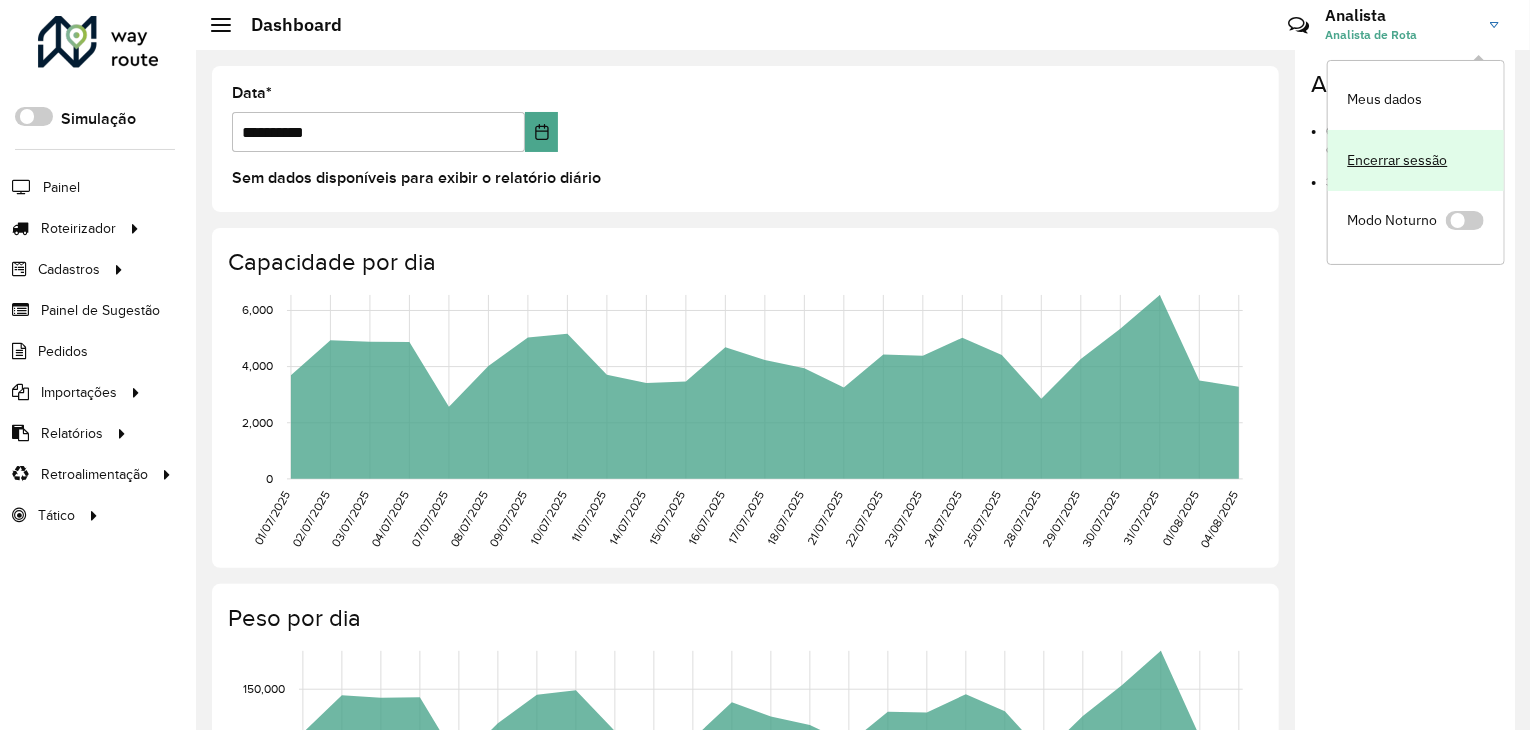 click on "Encerrar sessão" 